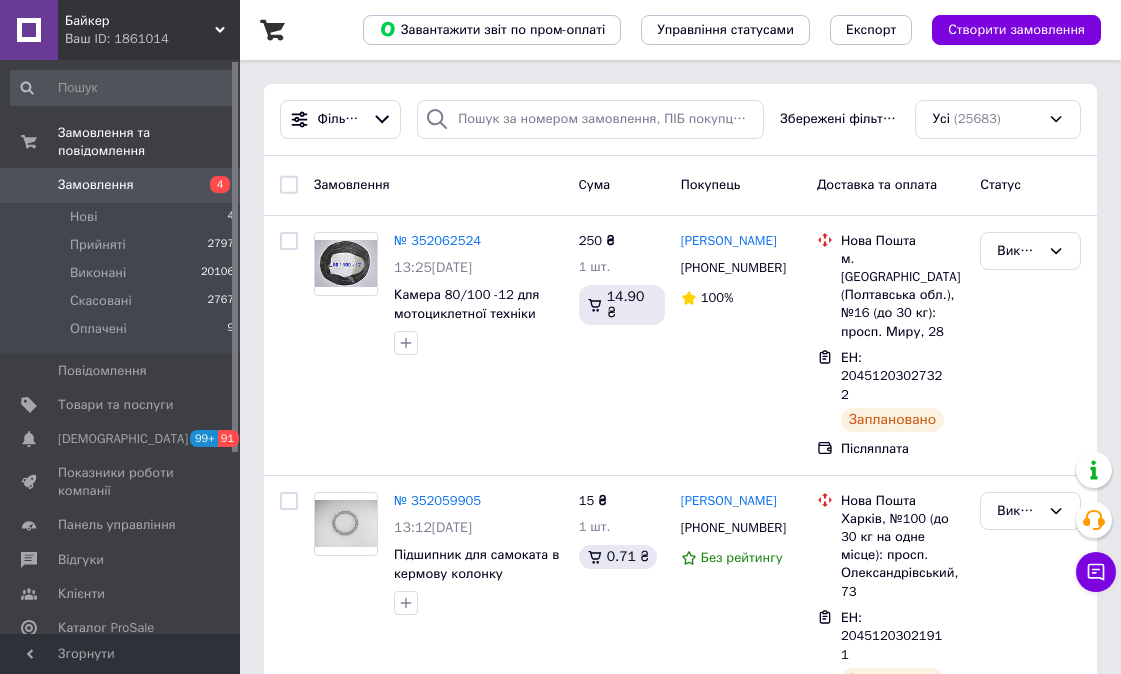 scroll, scrollTop: 0, scrollLeft: 0, axis: both 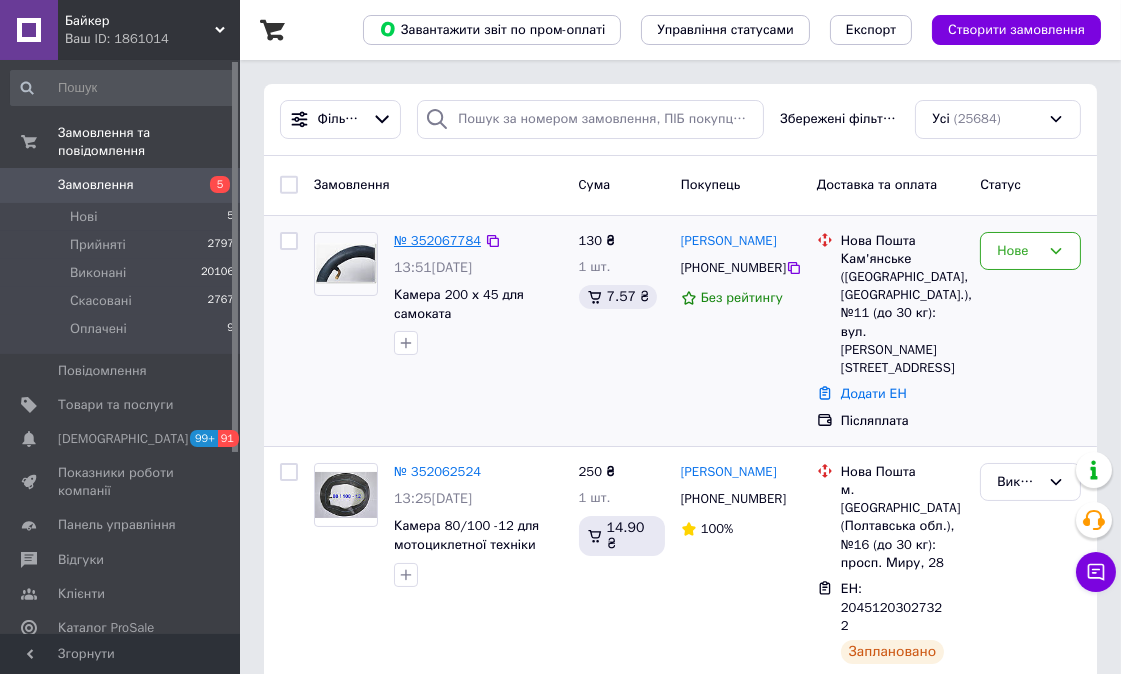 click on "№ 352067784" at bounding box center [437, 240] 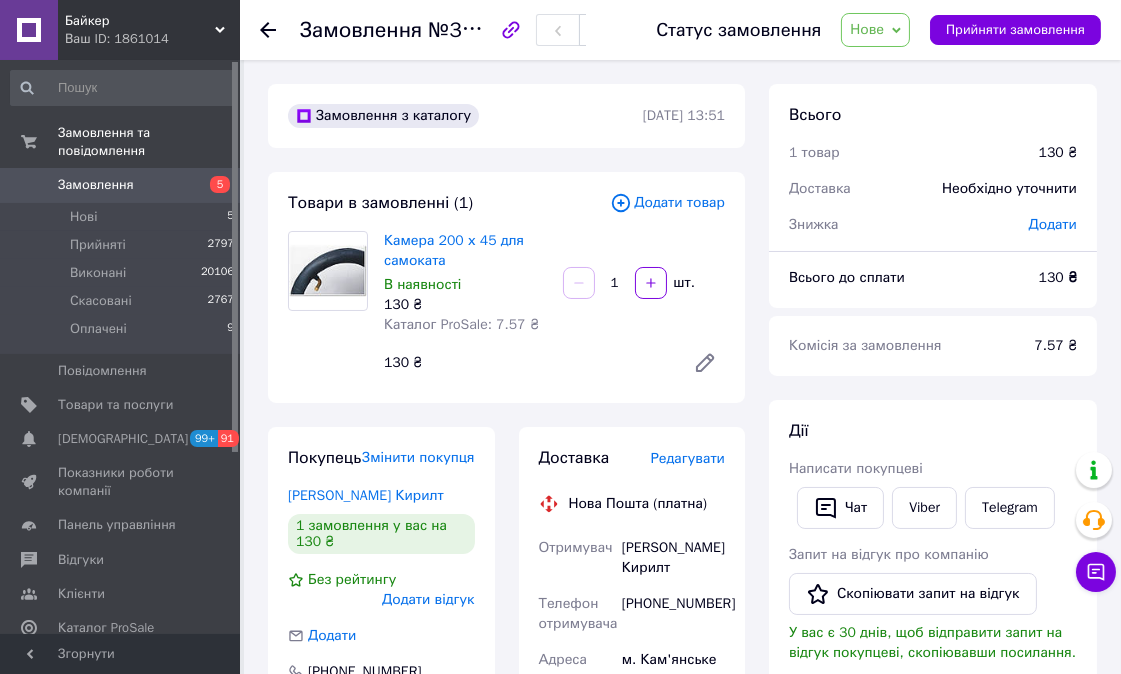 click on "Нове" at bounding box center (875, 30) 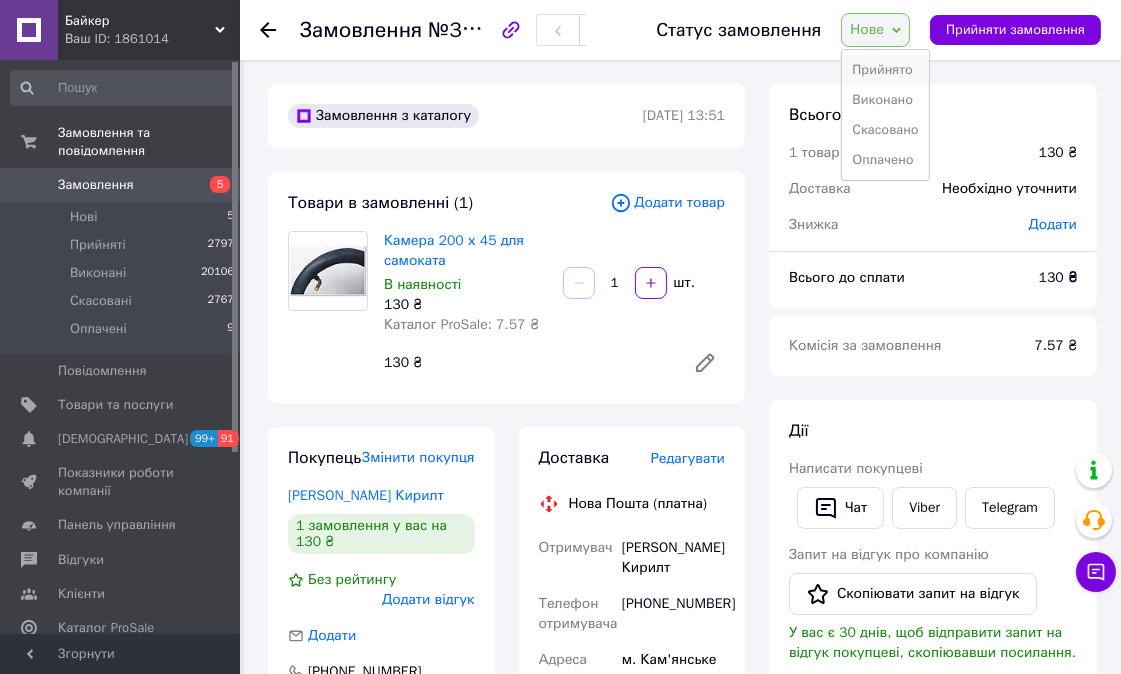 click on "Прийнято" at bounding box center [885, 70] 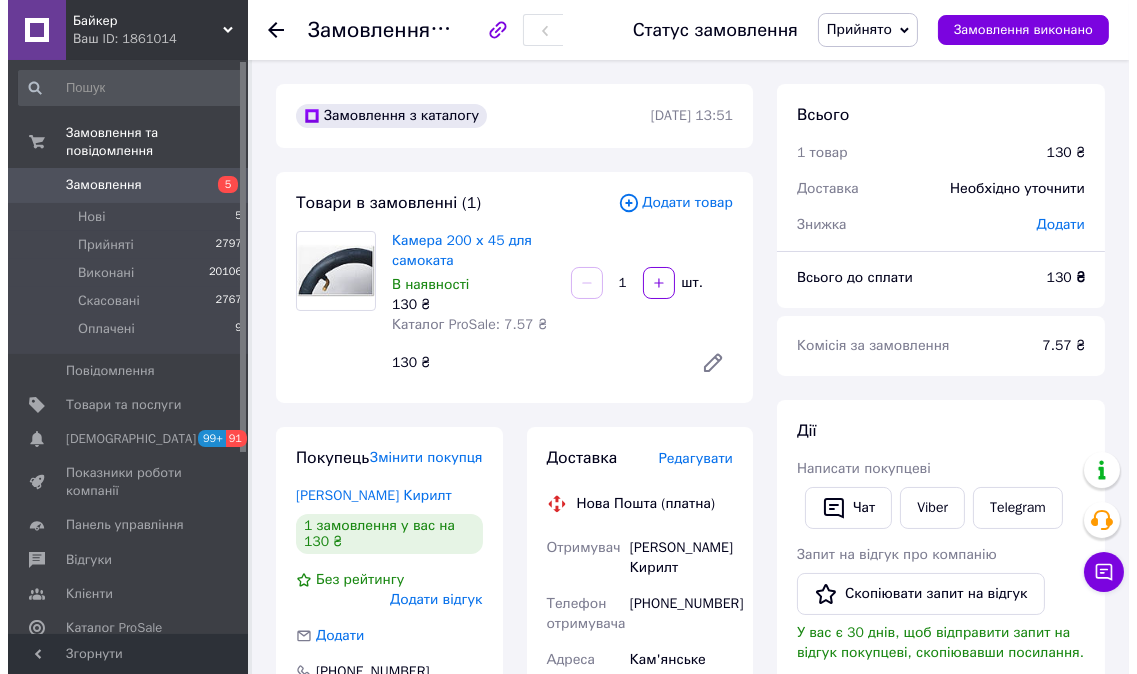 scroll, scrollTop: 0, scrollLeft: 0, axis: both 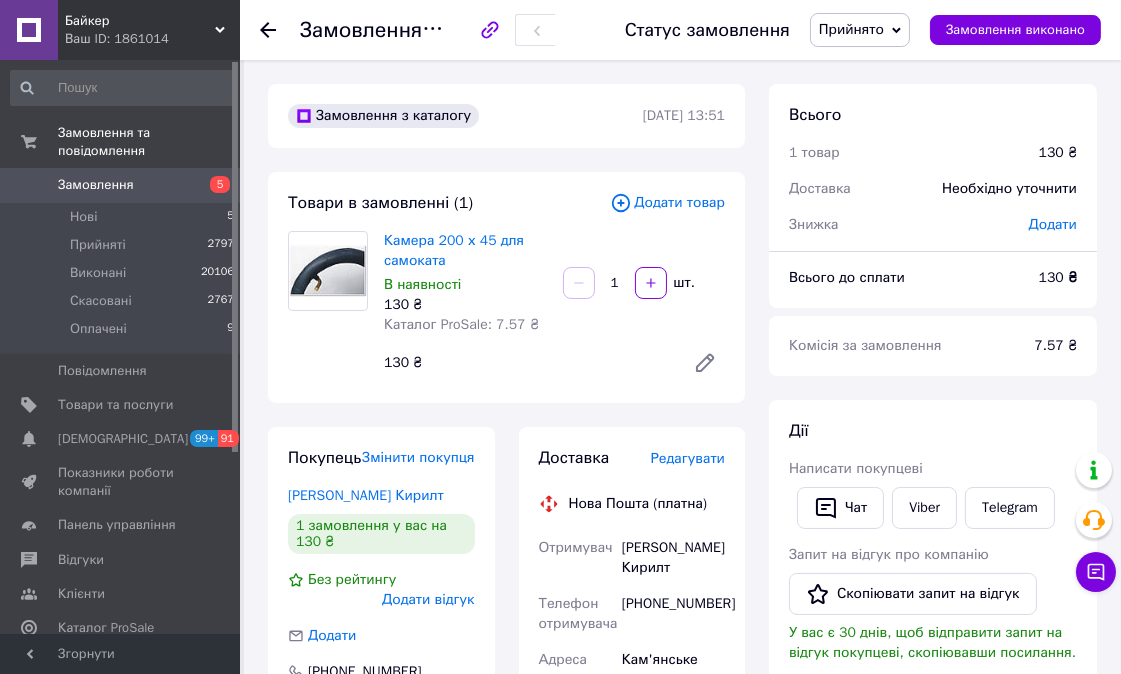 click on "Редагувати" at bounding box center [688, 458] 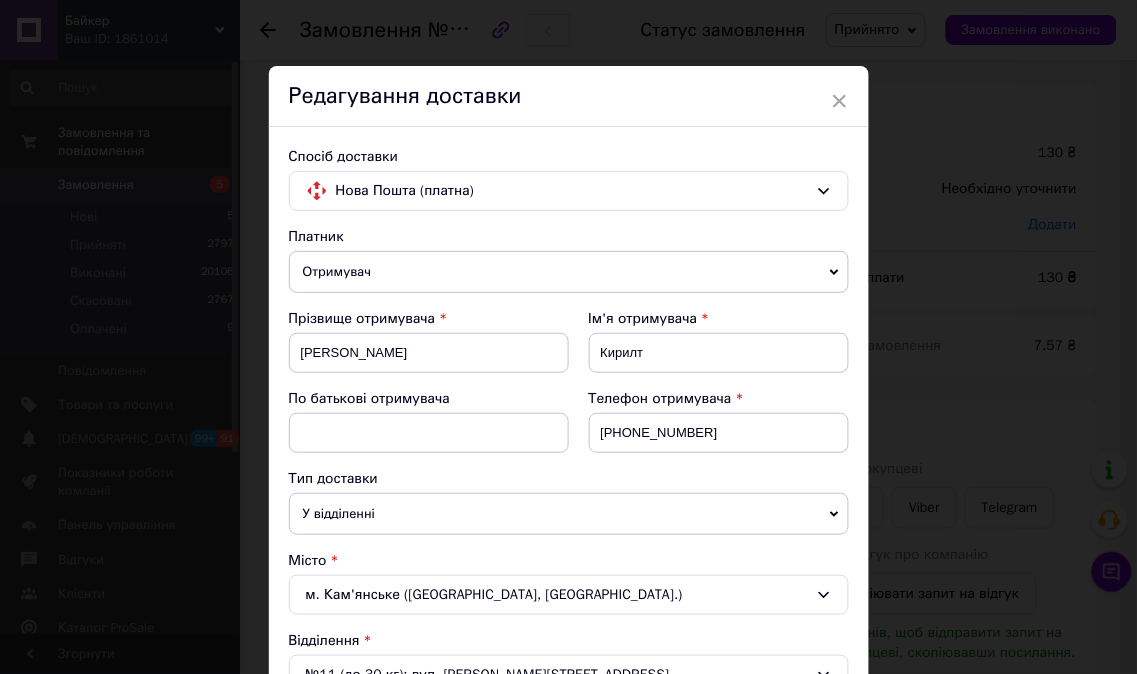 scroll, scrollTop: 0, scrollLeft: 0, axis: both 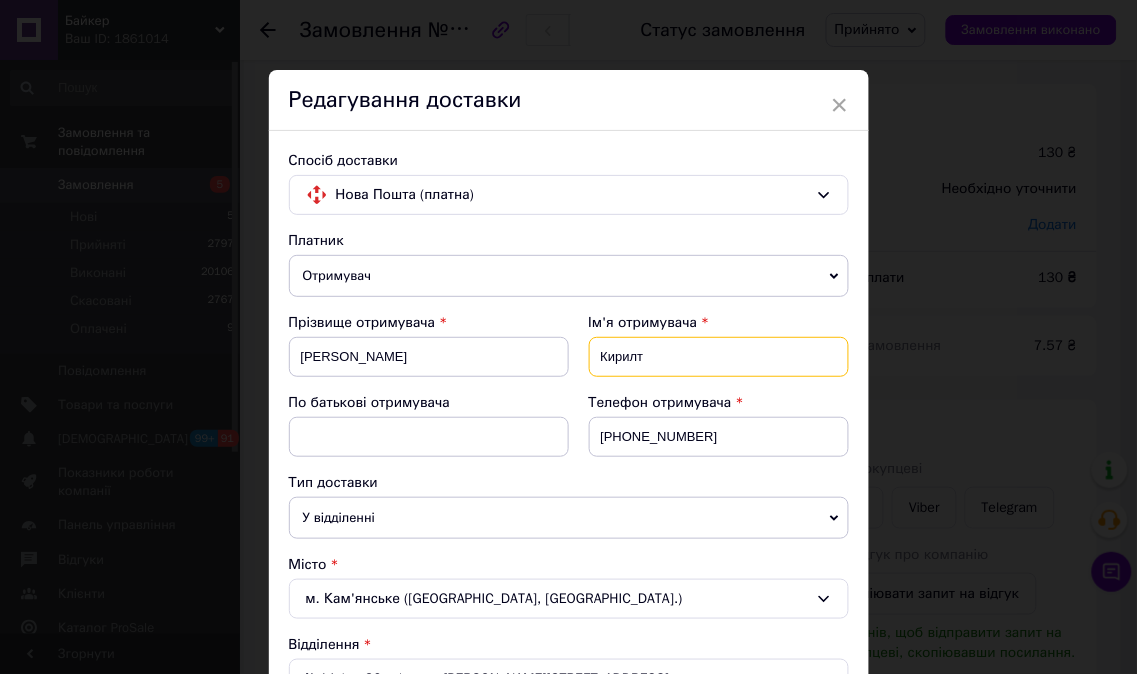 drag, startPoint x: 634, startPoint y: 356, endPoint x: 647, endPoint y: 382, distance: 29.068884 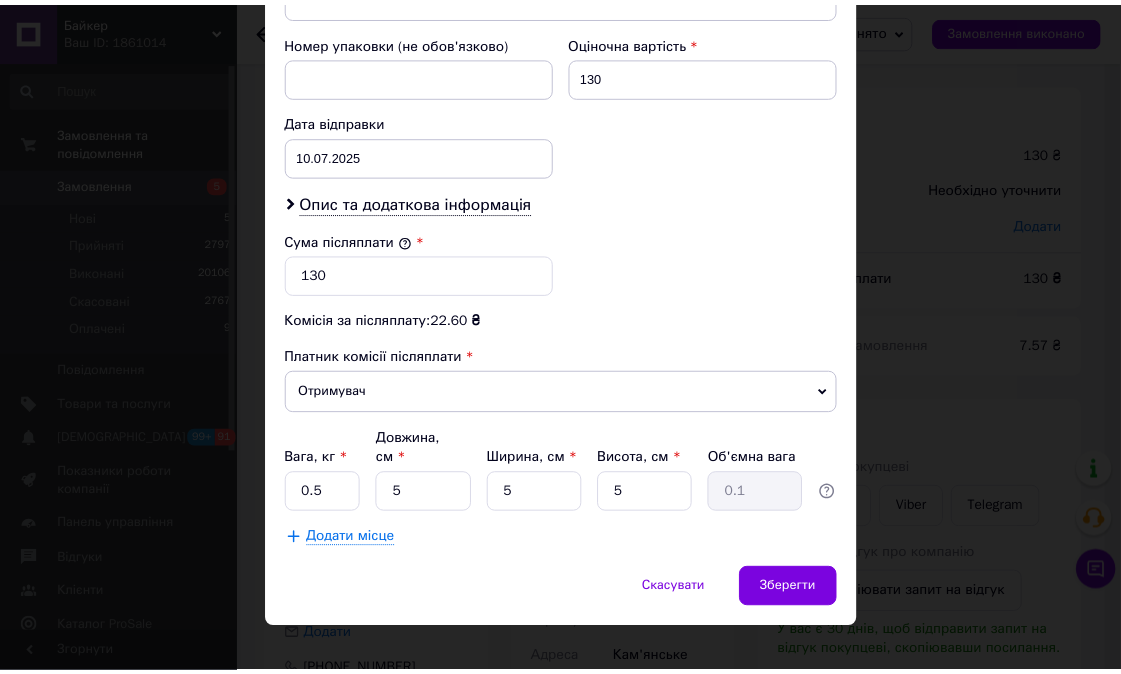 scroll, scrollTop: 874, scrollLeft: 0, axis: vertical 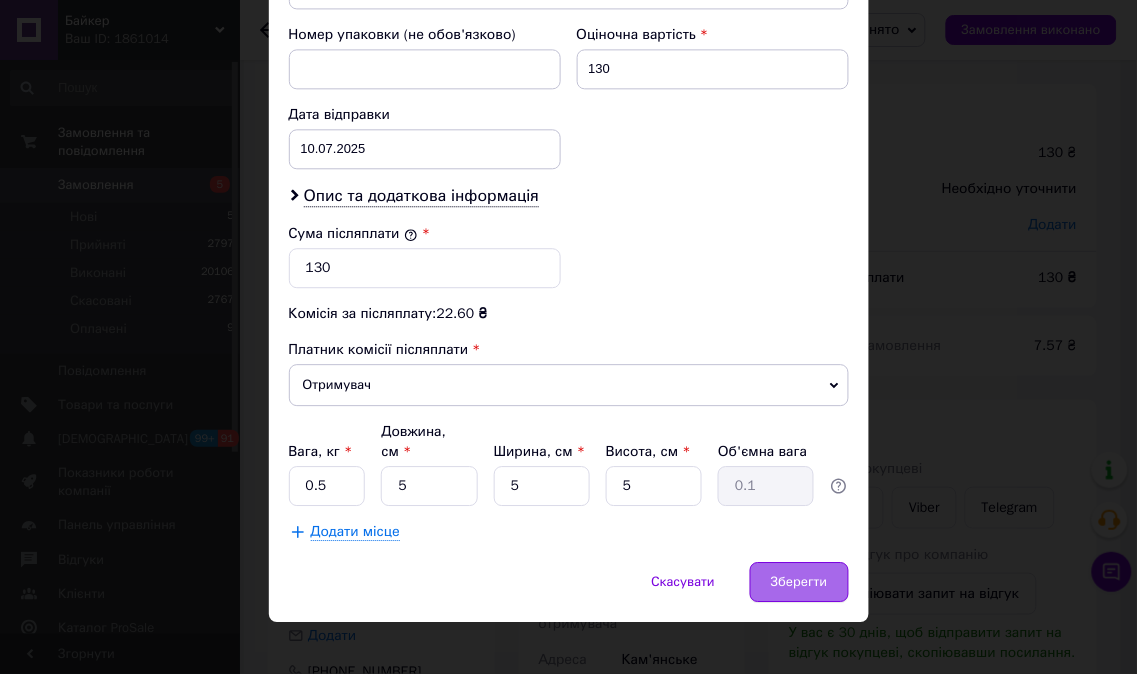 type on "Кирило" 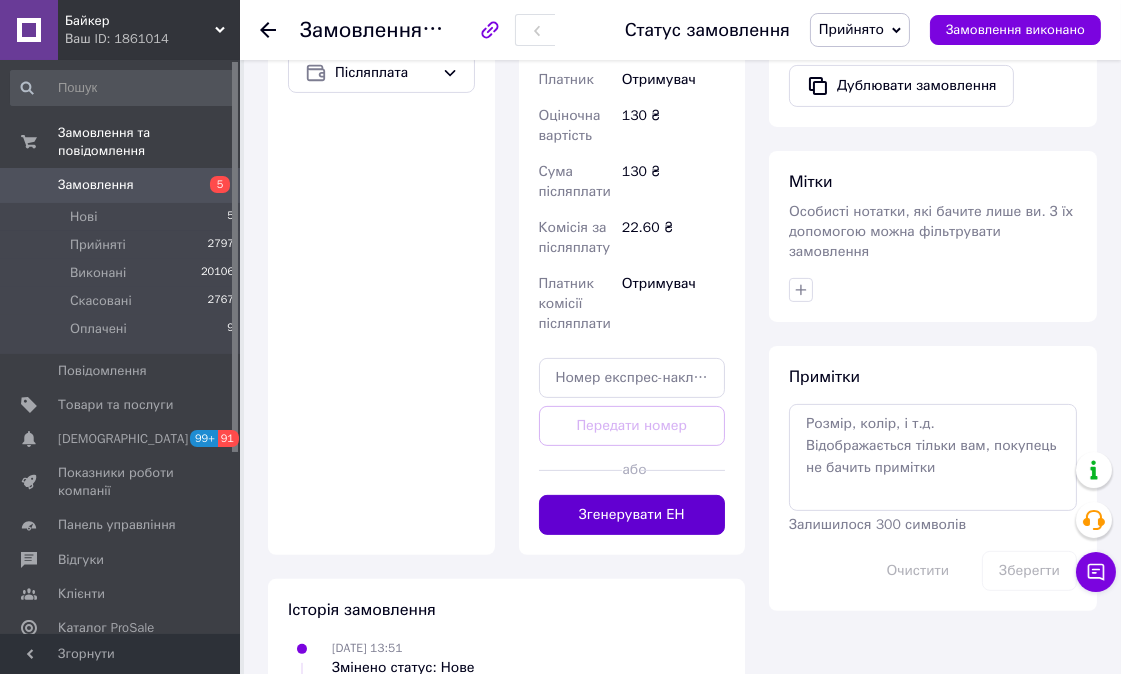scroll, scrollTop: 777, scrollLeft: 0, axis: vertical 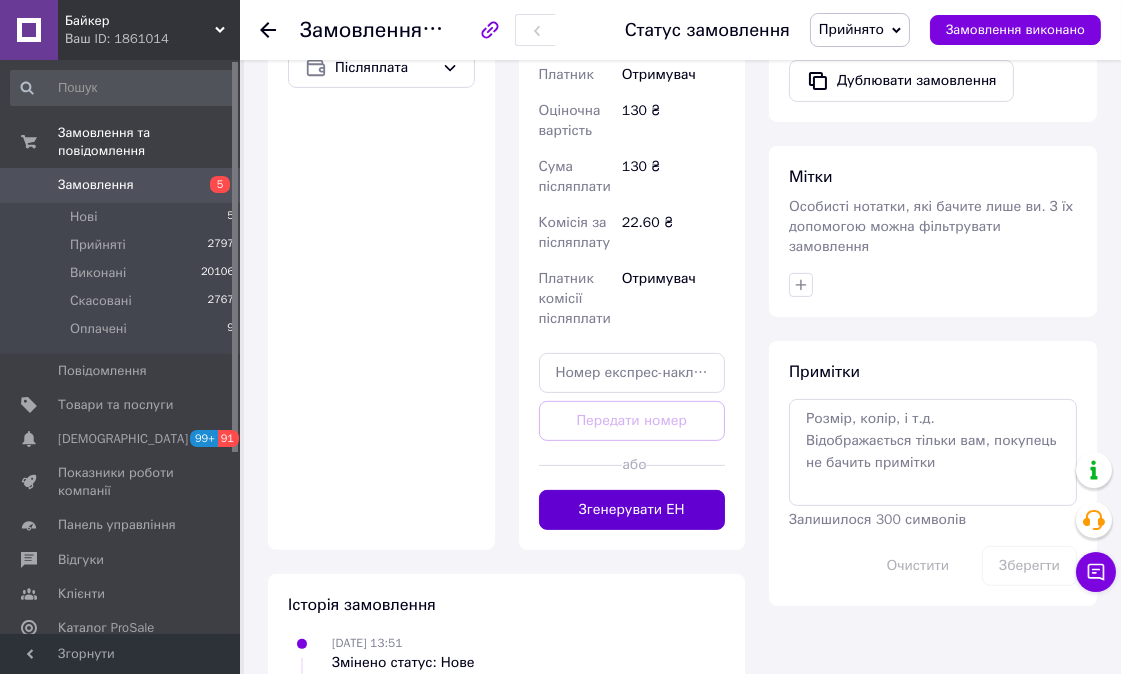 click on "Згенерувати ЕН" at bounding box center (632, 510) 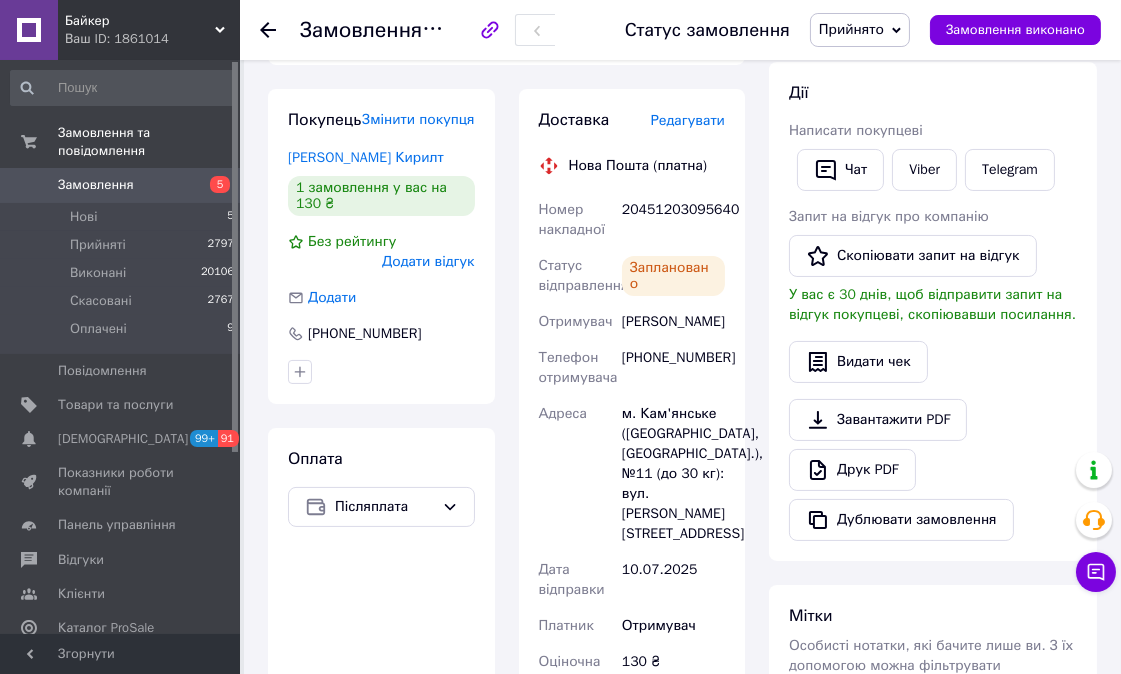 scroll, scrollTop: 333, scrollLeft: 0, axis: vertical 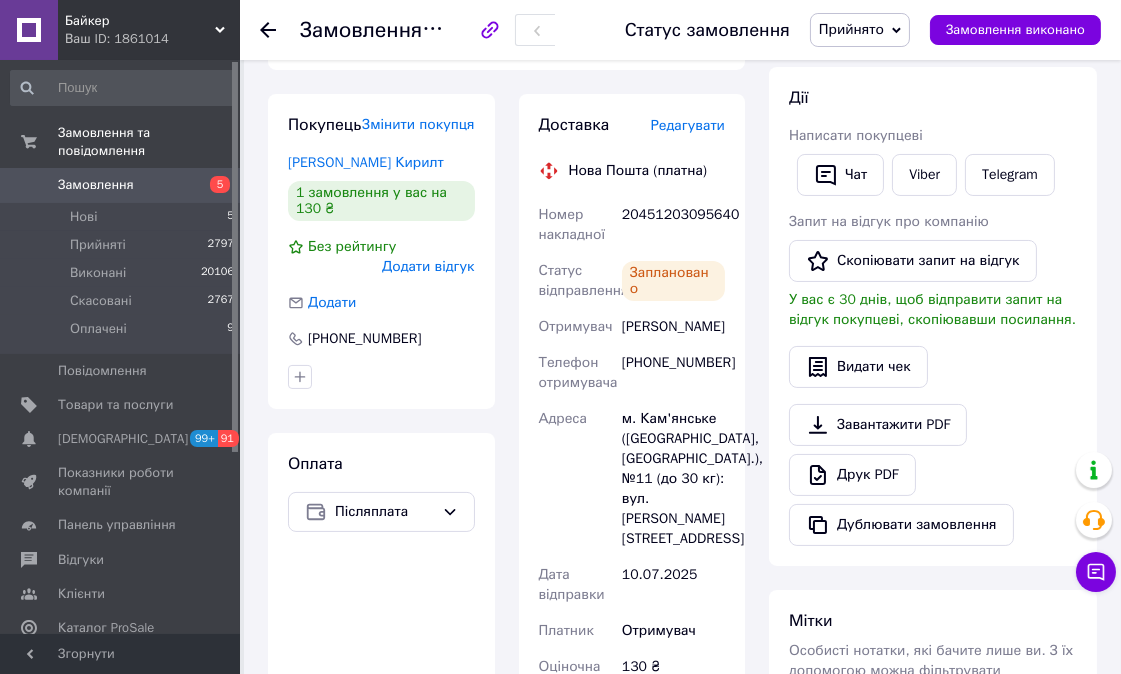 click on "Прийнято" at bounding box center [860, 30] 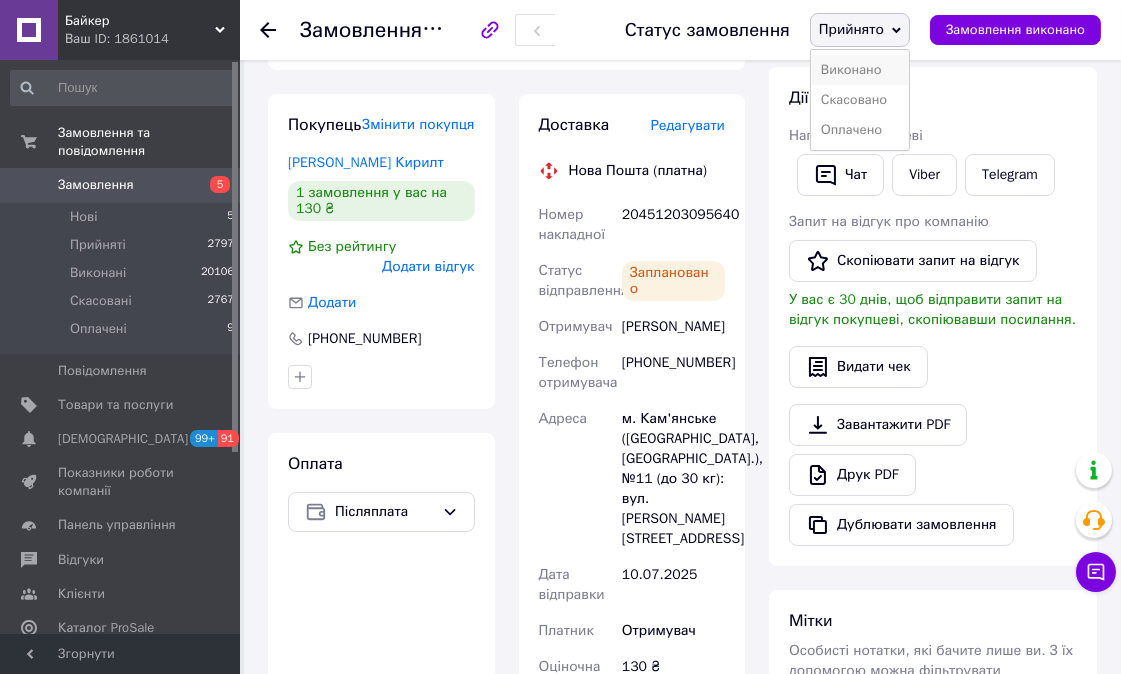 click on "Виконано" at bounding box center [860, 70] 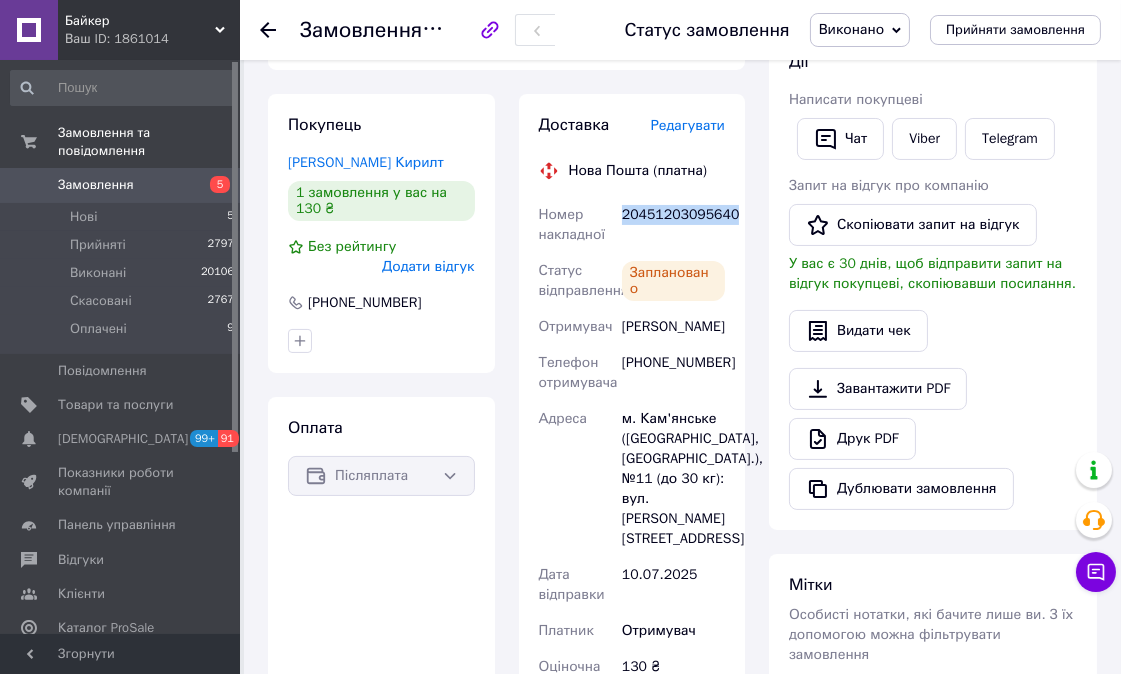 drag, startPoint x: 733, startPoint y: 210, endPoint x: 617, endPoint y: 212, distance: 116.01724 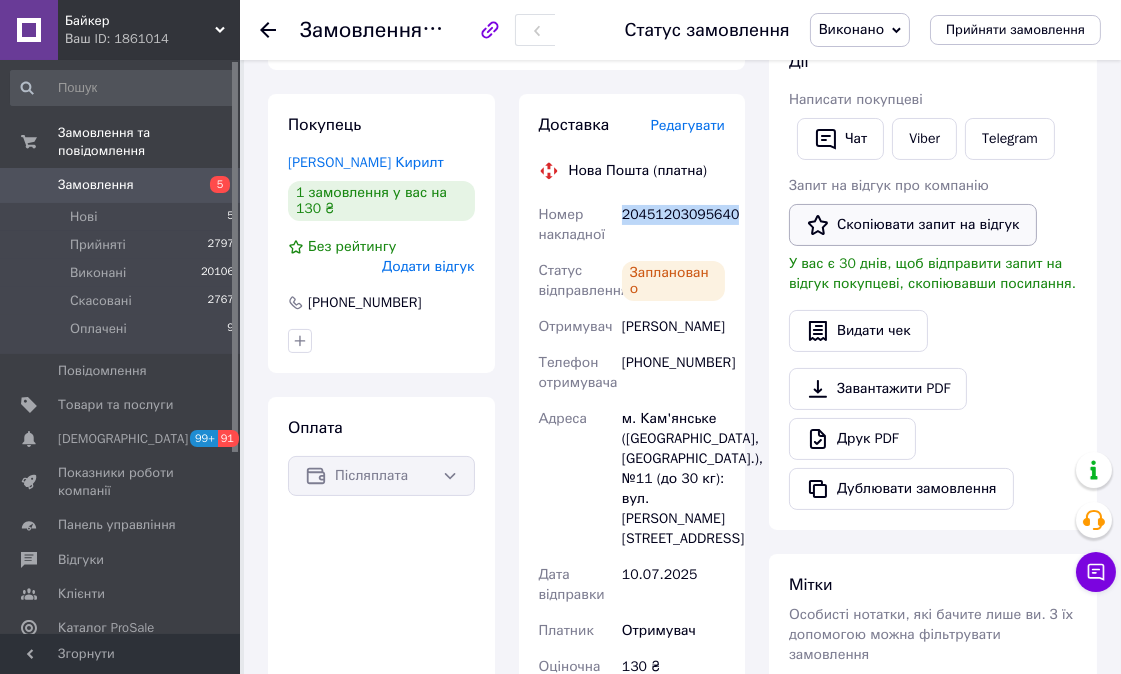 copy on "20451203095640" 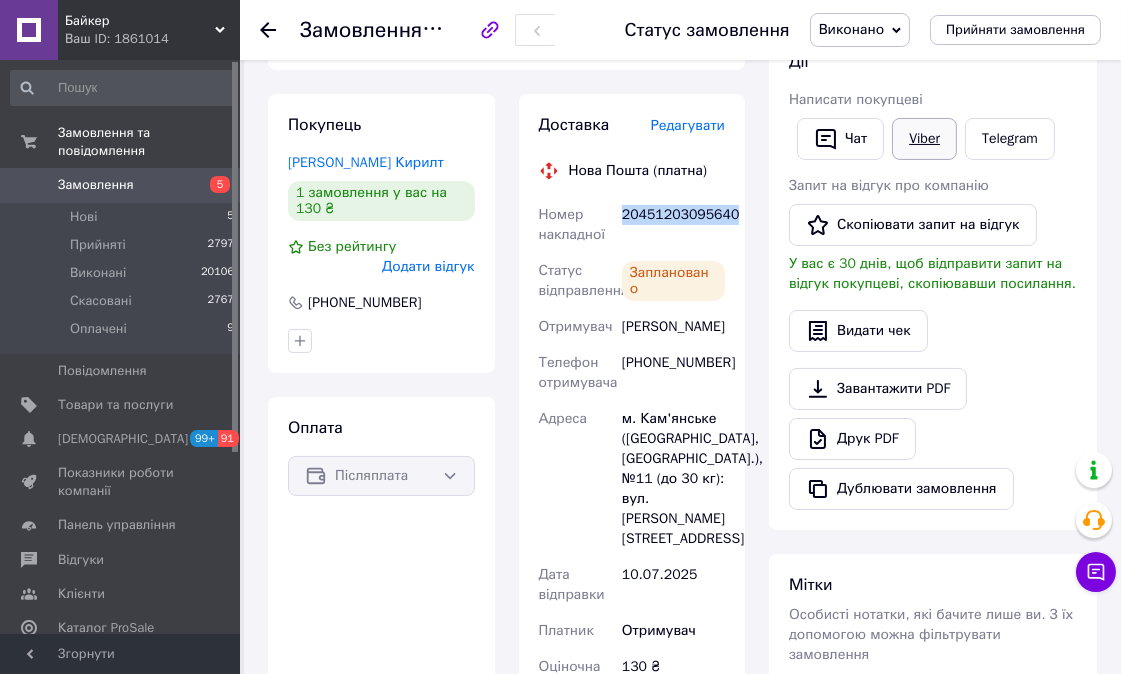click on "Viber" at bounding box center [924, 139] 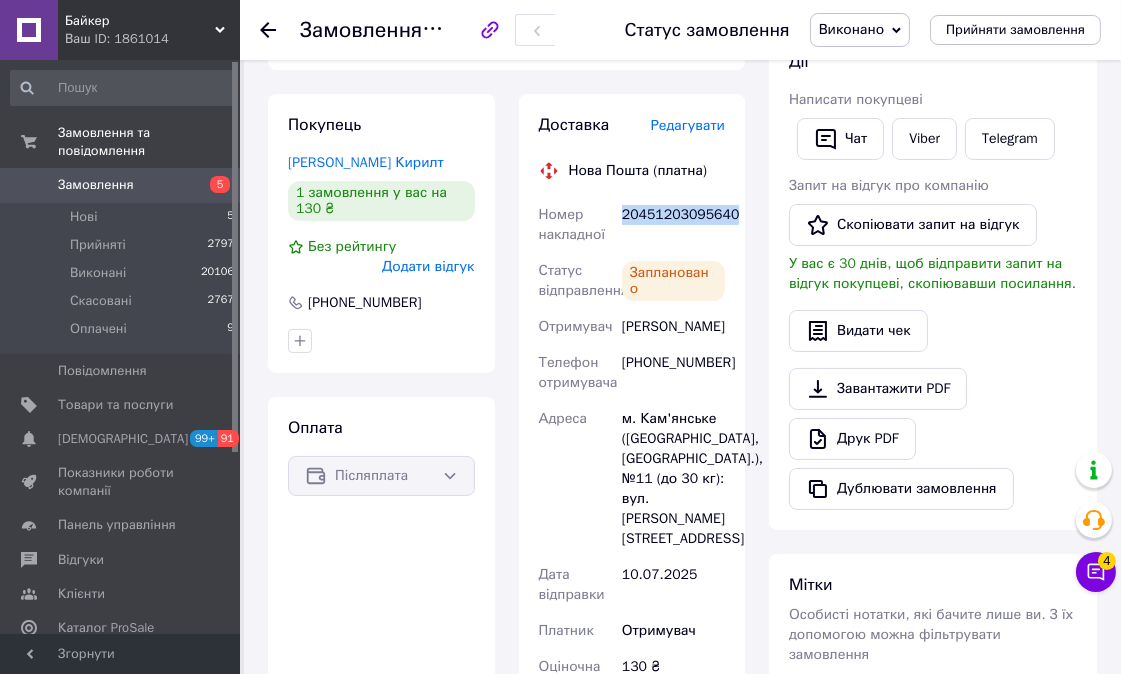 click on "Замовлення" at bounding box center [96, 185] 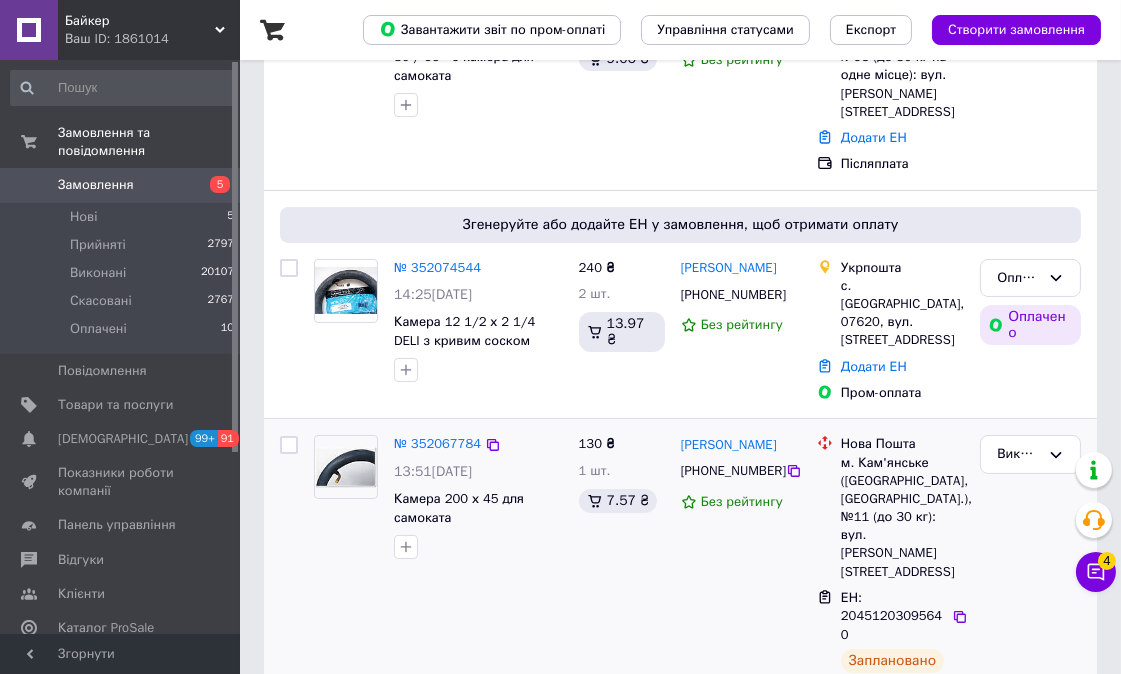 scroll, scrollTop: 111, scrollLeft: 0, axis: vertical 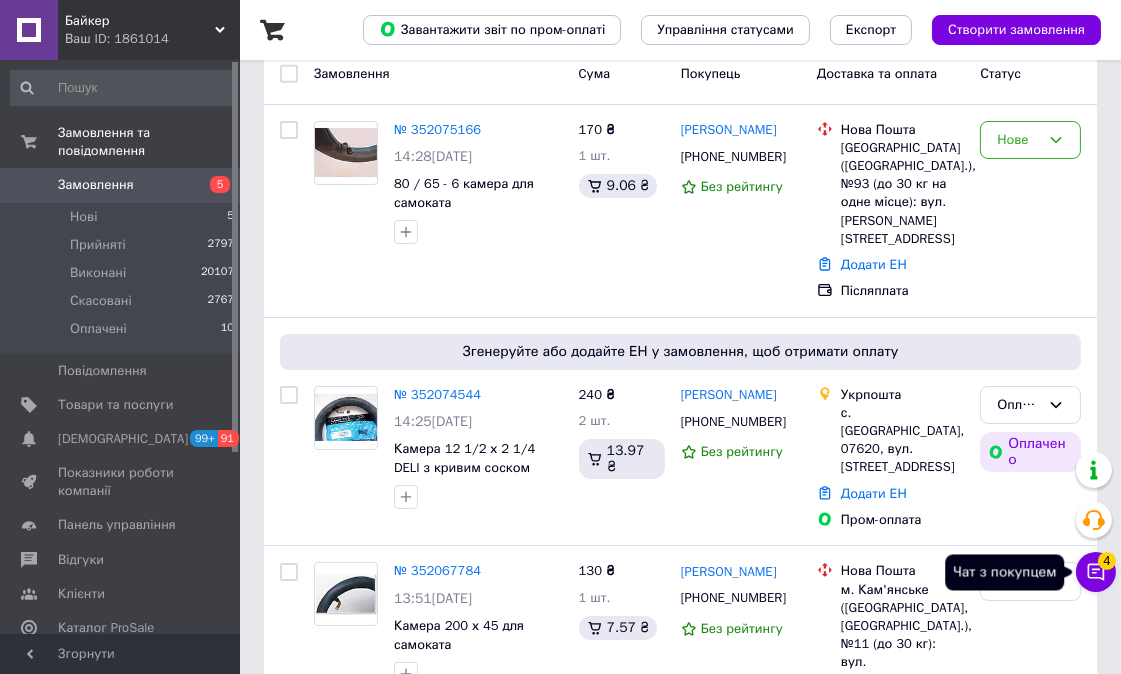click 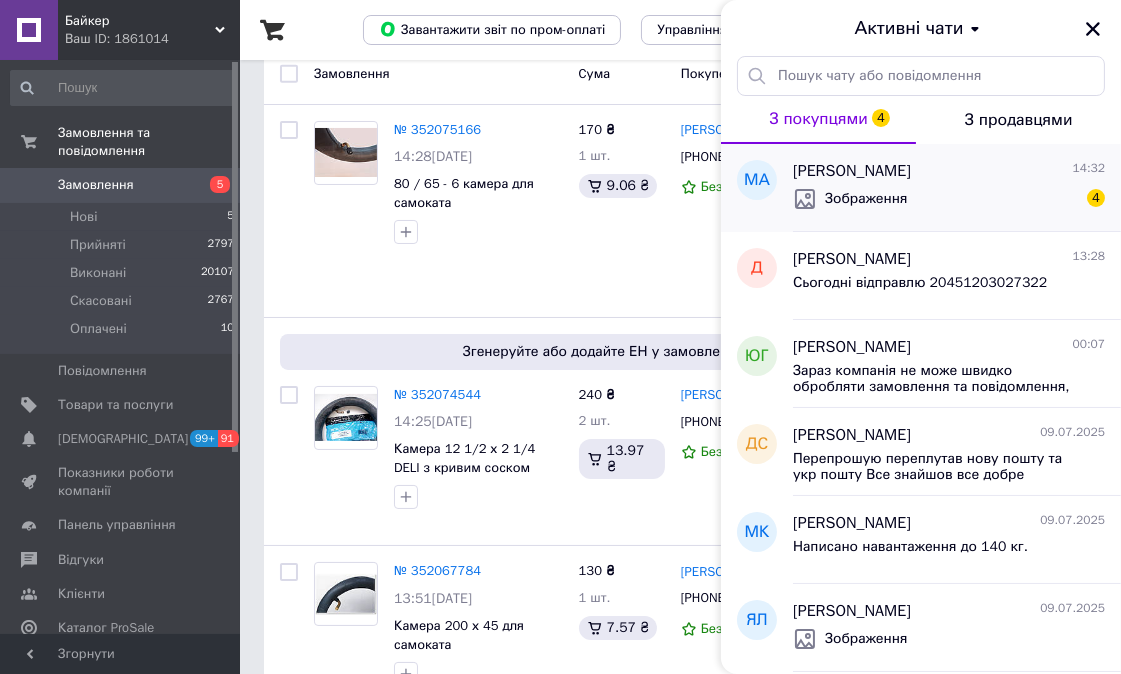 click on "Зображення 4" at bounding box center [949, 199] 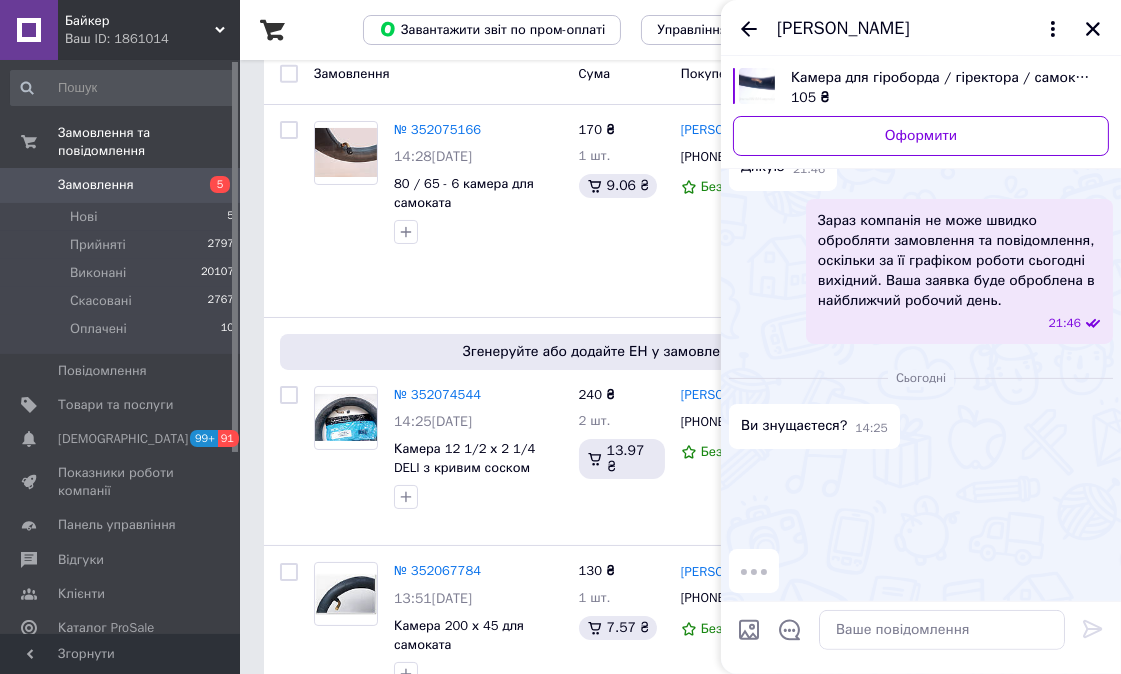 scroll, scrollTop: 2075, scrollLeft: 0, axis: vertical 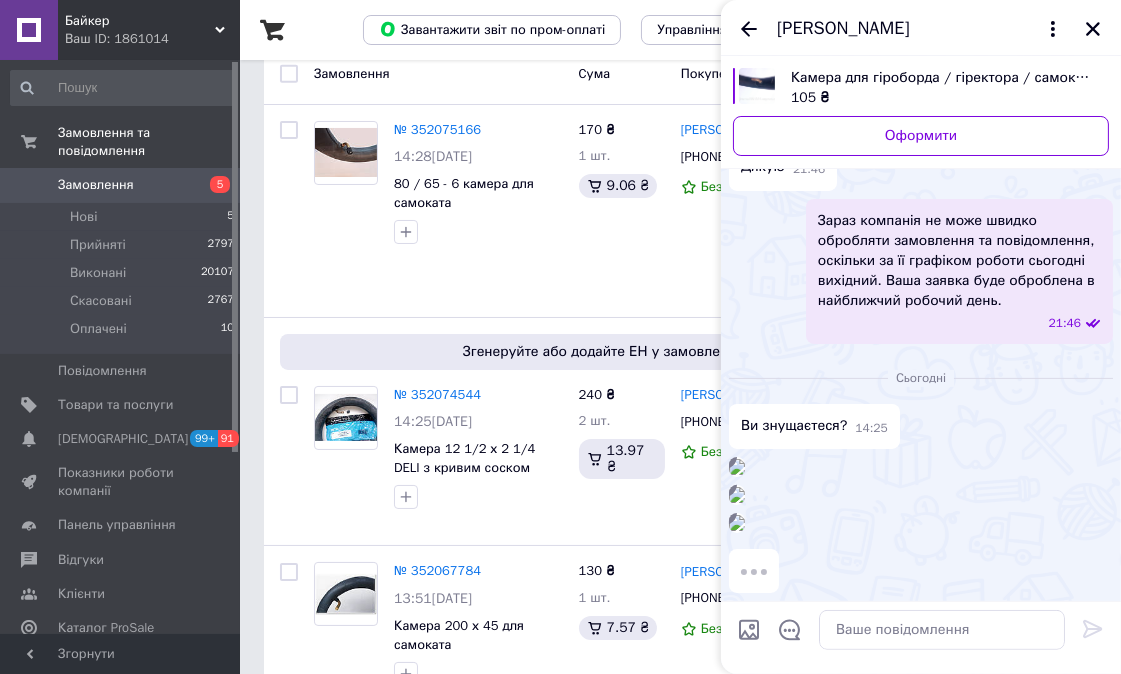 click on "Камера для гіроборда / гіректора / самоката 10 x 2 з вигнутим штуцером по ходу камери 90 градусів" at bounding box center (942, 78) 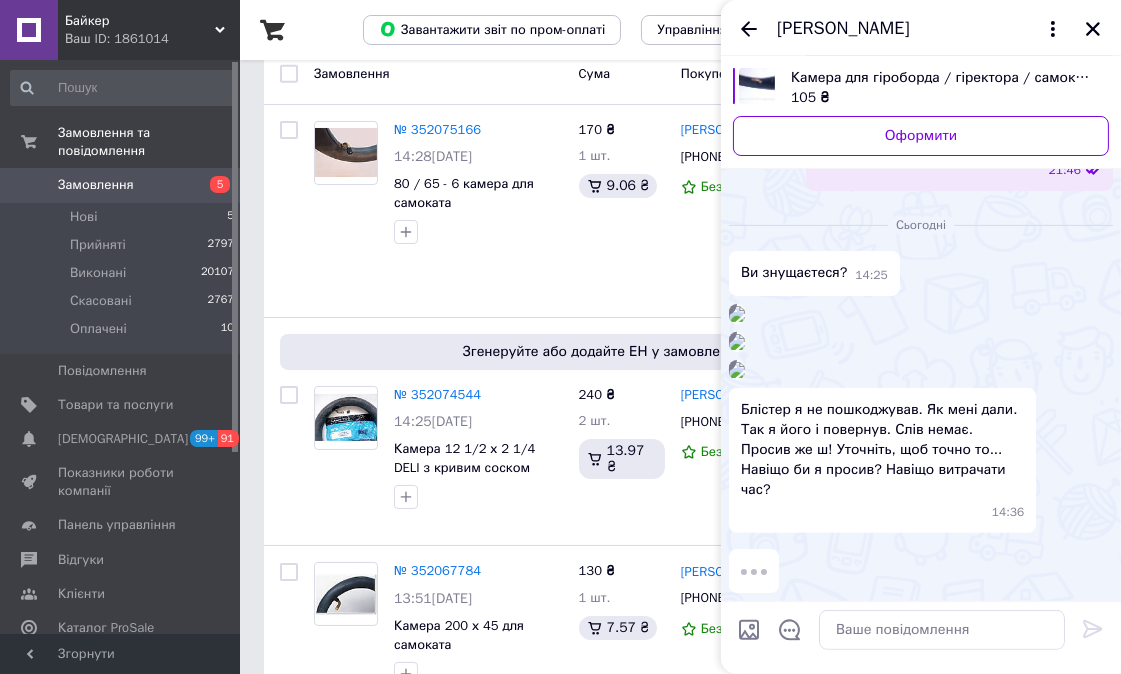 scroll, scrollTop: 2652, scrollLeft: 0, axis: vertical 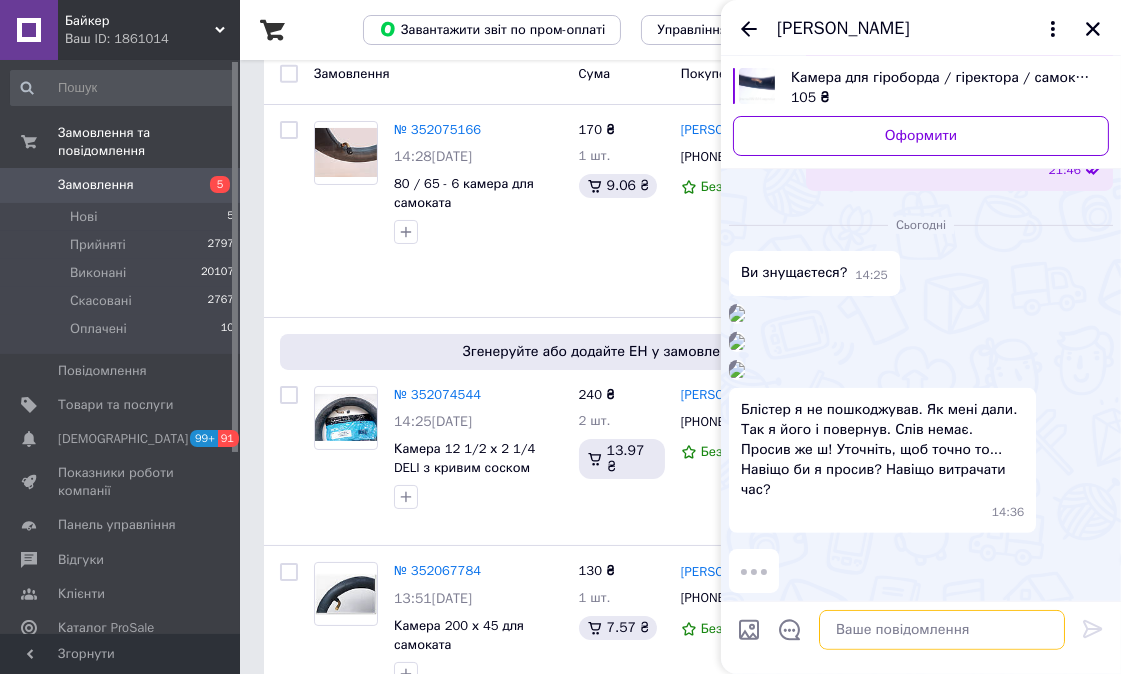 click at bounding box center (942, 630) 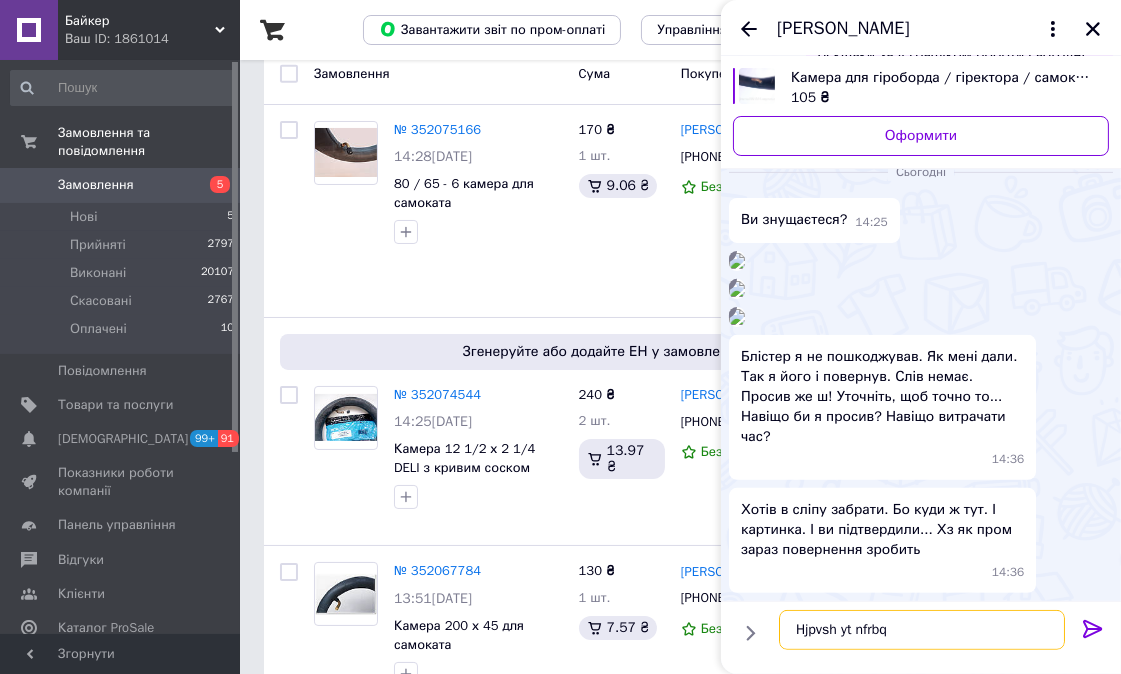 type on "Hjpvsh yt nfrbq&" 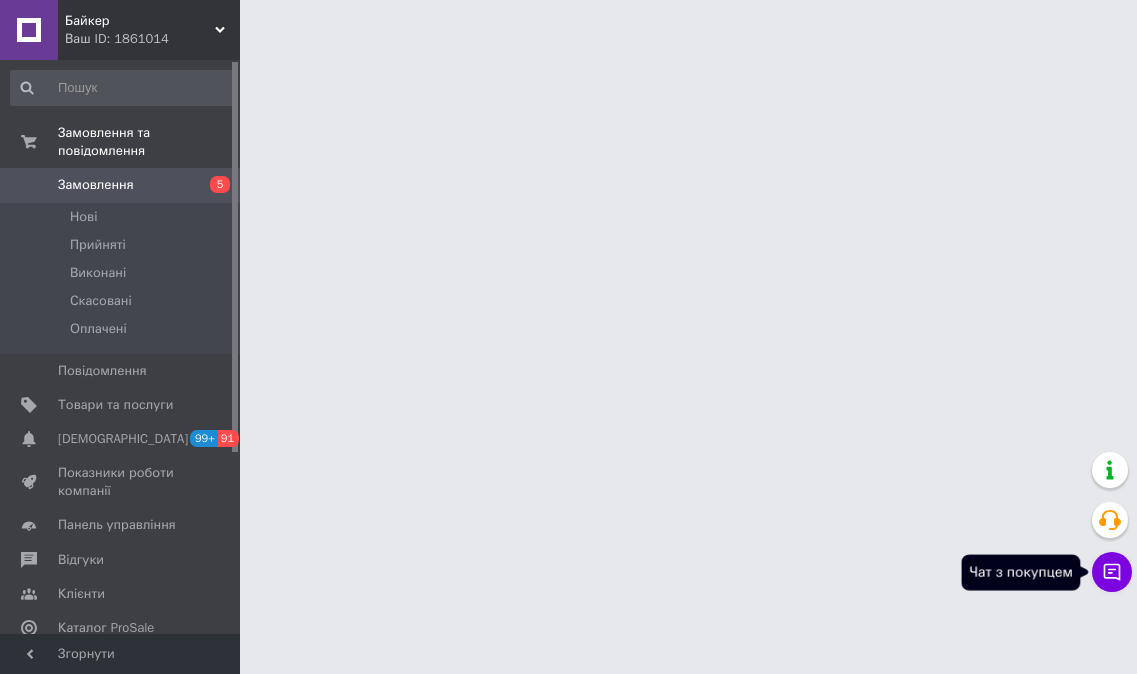 scroll, scrollTop: 0, scrollLeft: 0, axis: both 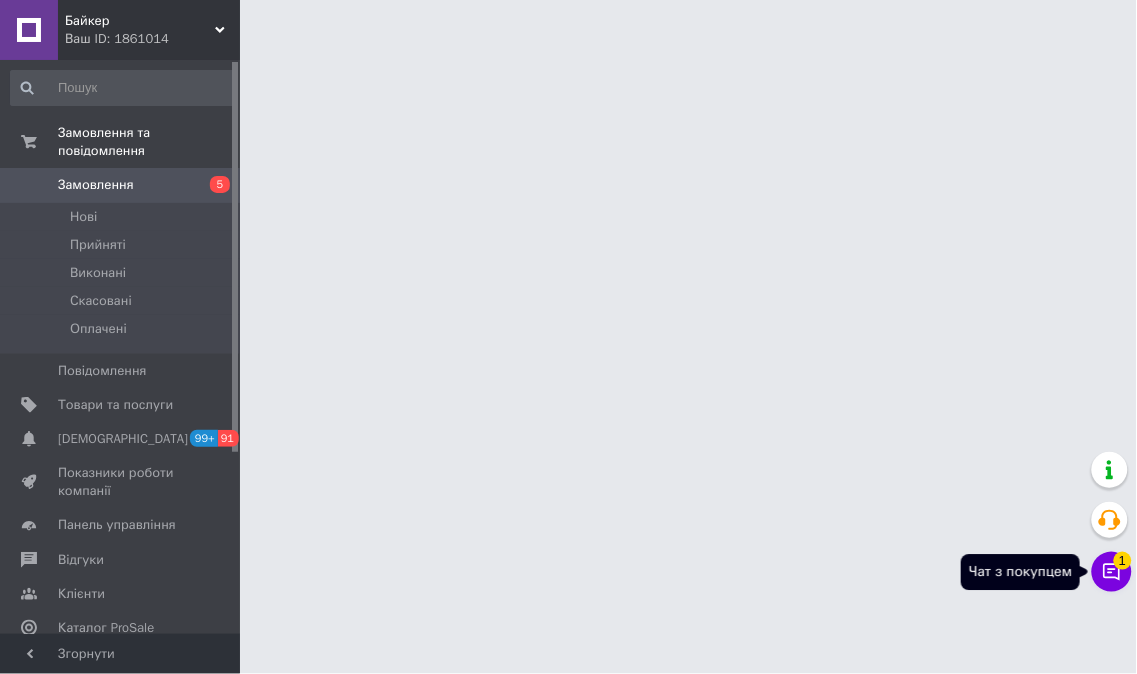 click on "Чат з покупцем 1" at bounding box center [1112, 572] 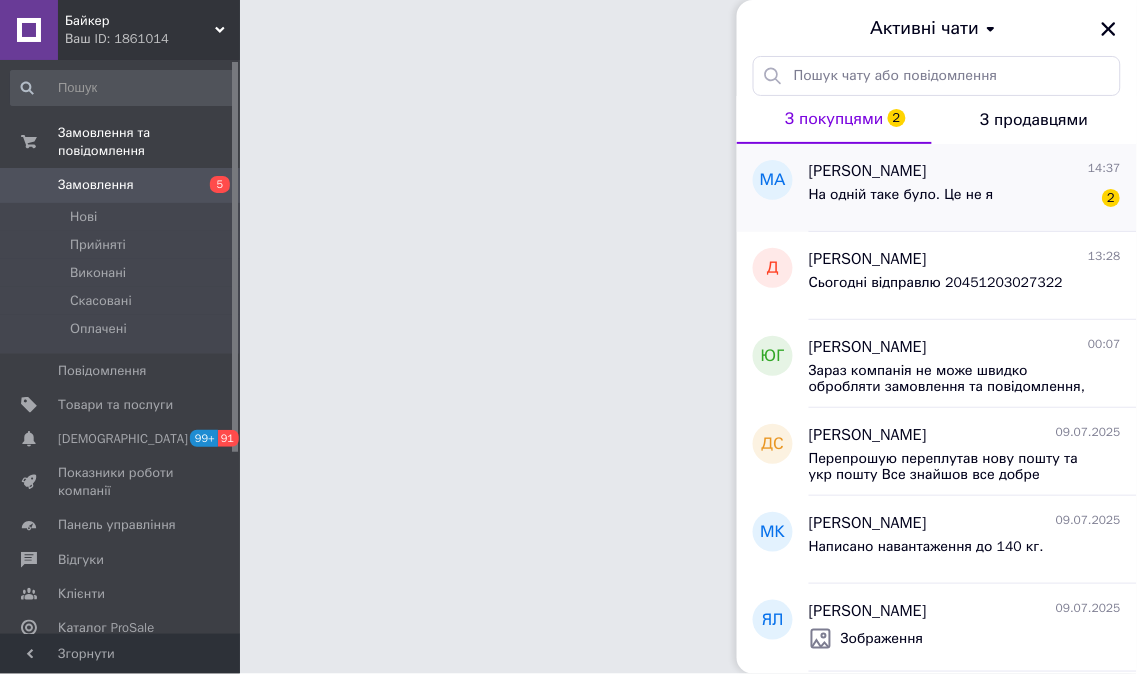 click on "На одній таке було. Це не я" at bounding box center (901, 195) 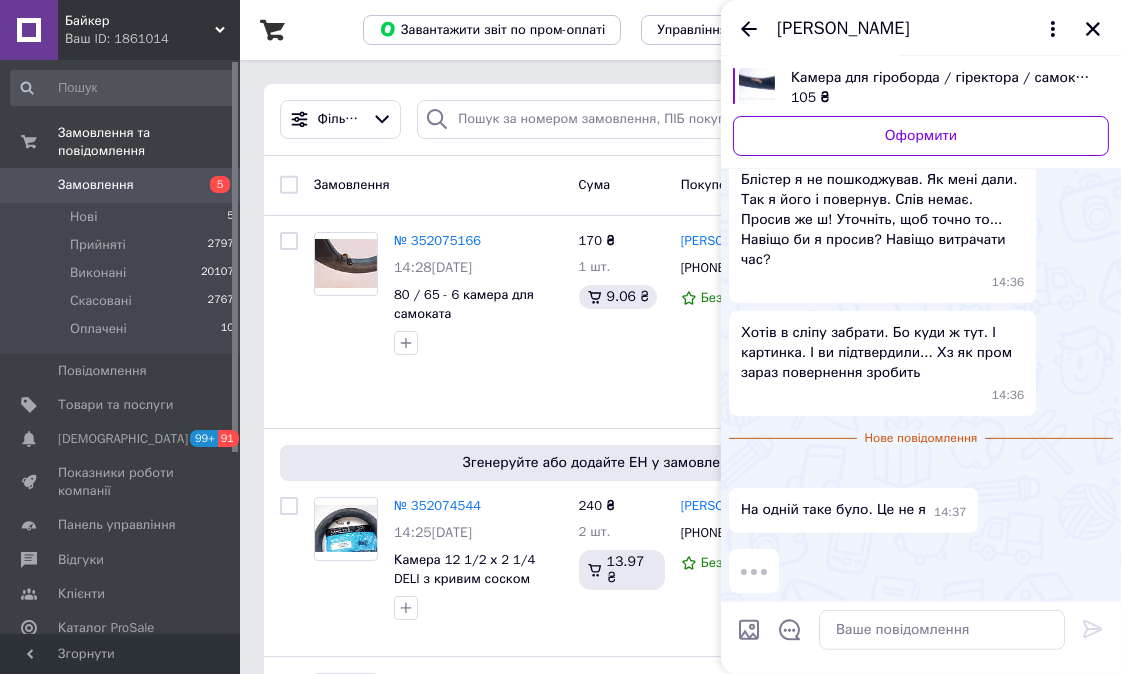 scroll, scrollTop: 2997, scrollLeft: 0, axis: vertical 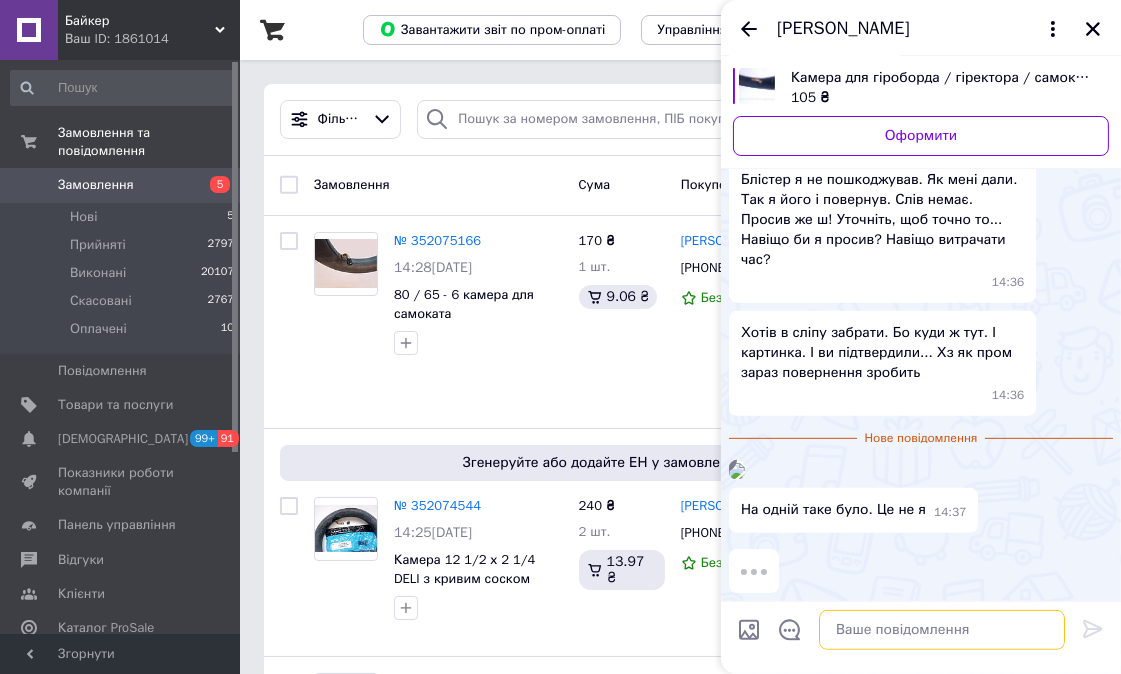 click at bounding box center (942, 630) 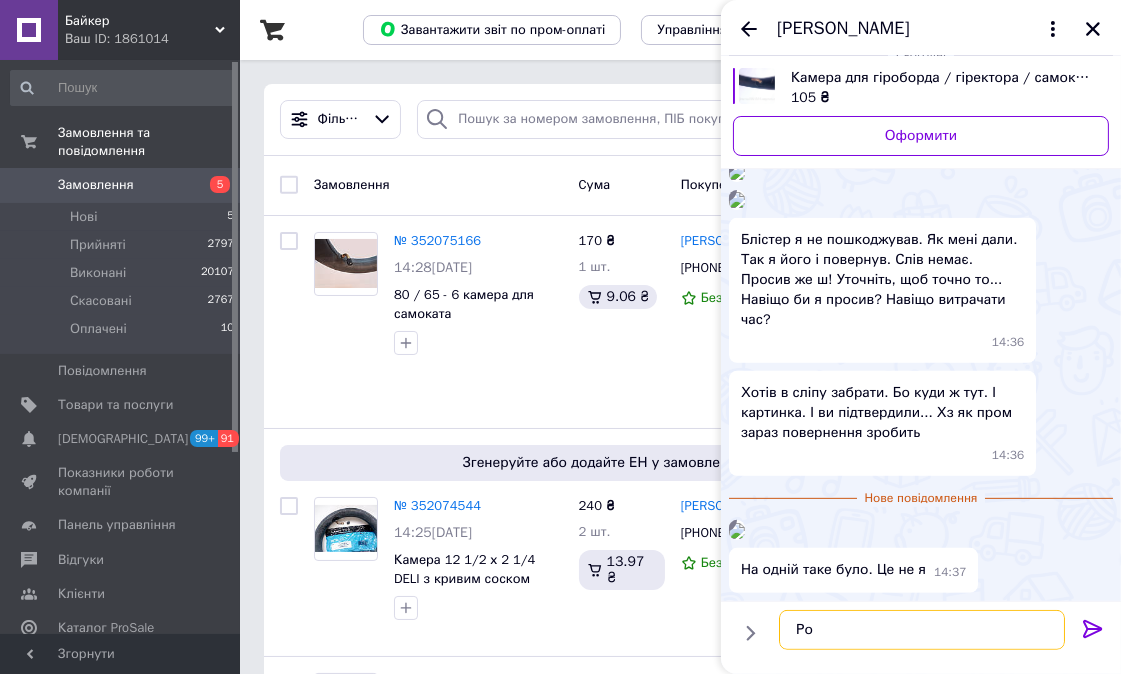 scroll, scrollTop: 2997, scrollLeft: 0, axis: vertical 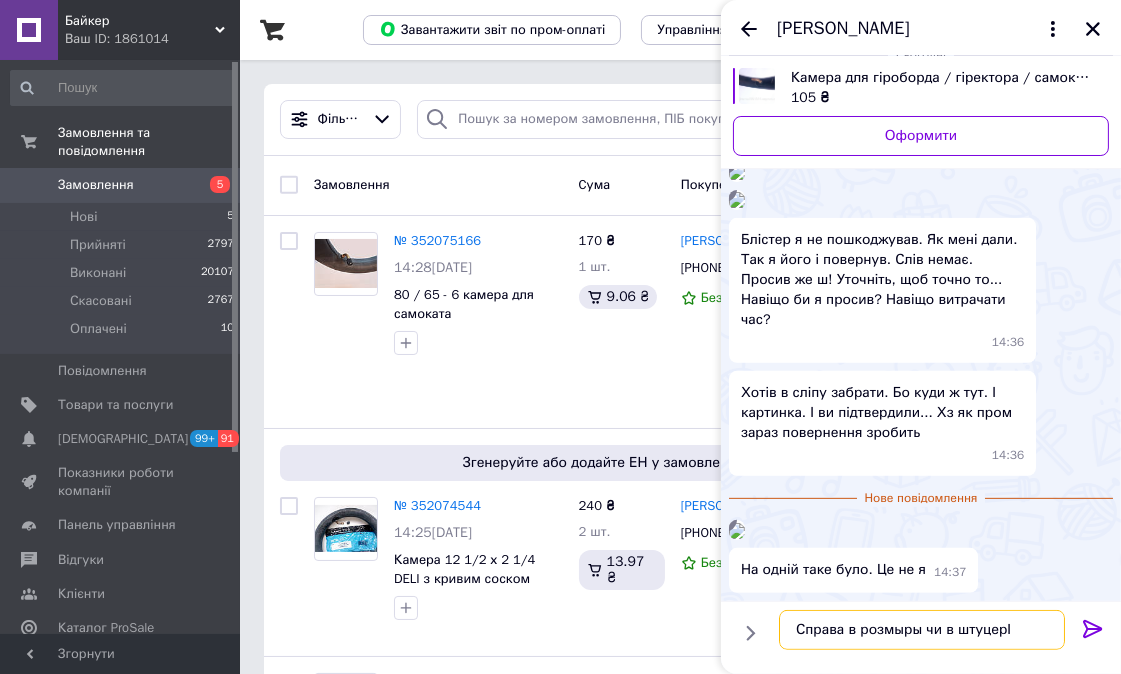 click on "Справа в розмыры чи в штуцерІ" at bounding box center [922, 630] 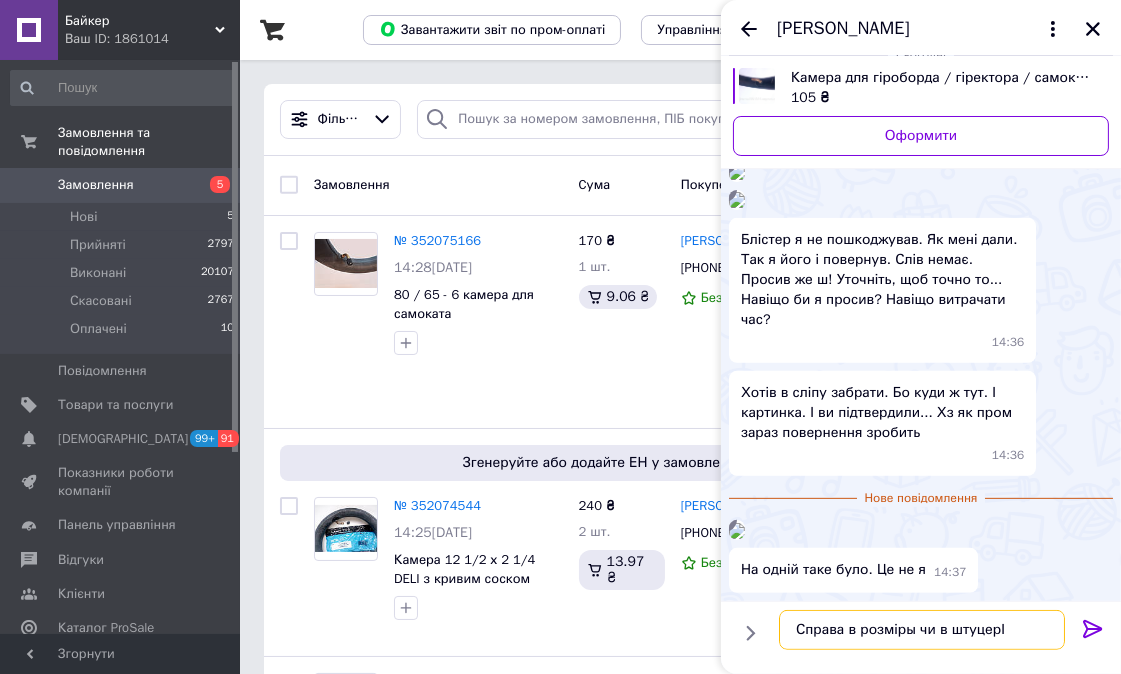 click on "Справа в розміры чи в штуцерІ" at bounding box center [922, 630] 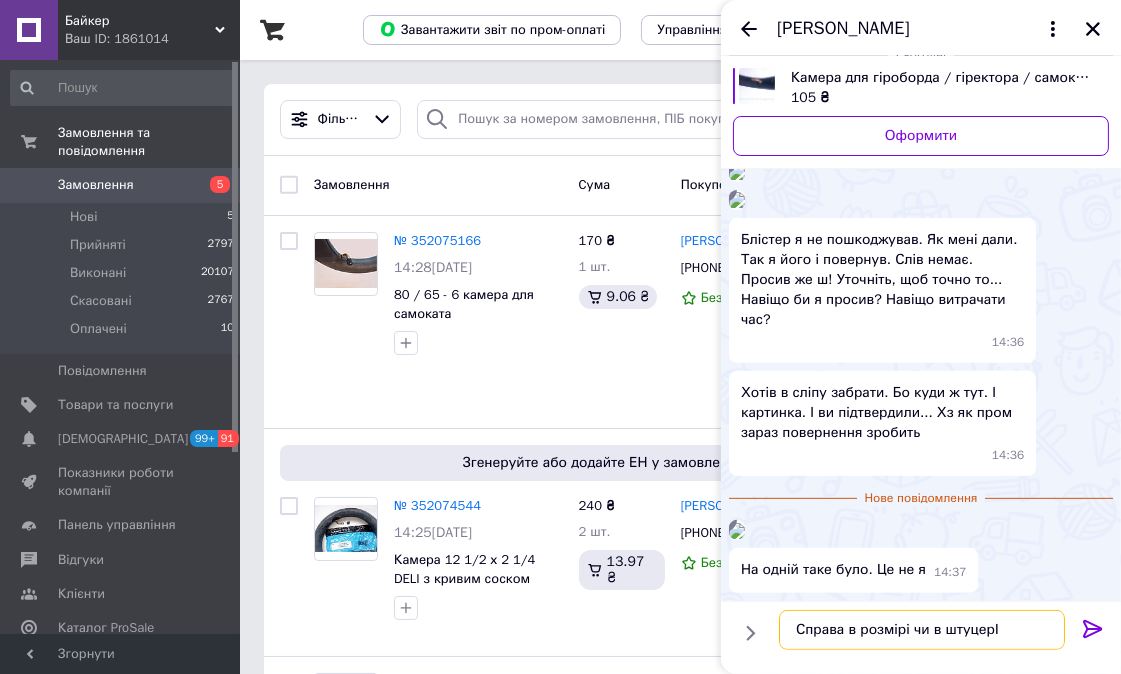 click on "Справа в розмірі чи в штуцерІ" at bounding box center [922, 630] 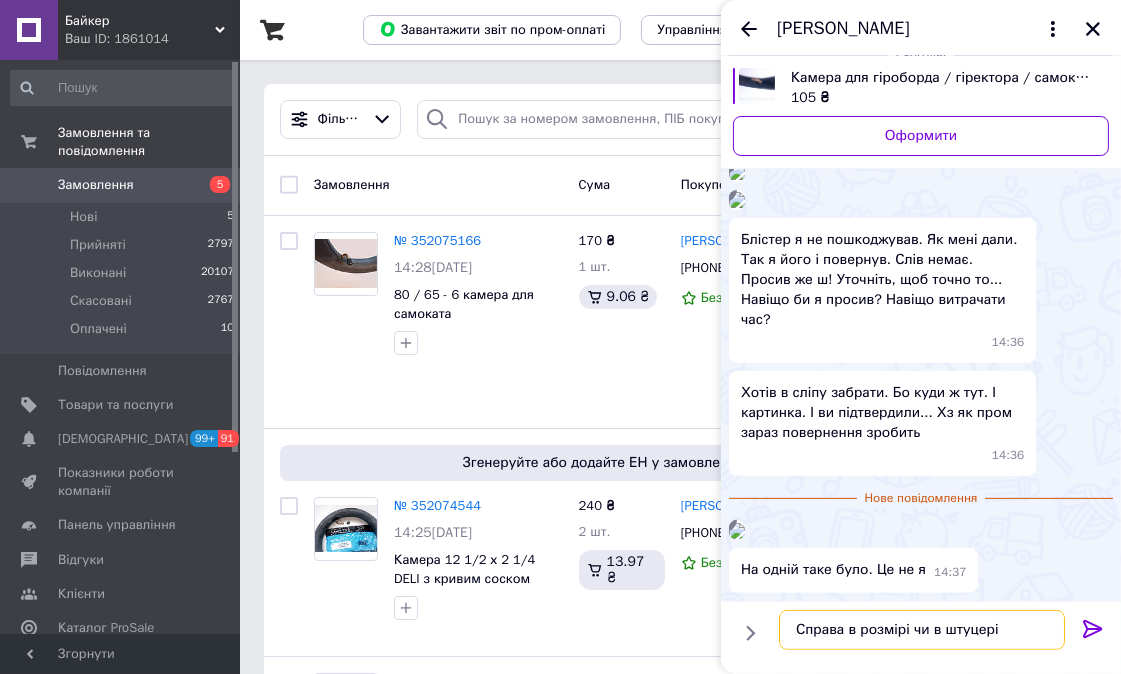 type on "Справа в розмірі чи в штуцері?" 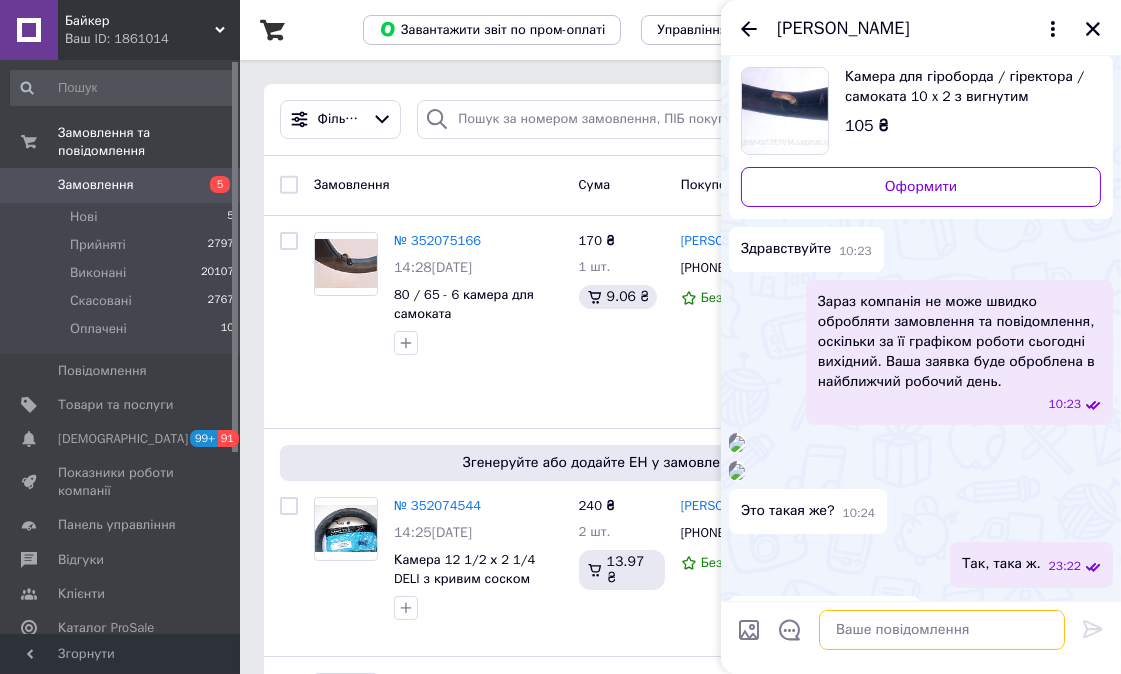 scroll, scrollTop: 0, scrollLeft: 0, axis: both 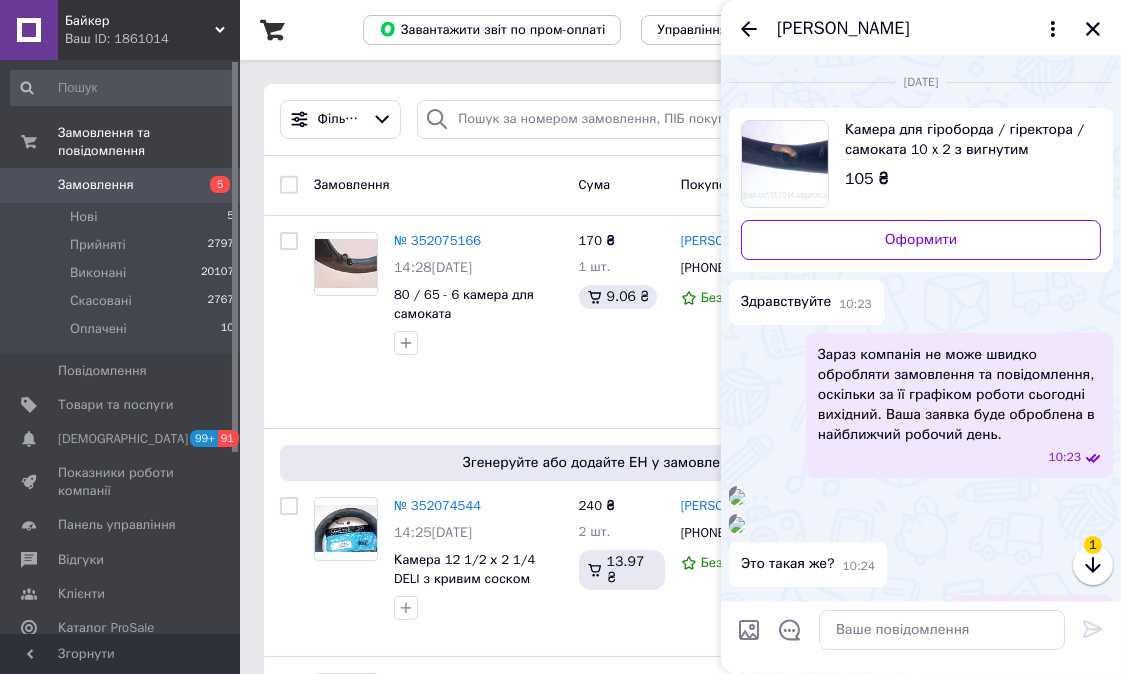 click on "Камера для гіроборда / гіректора / самоката 10 x 2 з вигнутим штуцером по ходу камери 90 градусів" at bounding box center [965, 140] 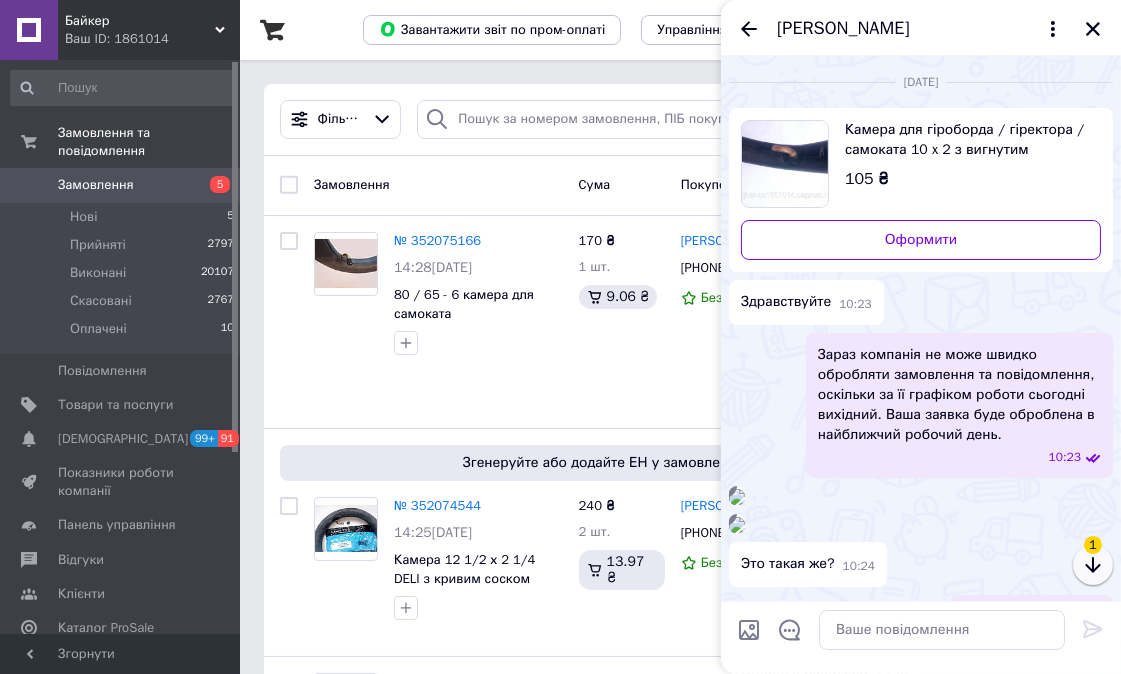 click 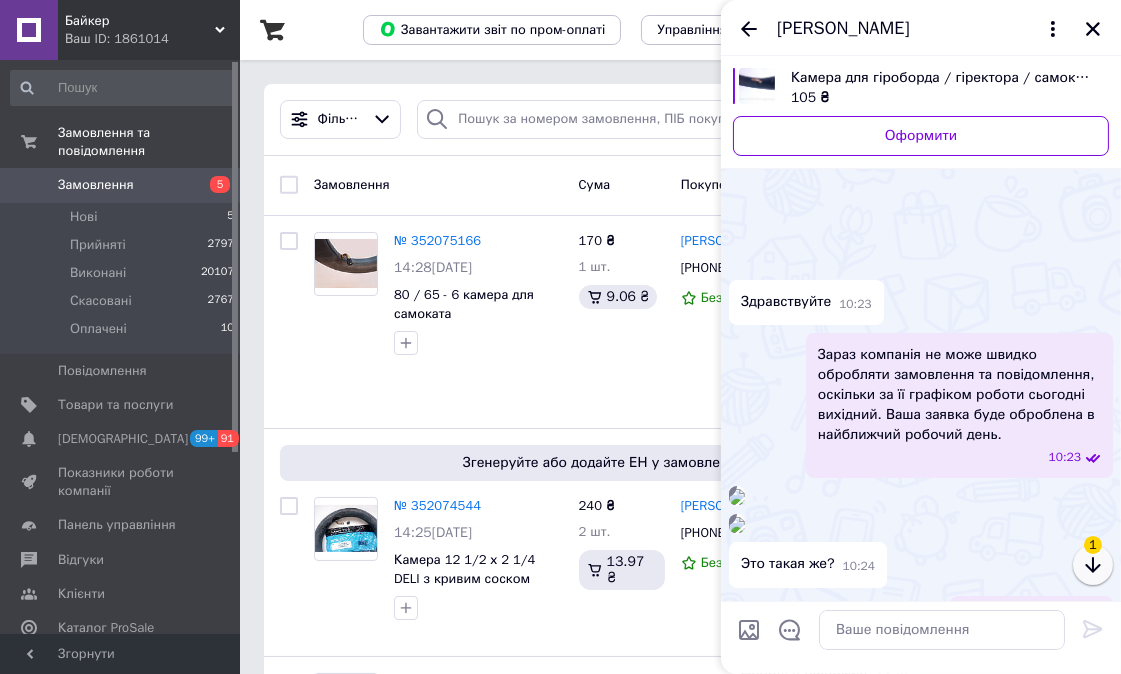 scroll, scrollTop: 3214, scrollLeft: 0, axis: vertical 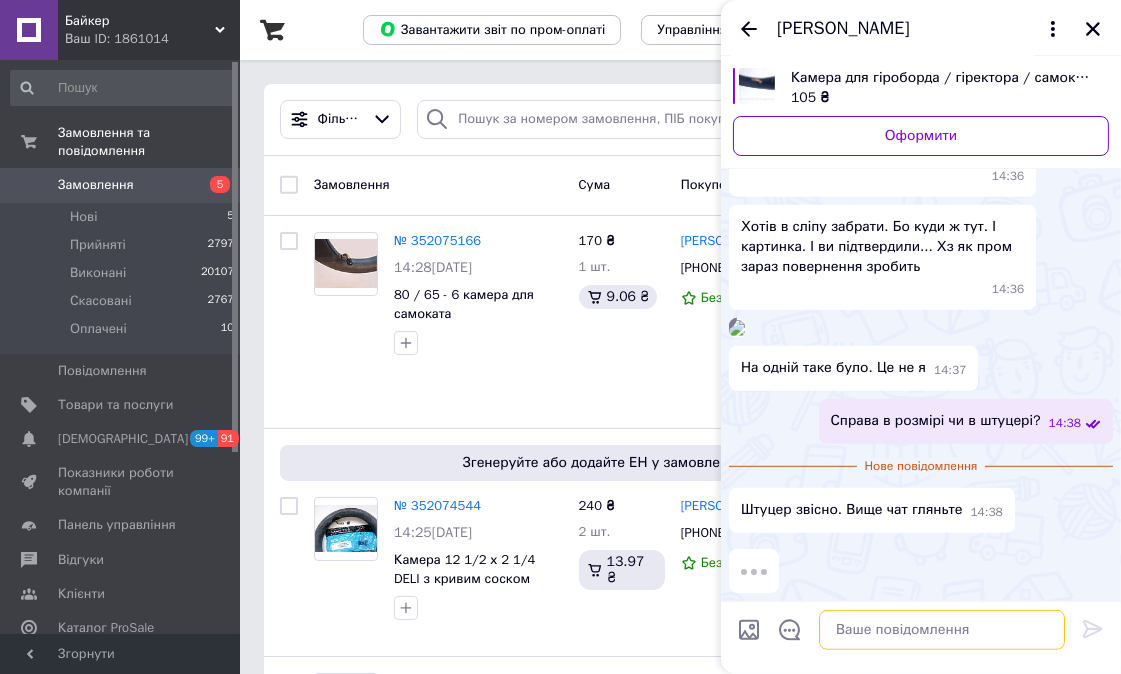 click at bounding box center [942, 630] 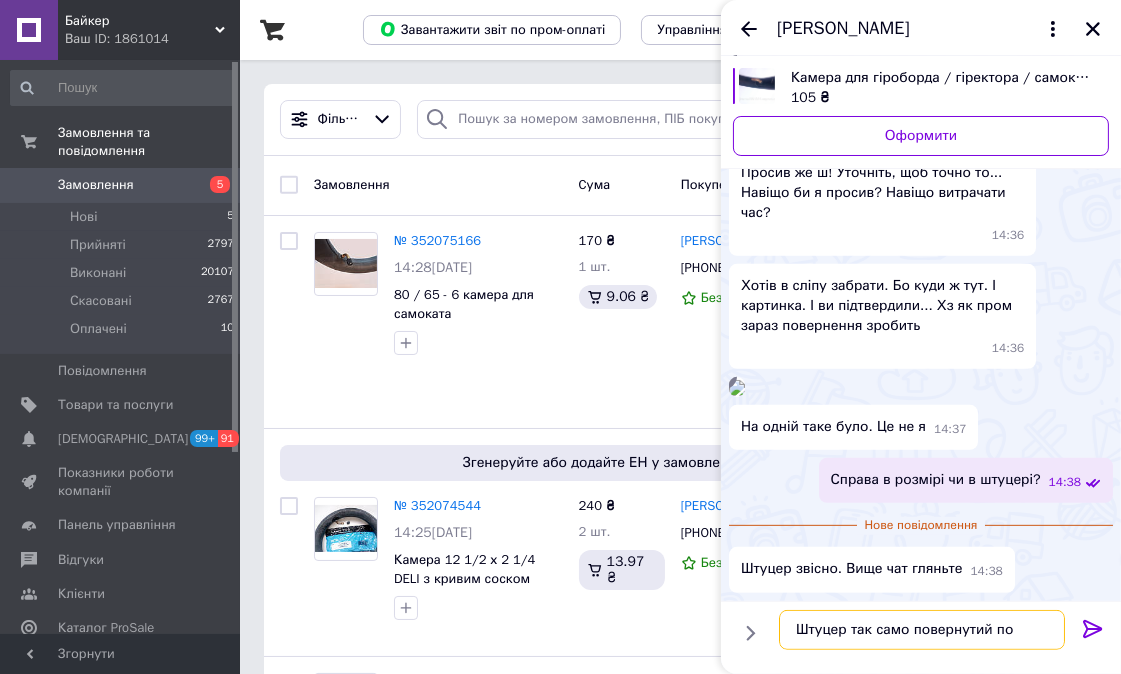 scroll, scrollTop: 3163, scrollLeft: 0, axis: vertical 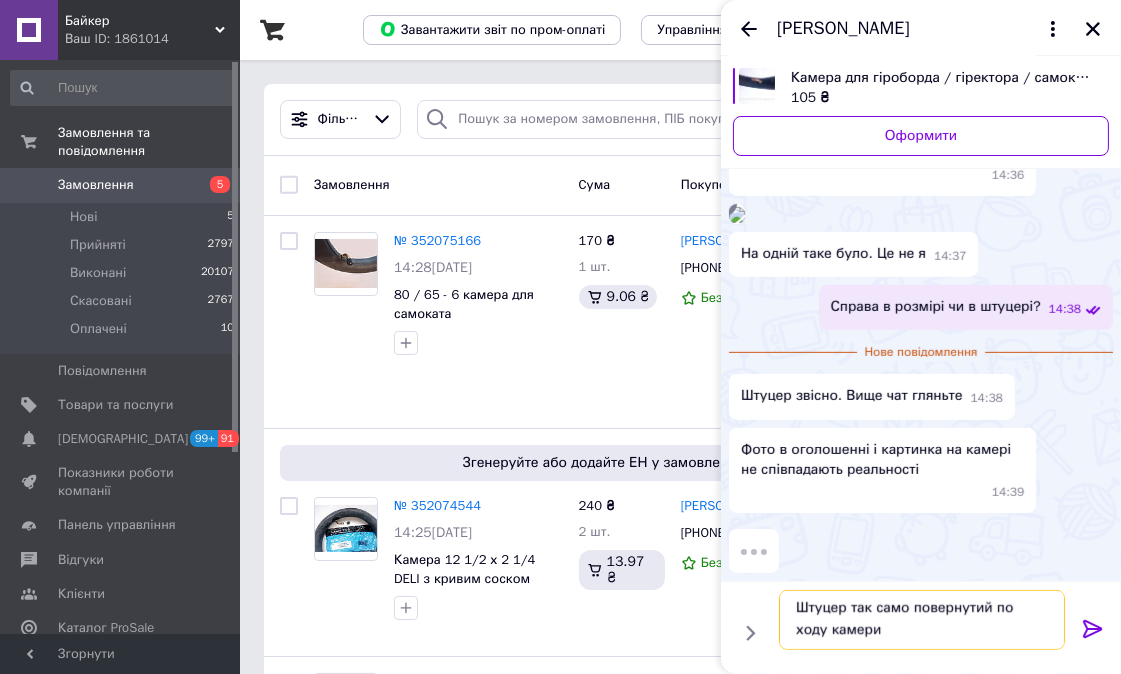 type on "Штуцер так само повернутий по ходу камери." 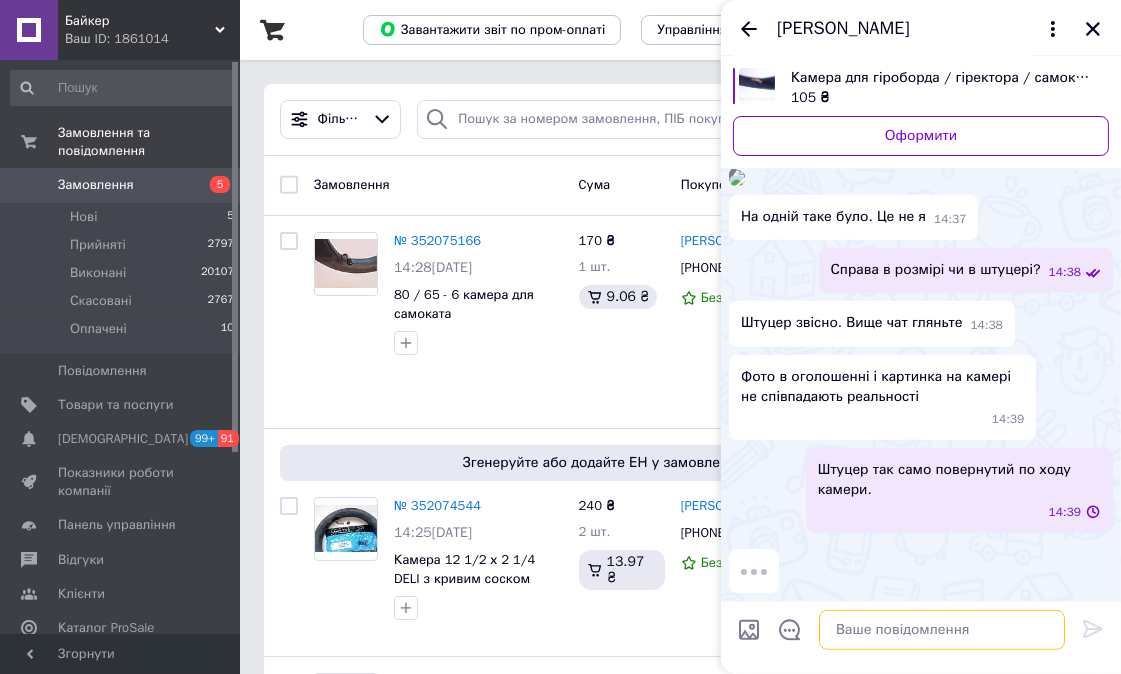 scroll, scrollTop: 0, scrollLeft: 0, axis: both 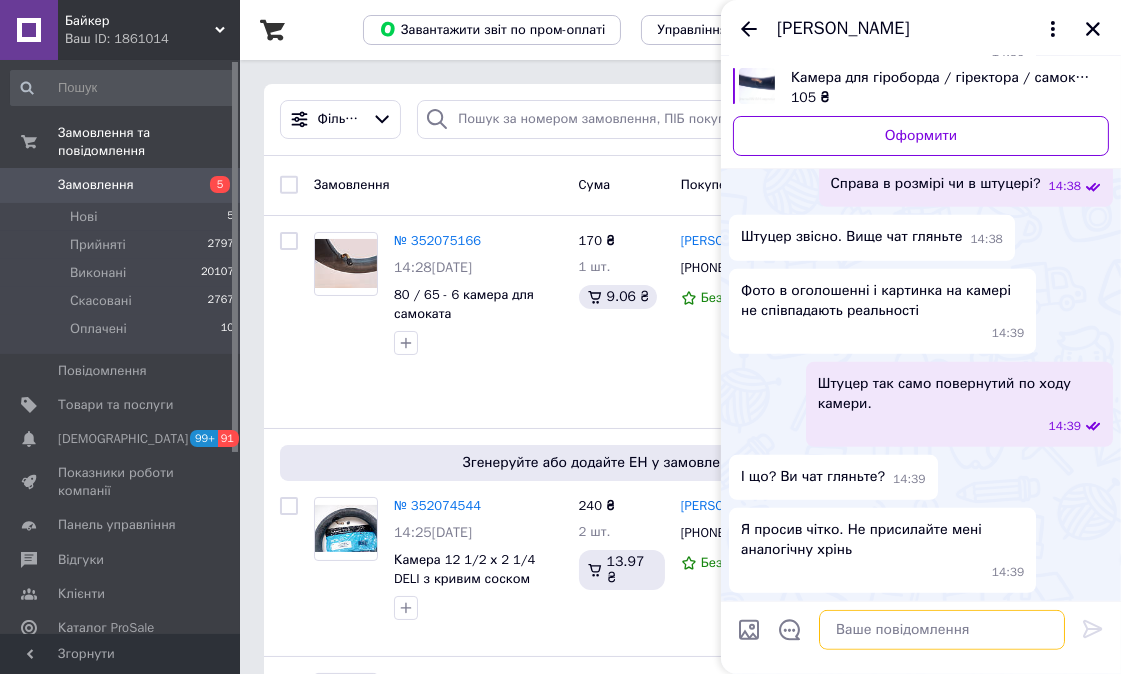 click at bounding box center (942, 630) 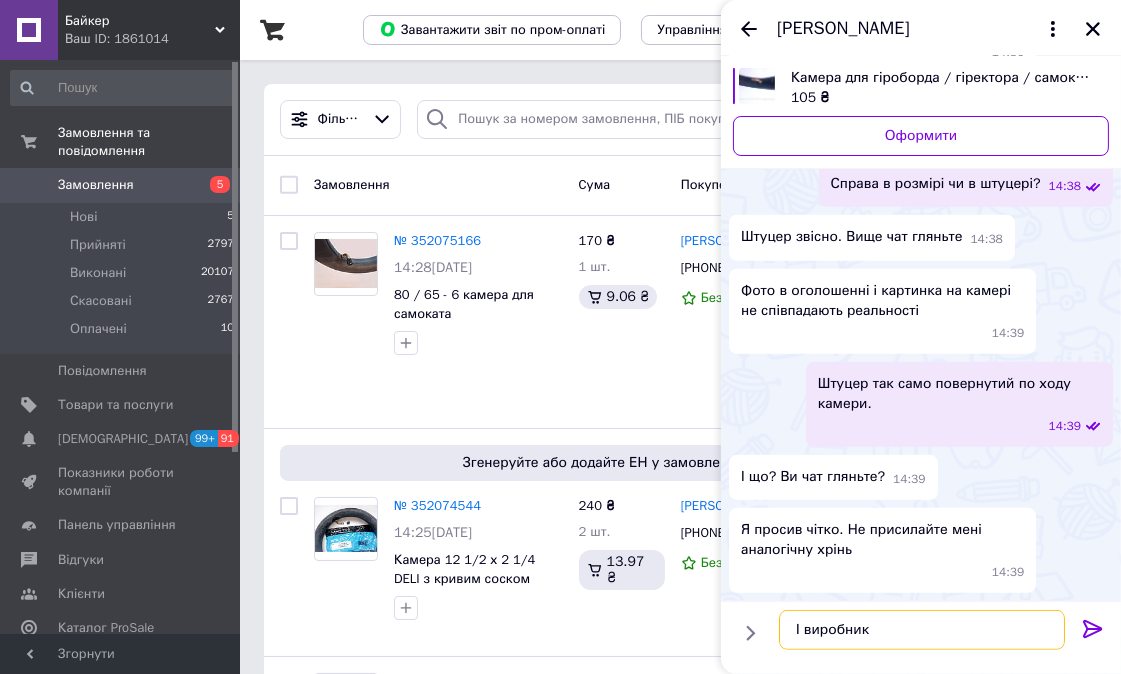 type on "І виробник" 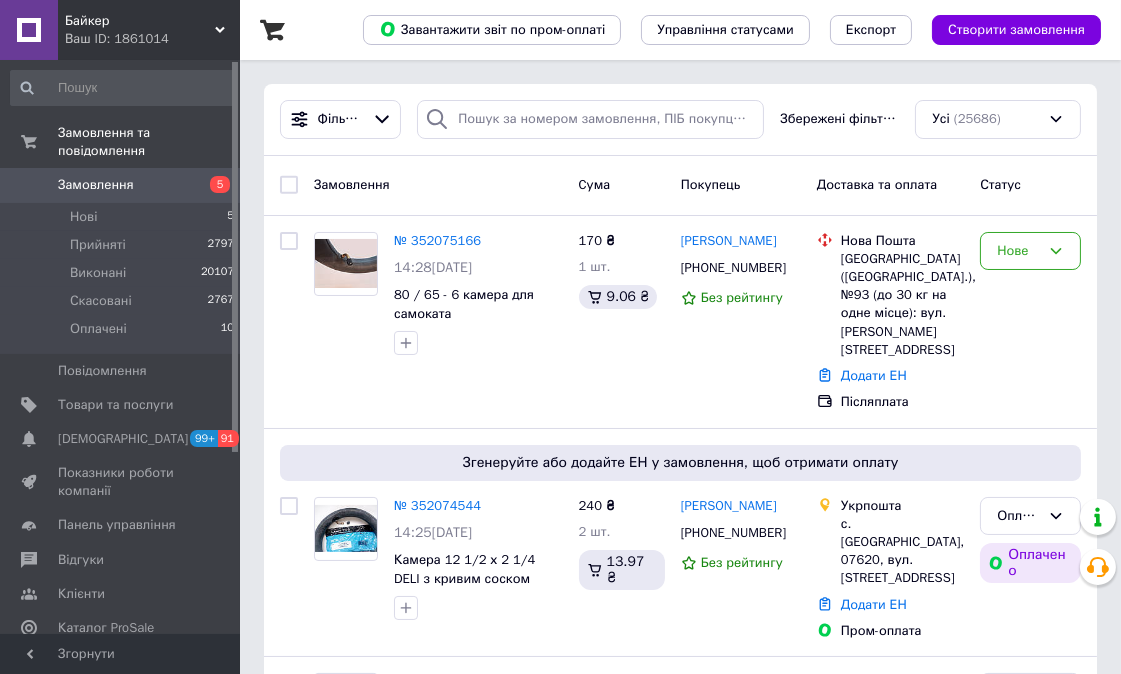 scroll, scrollTop: 590, scrollLeft: 0, axis: vertical 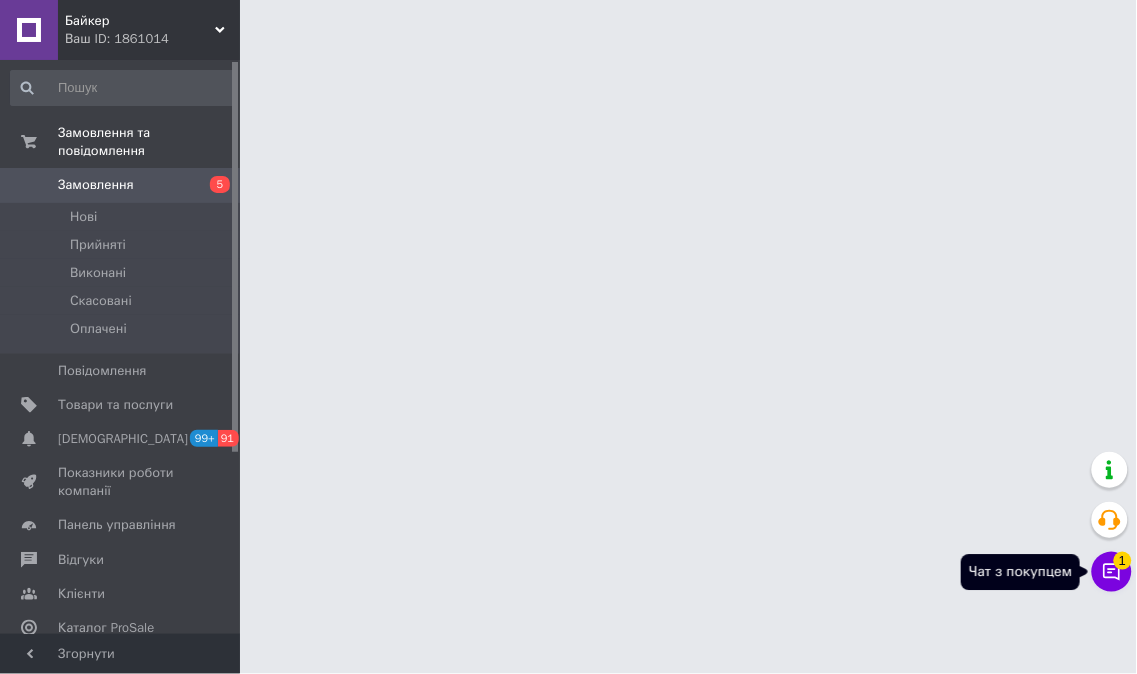 click 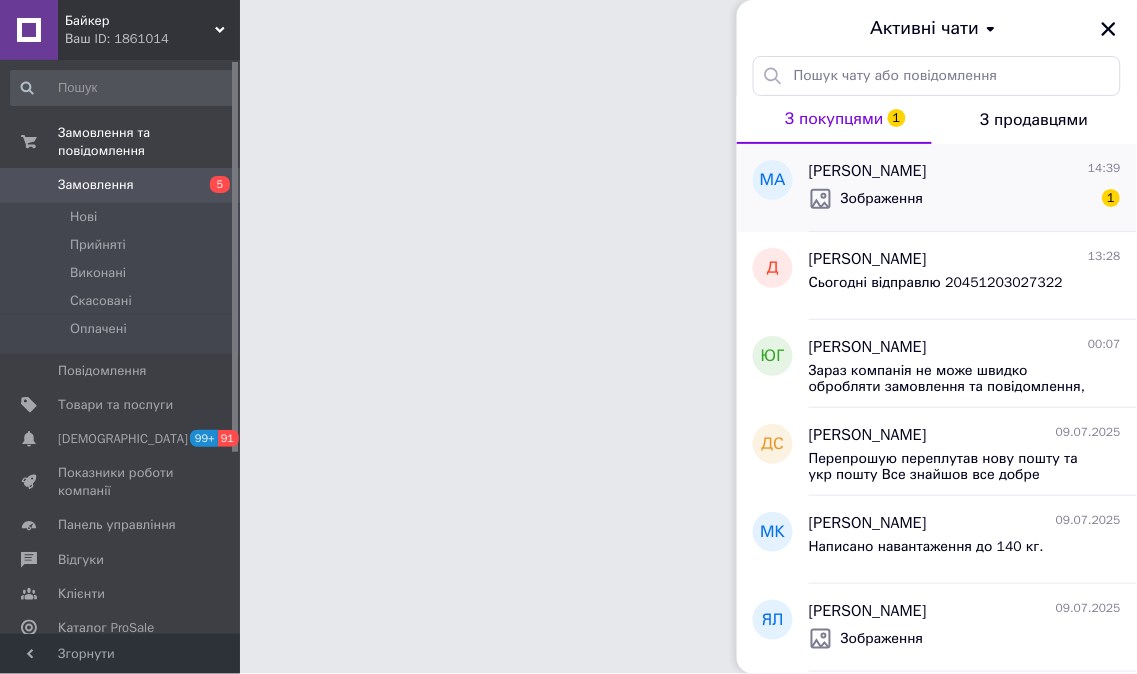 click on "Зображення 1" at bounding box center [965, 199] 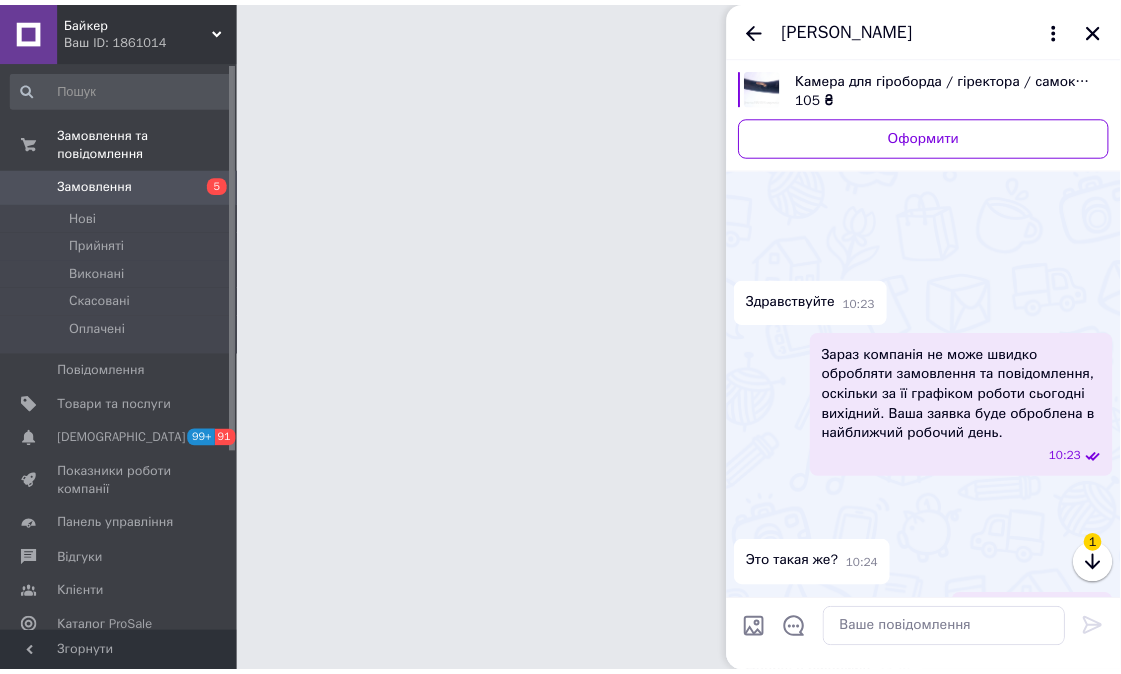 scroll, scrollTop: 3620, scrollLeft: 0, axis: vertical 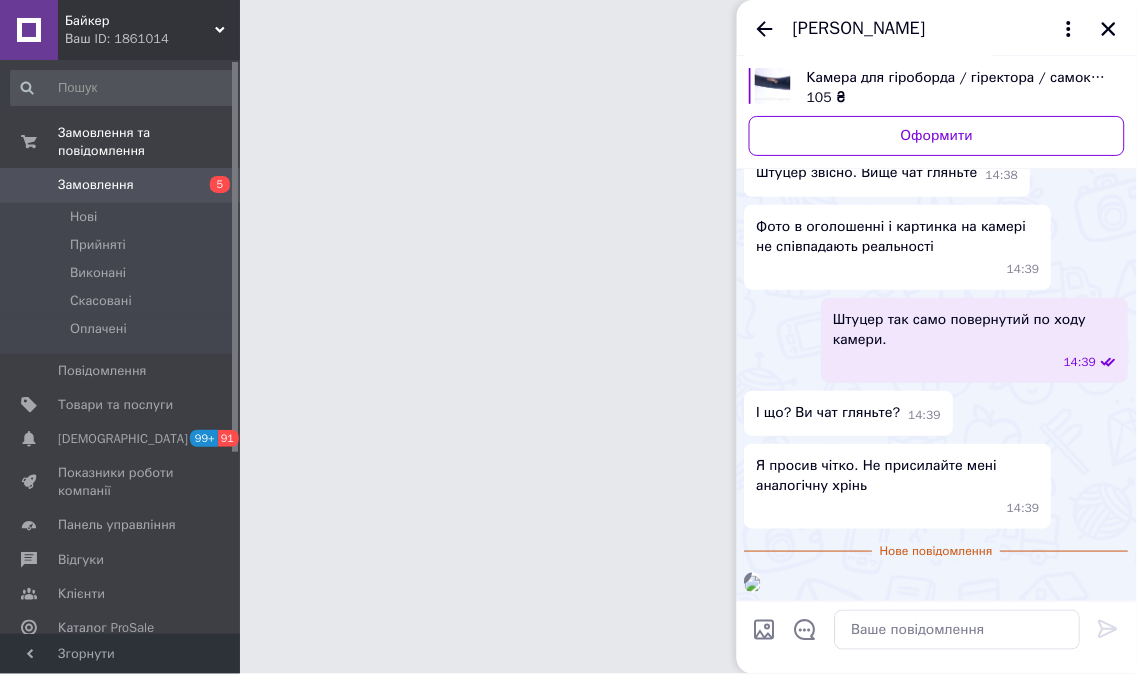 click at bounding box center (753, 584) 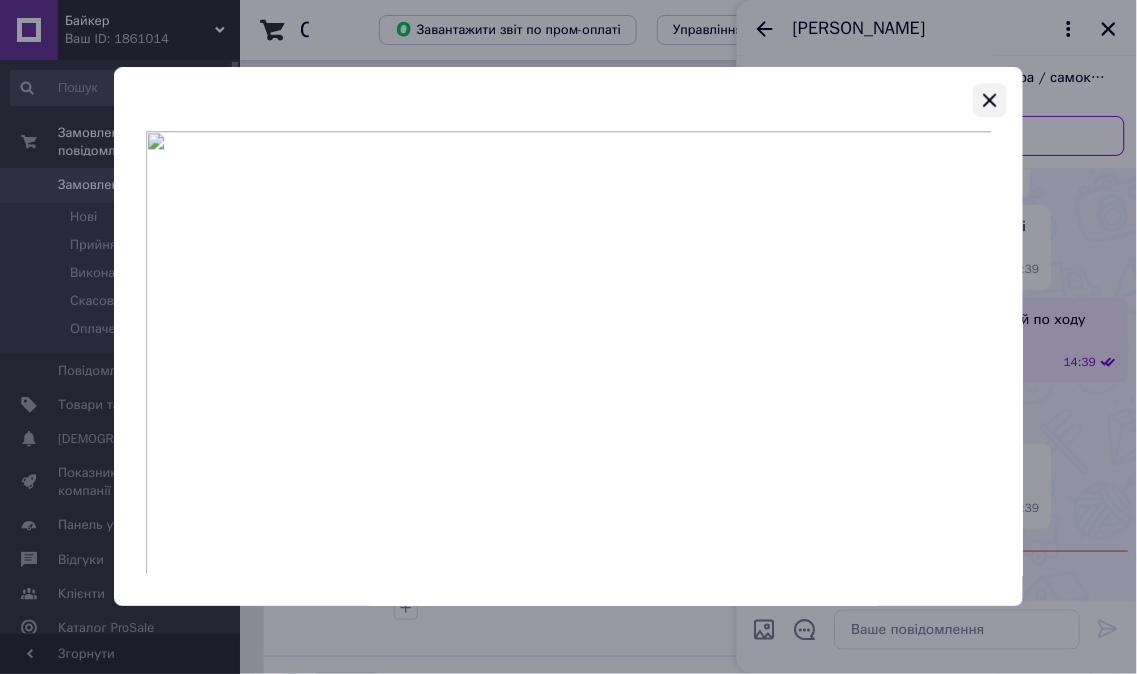 click 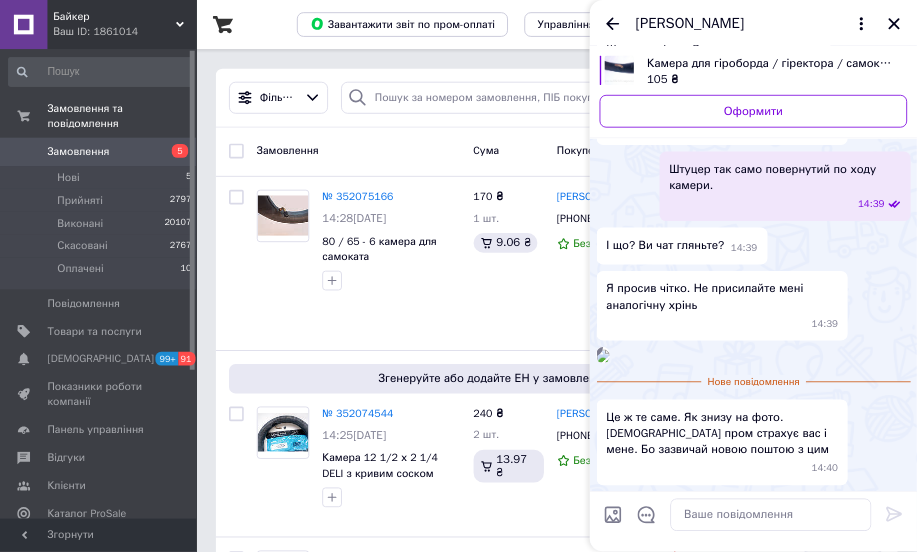 scroll, scrollTop: 3857, scrollLeft: 0, axis: vertical 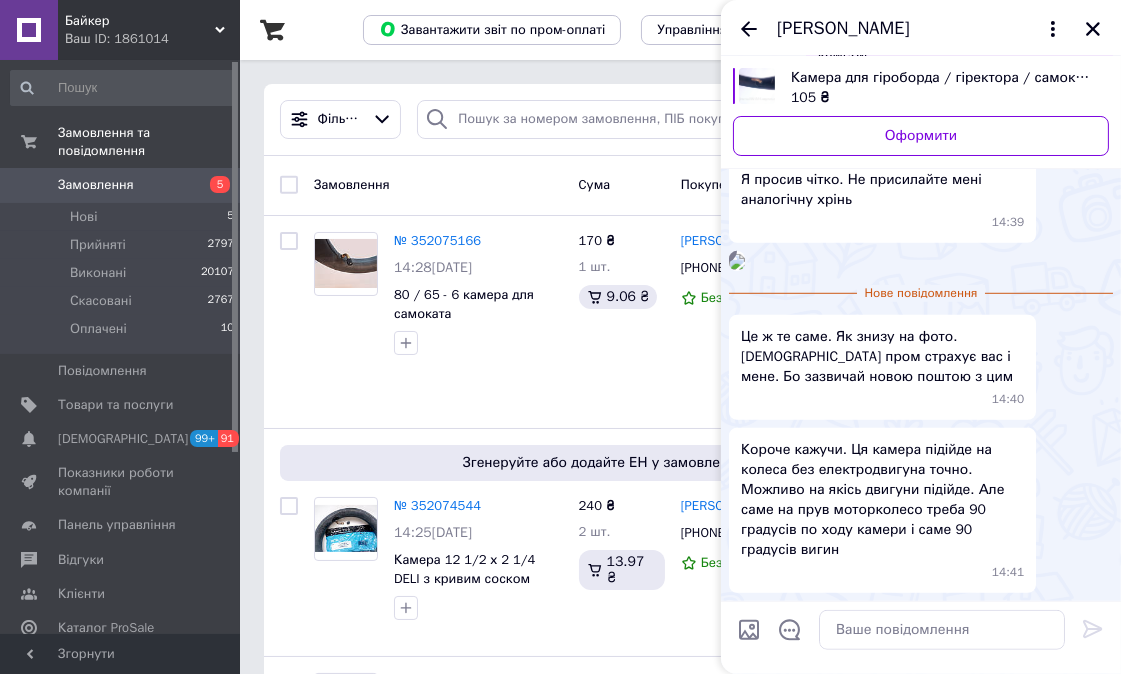 click at bounding box center [737, 262] 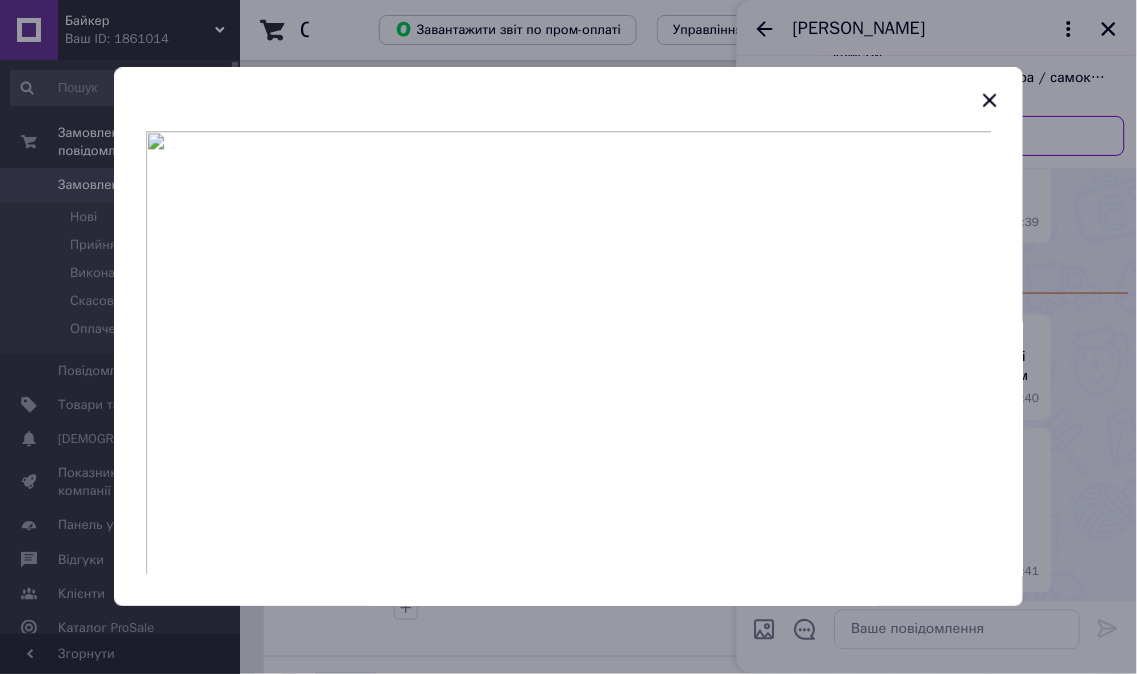 click at bounding box center [569, 353] 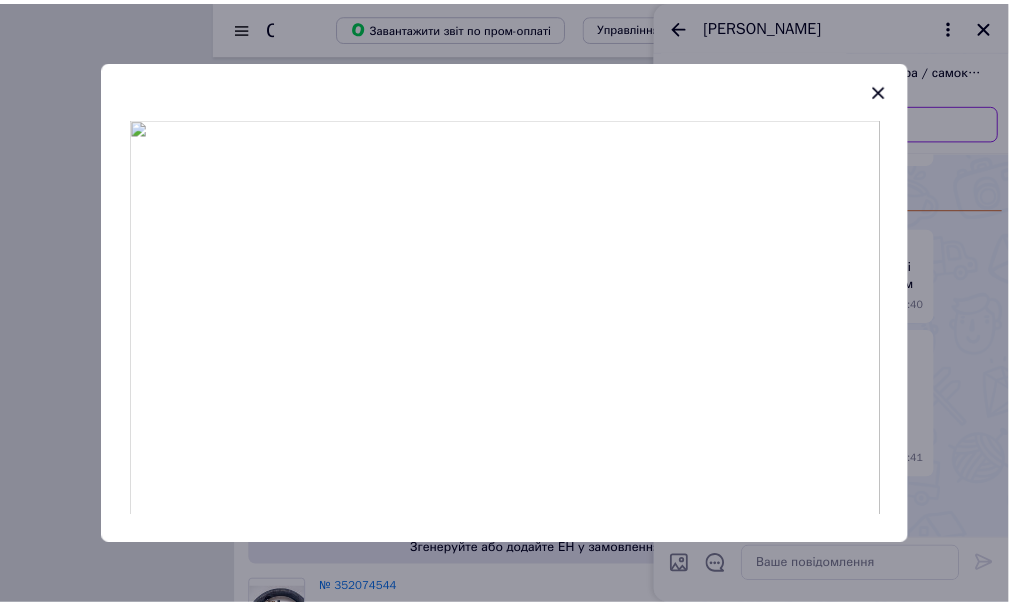 scroll, scrollTop: 0, scrollLeft: 0, axis: both 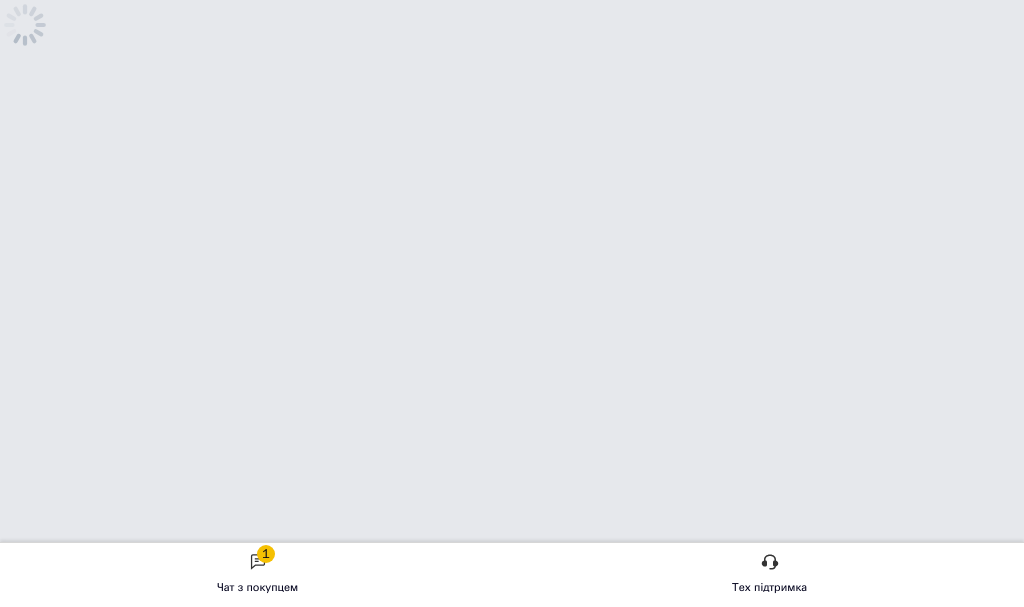 click 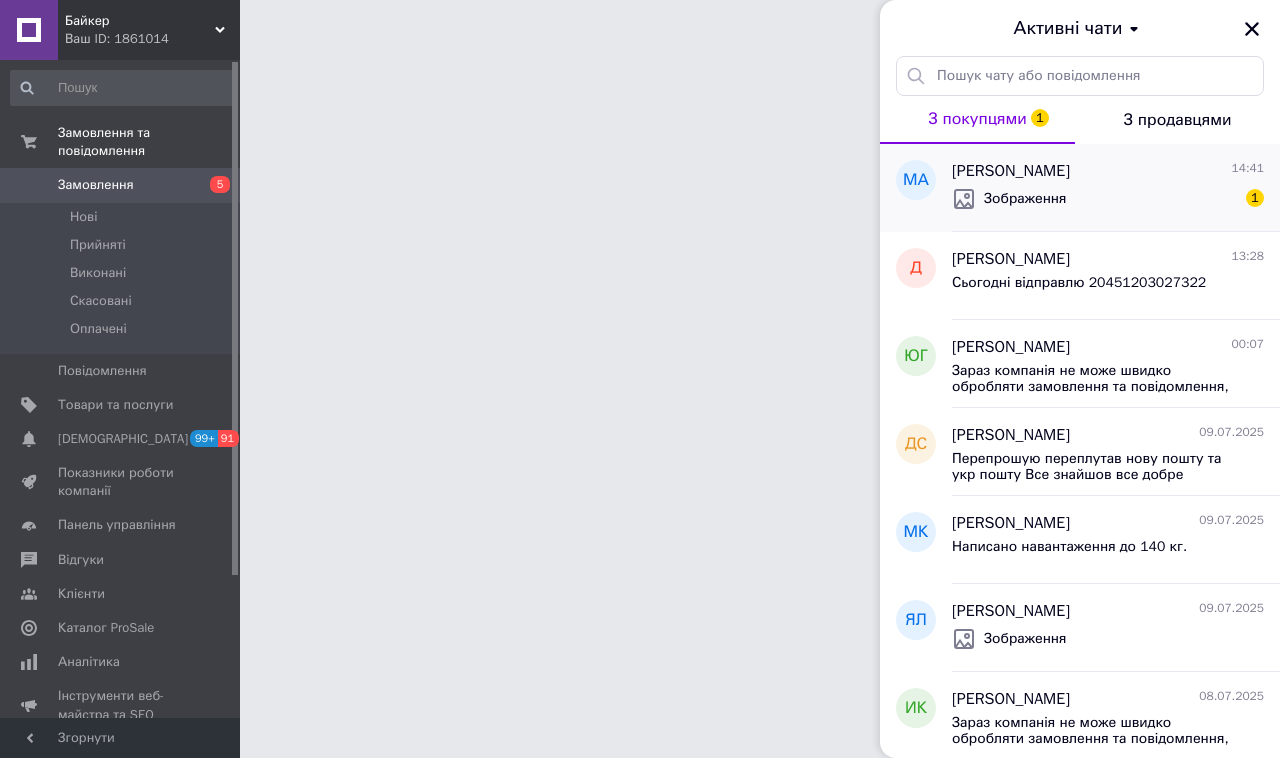 click on "Зображення 1" at bounding box center [1108, 199] 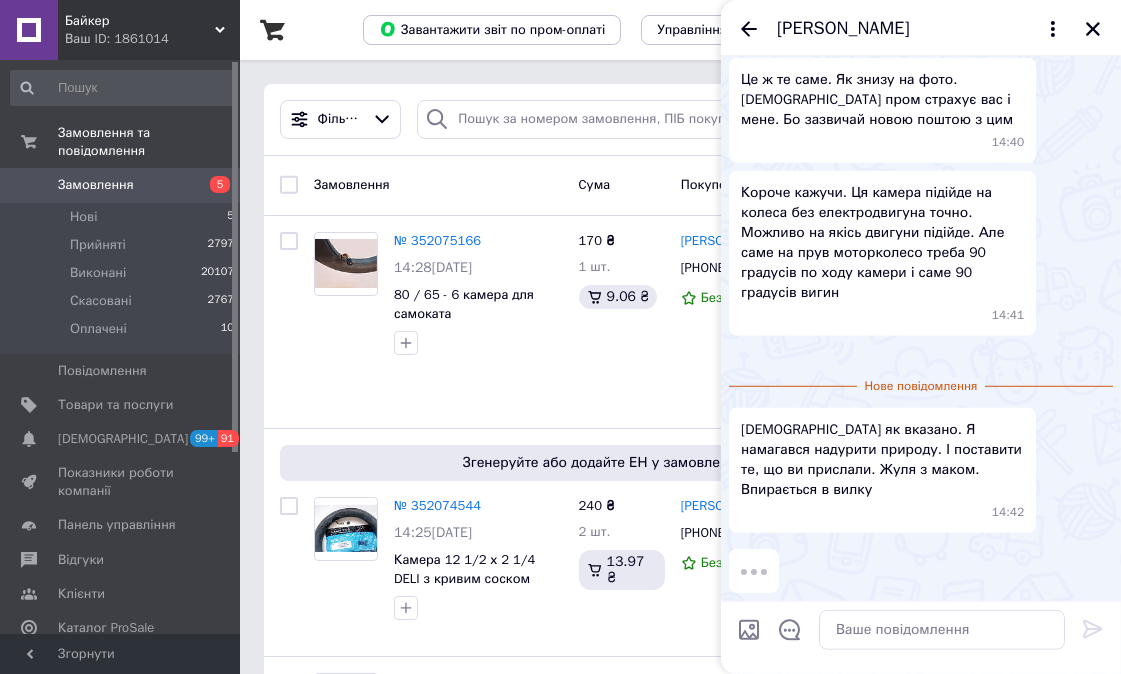 scroll, scrollTop: 4276, scrollLeft: 0, axis: vertical 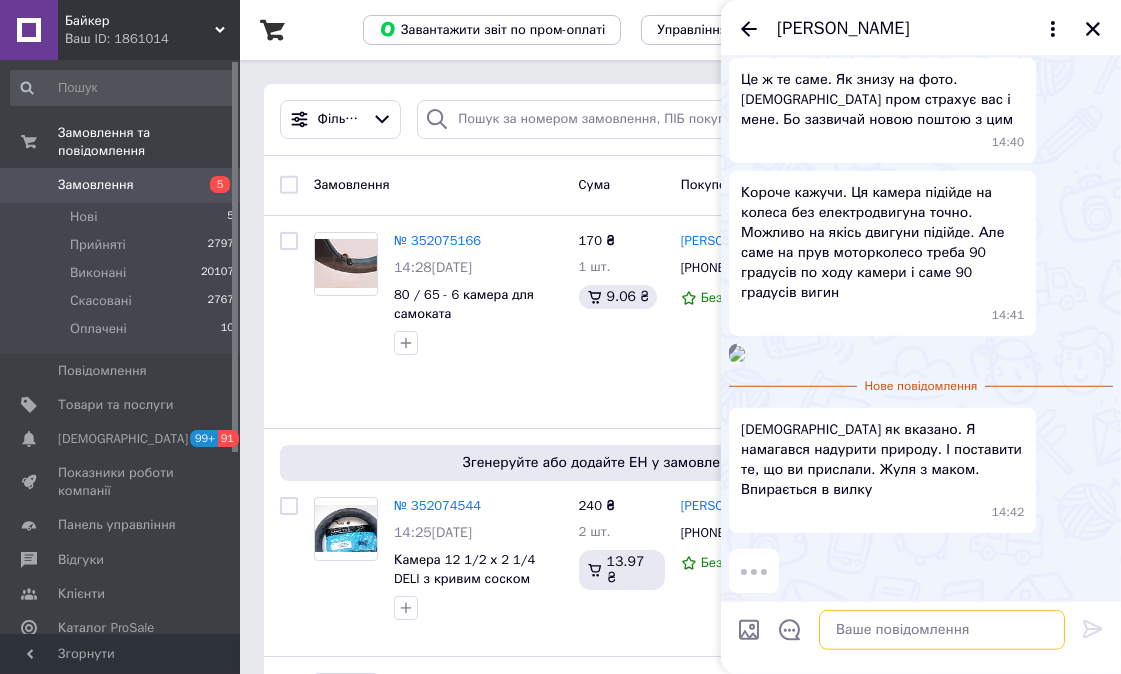 click at bounding box center [942, 630] 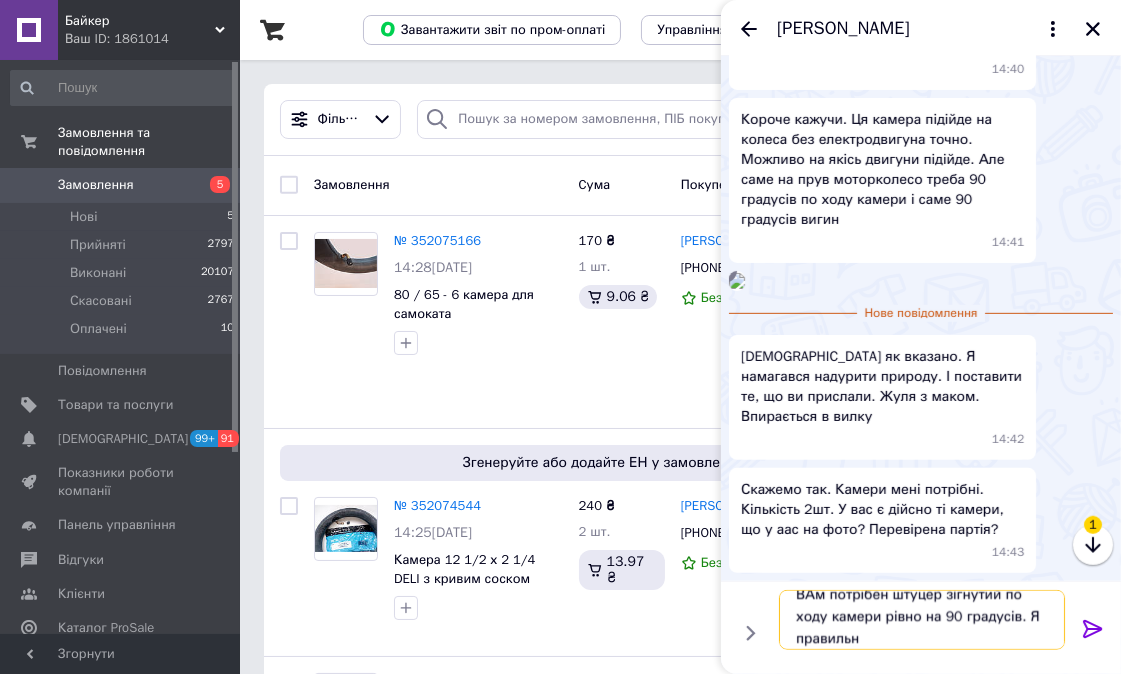 scroll, scrollTop: 2, scrollLeft: 0, axis: vertical 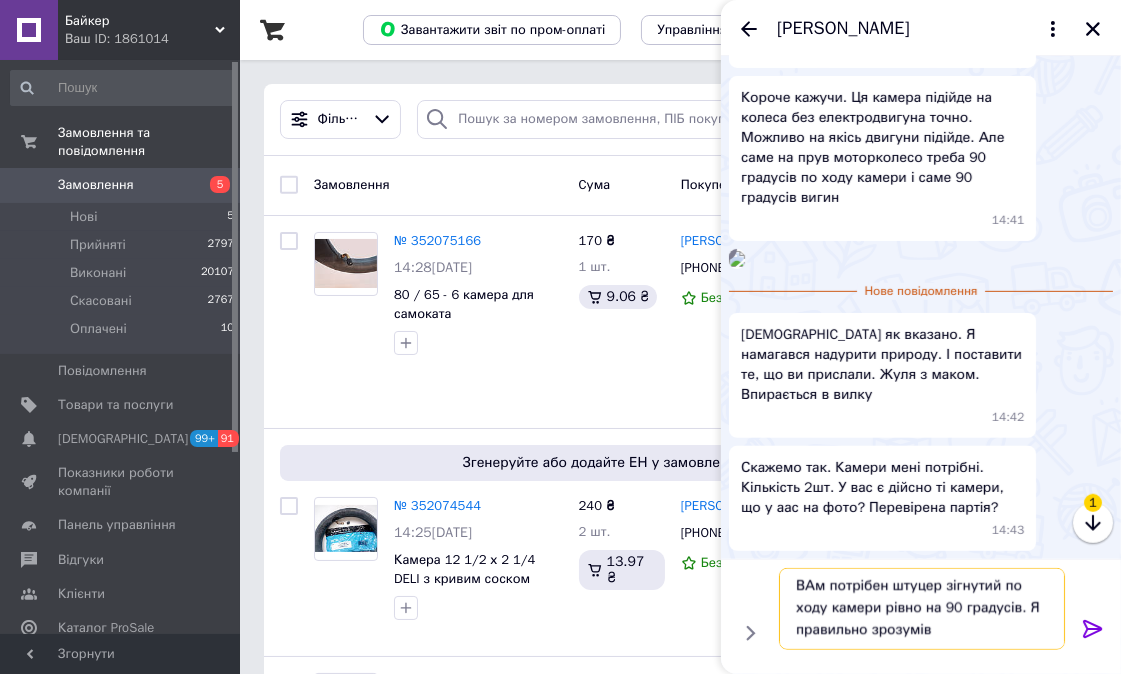 type on "ВАм потрібен штуцер зігнутий по ходу камери рівно на 90 градусів. Я правильно зрозумів?" 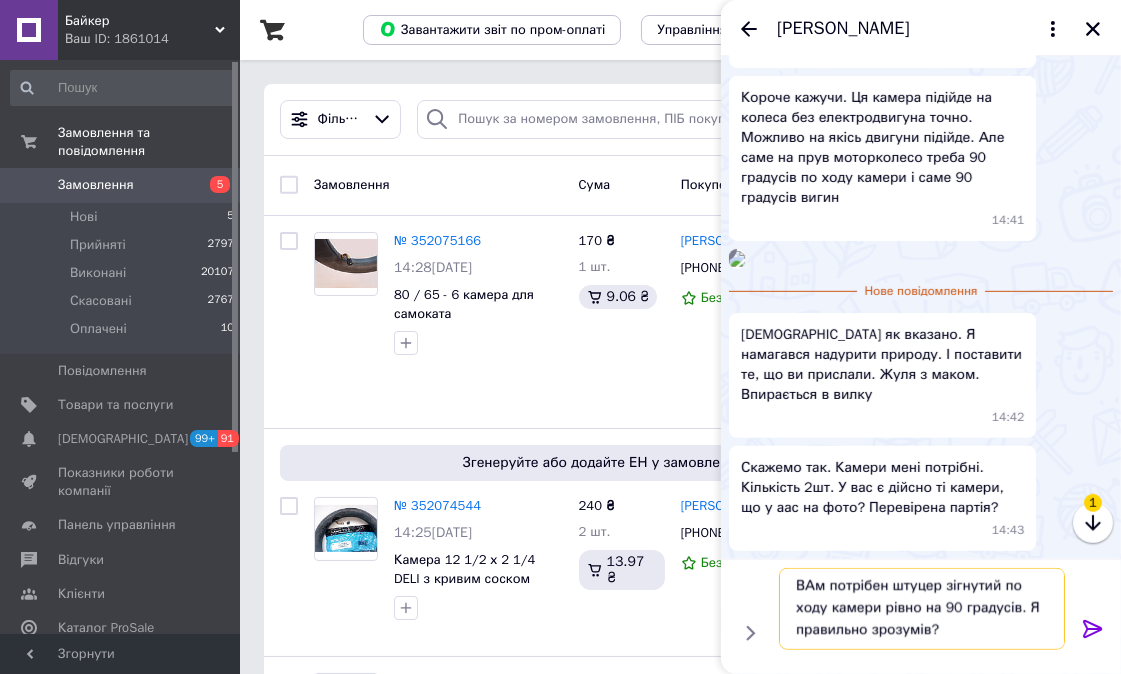 type 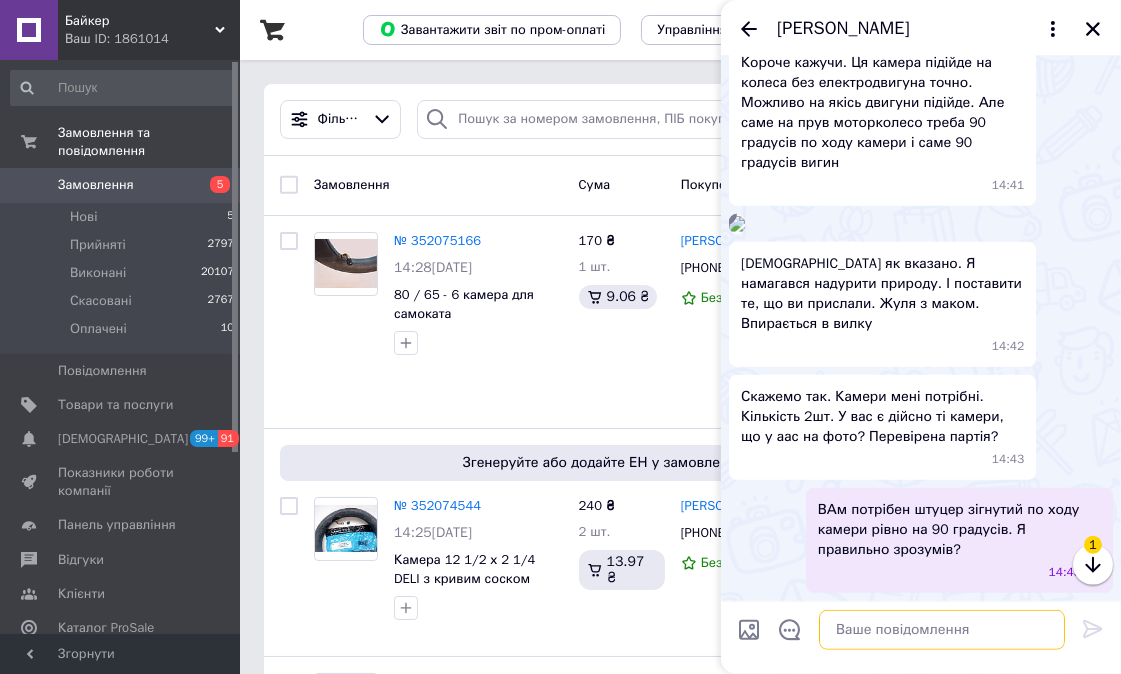 scroll, scrollTop: 0, scrollLeft: 0, axis: both 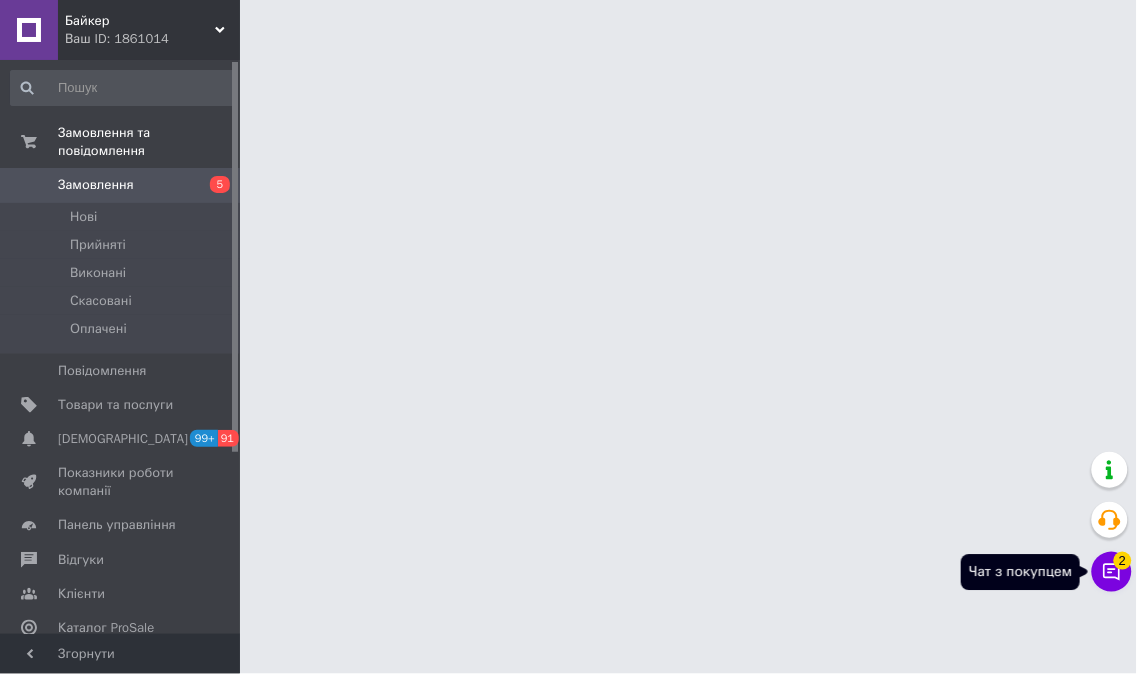 click 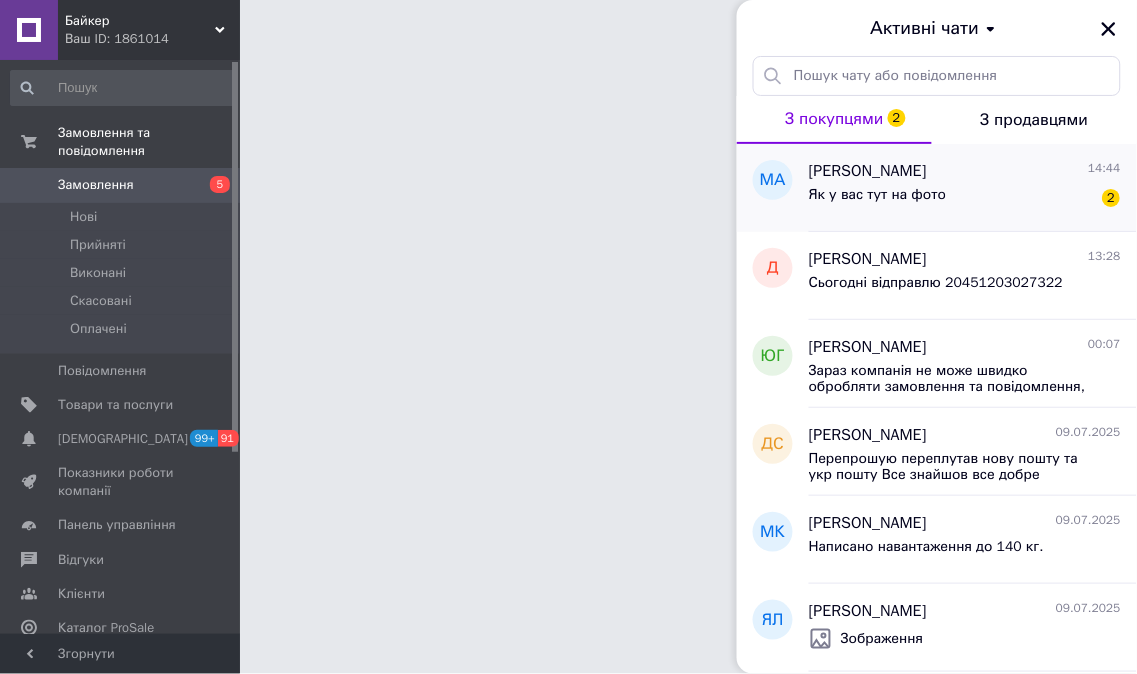 click on "Як у вас тут на фото 2" at bounding box center [965, 199] 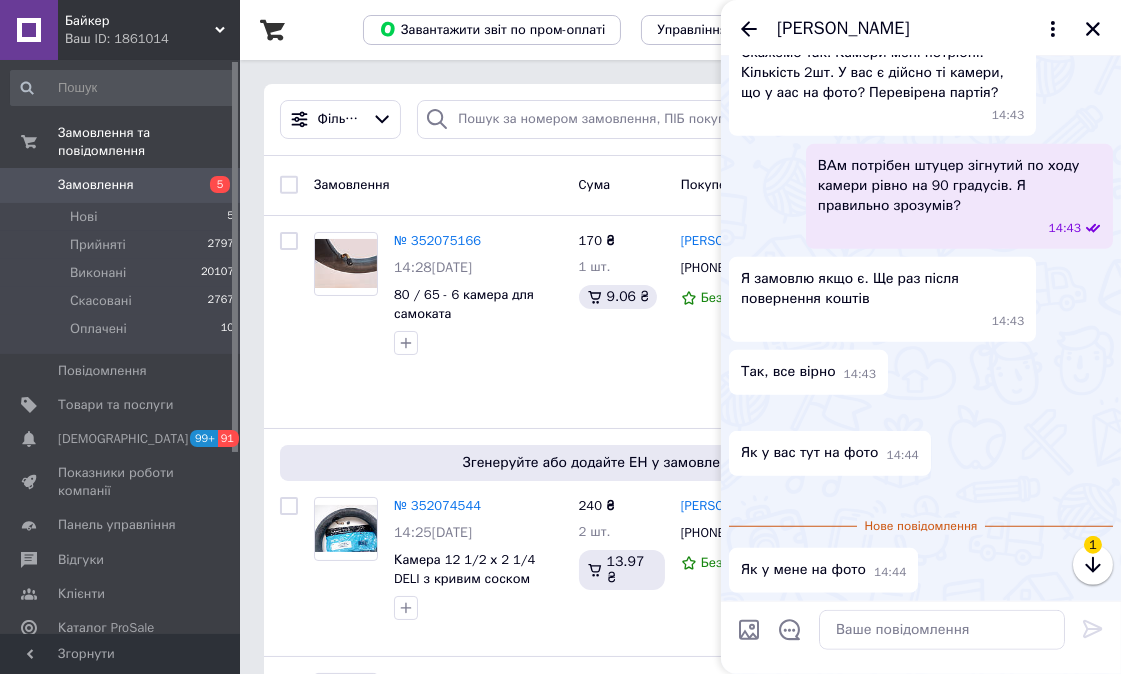 scroll, scrollTop: 4135, scrollLeft: 0, axis: vertical 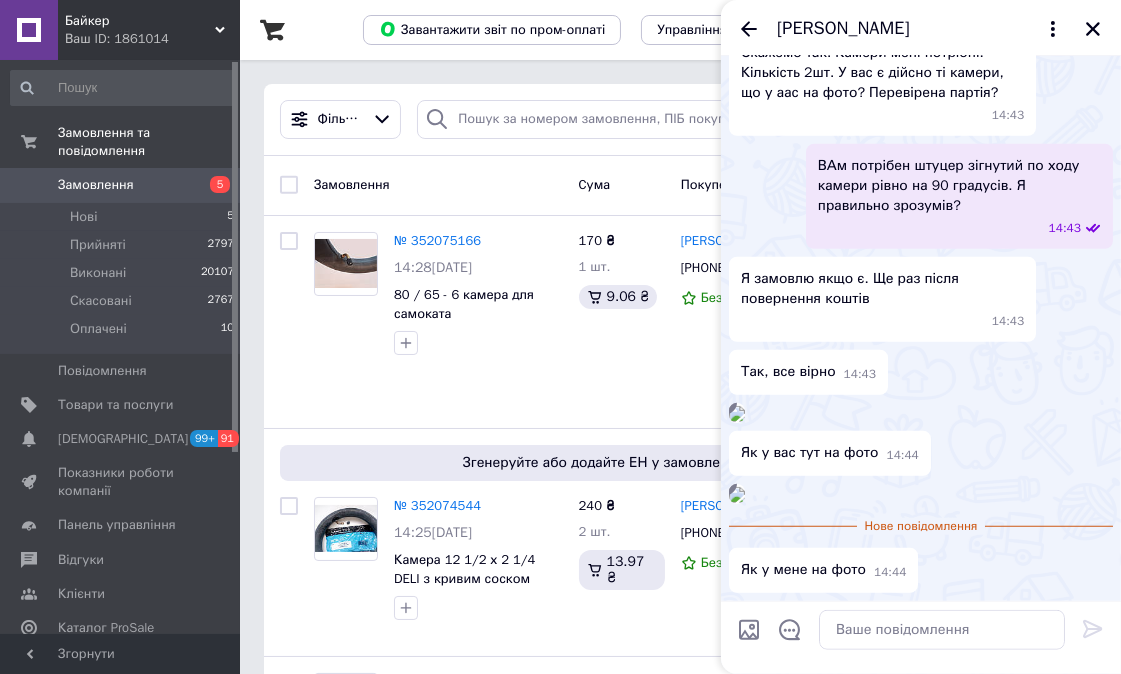 click at bounding box center [737, 495] 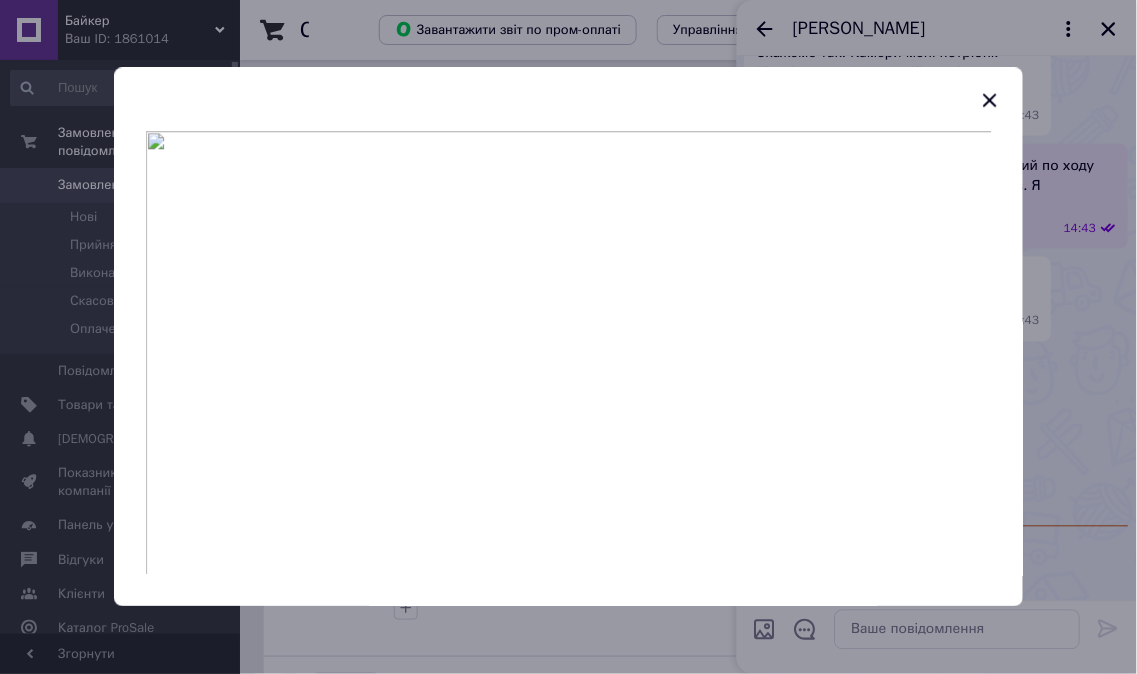 click at bounding box center [569, 353] 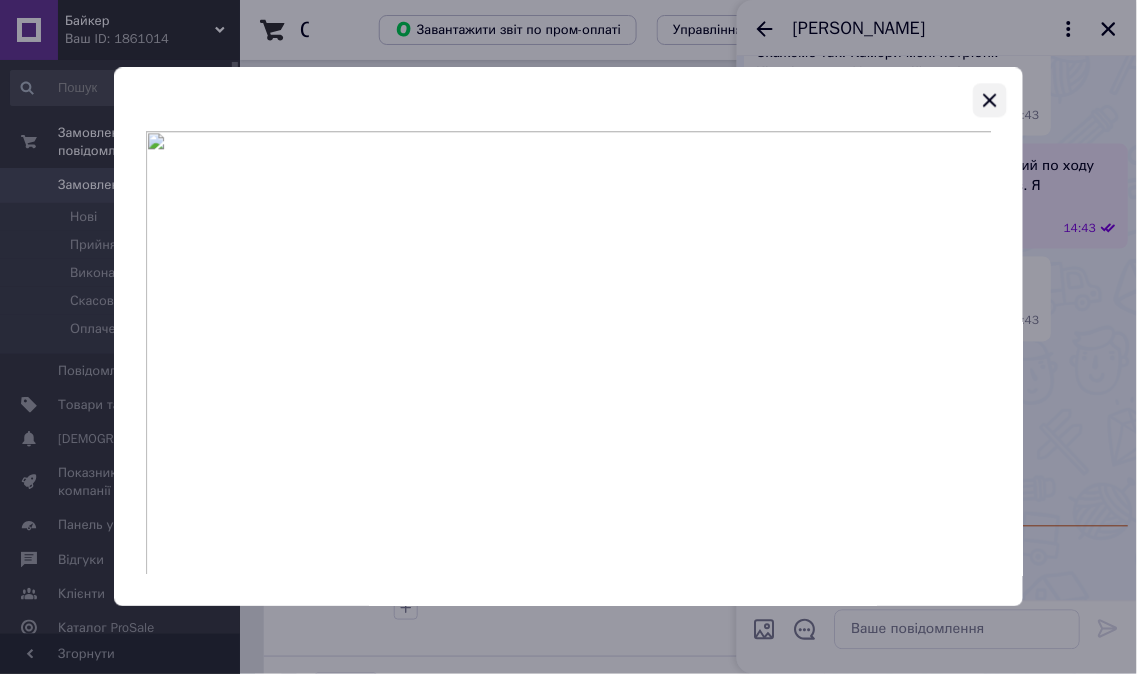 click 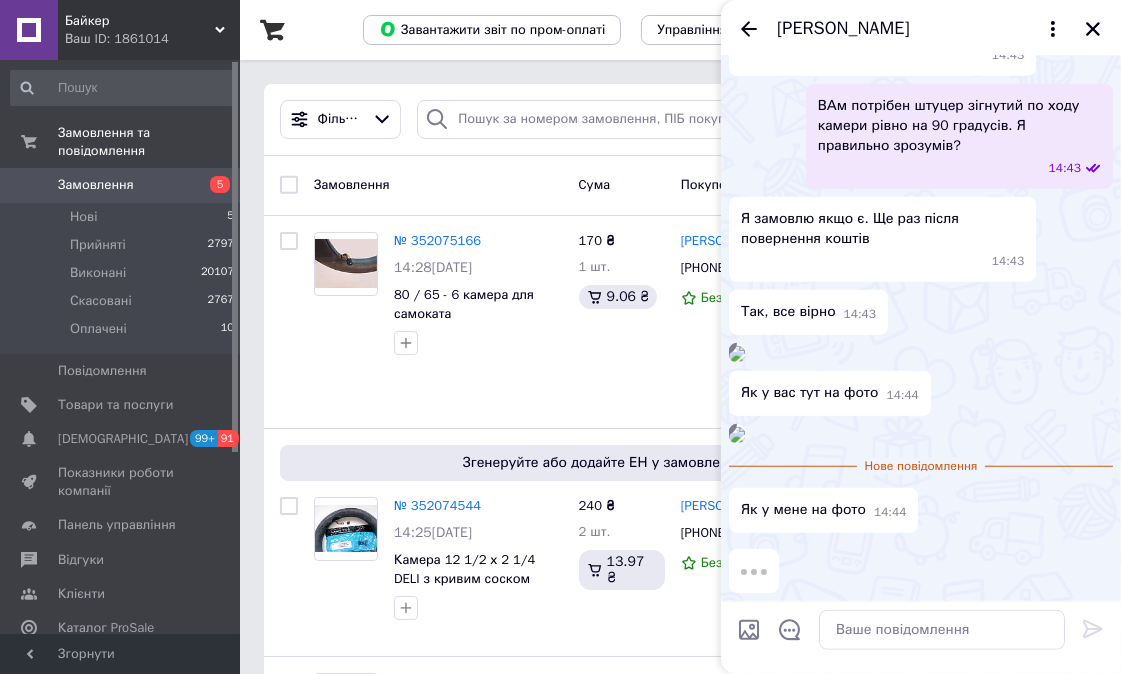 scroll, scrollTop: 4195, scrollLeft: 0, axis: vertical 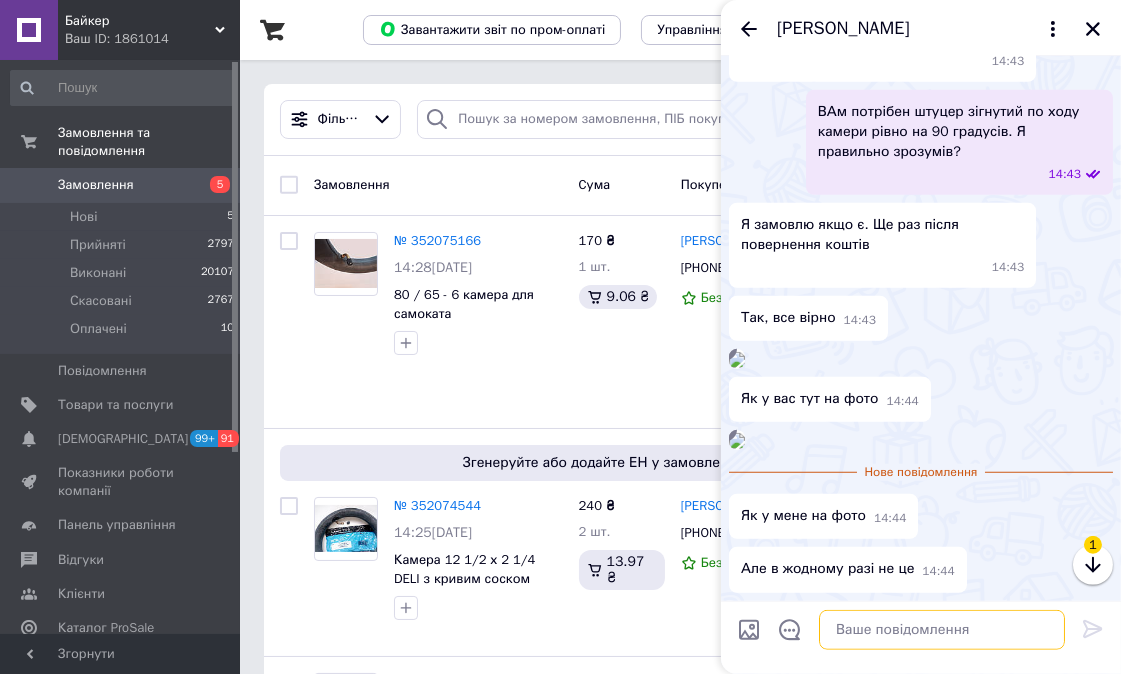 click at bounding box center [942, 630] 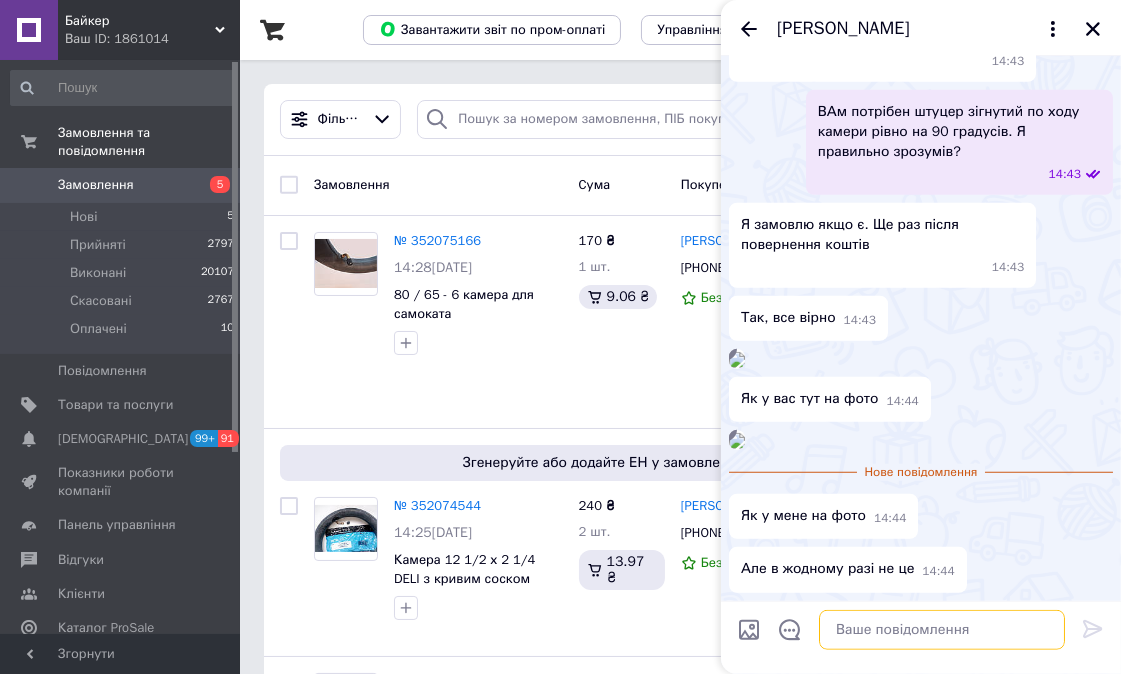 click at bounding box center (942, 630) 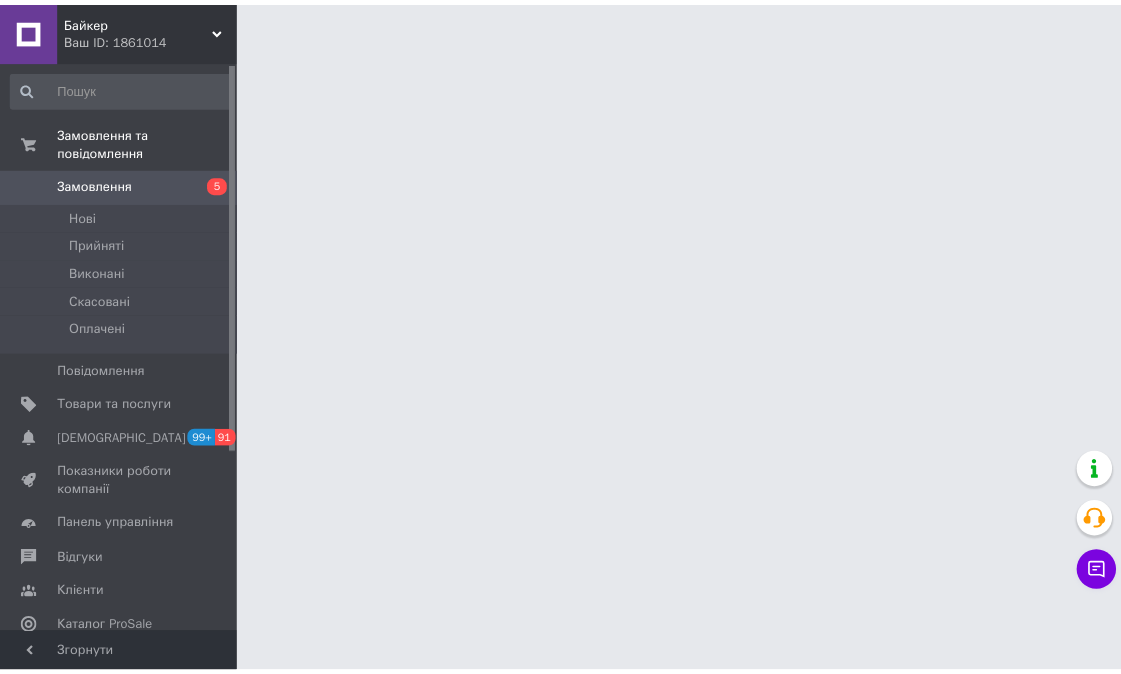 scroll, scrollTop: 0, scrollLeft: 0, axis: both 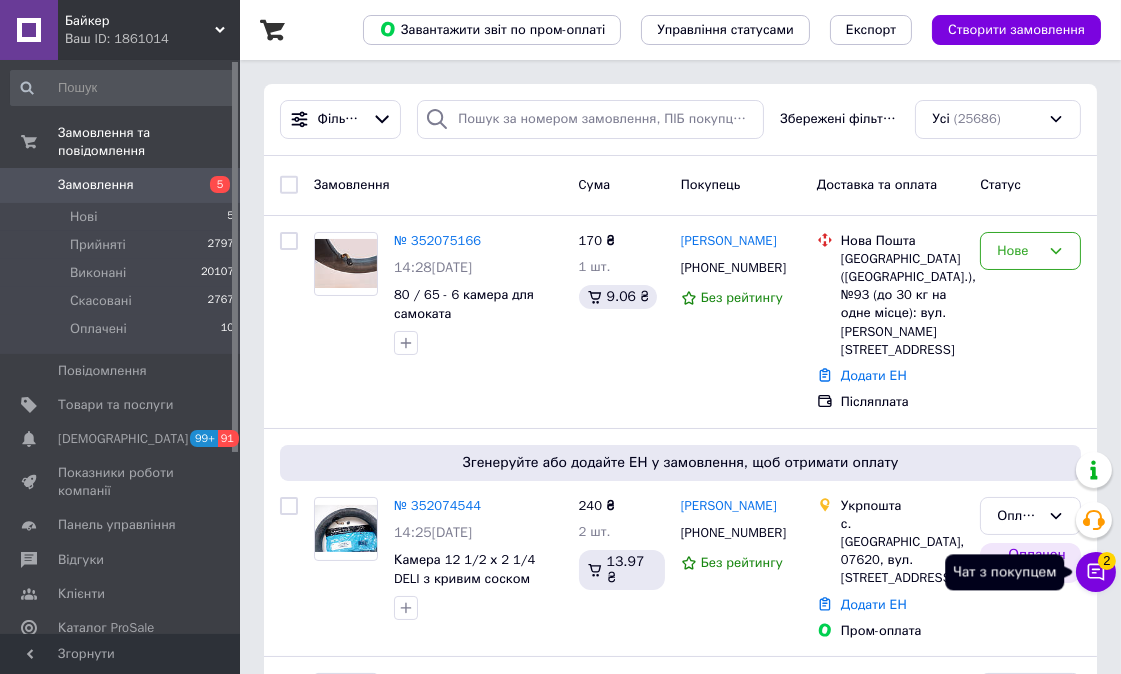 click 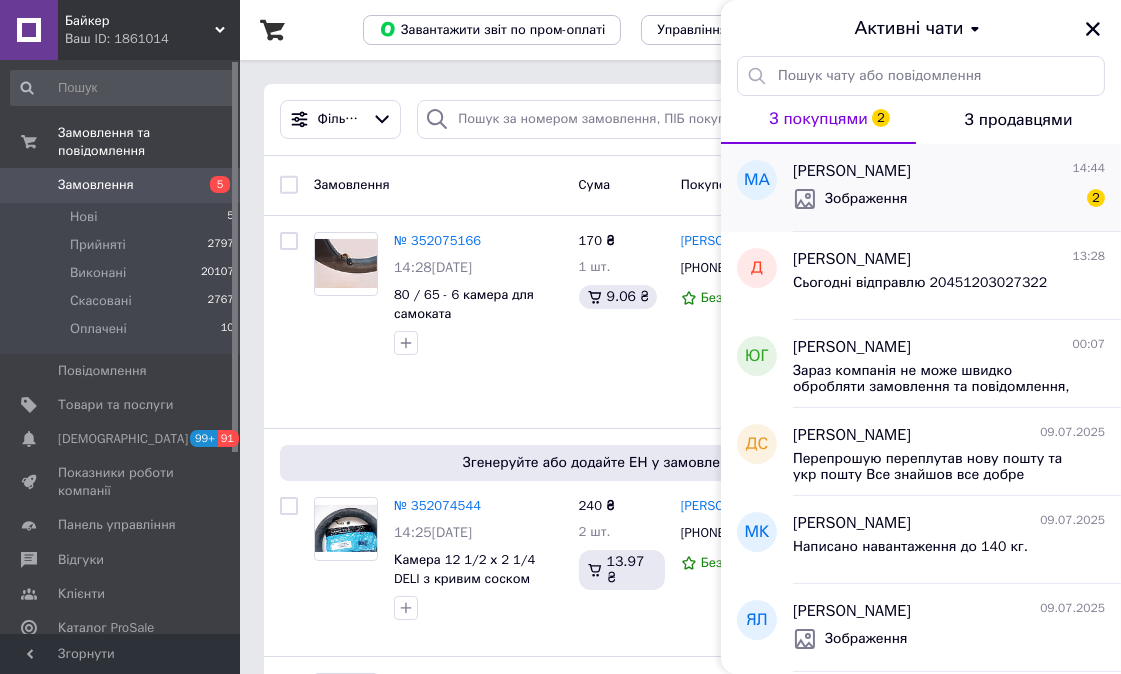 click on "Зображення 2" at bounding box center [949, 199] 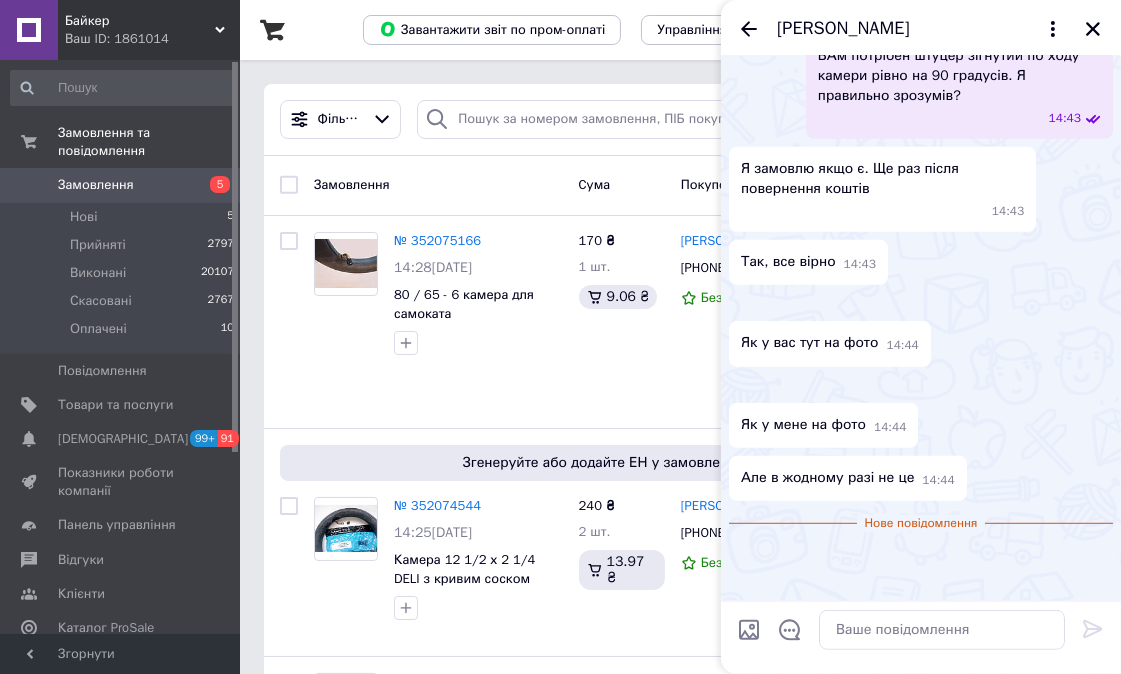 scroll, scrollTop: 4238, scrollLeft: 0, axis: vertical 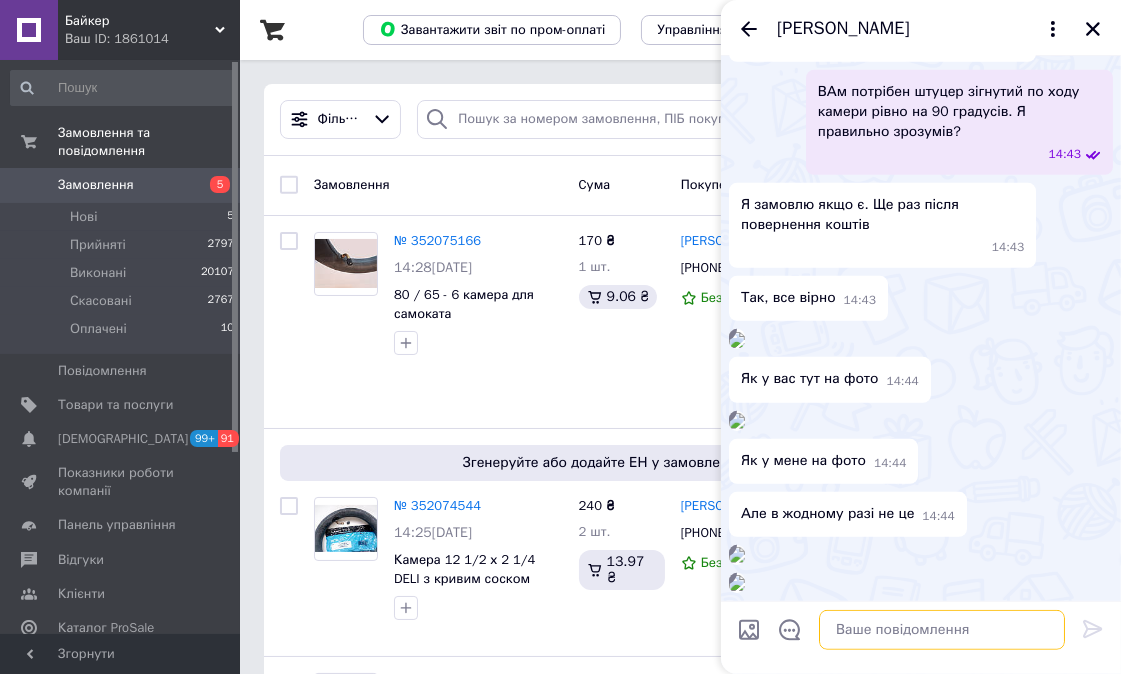 click at bounding box center (942, 630) 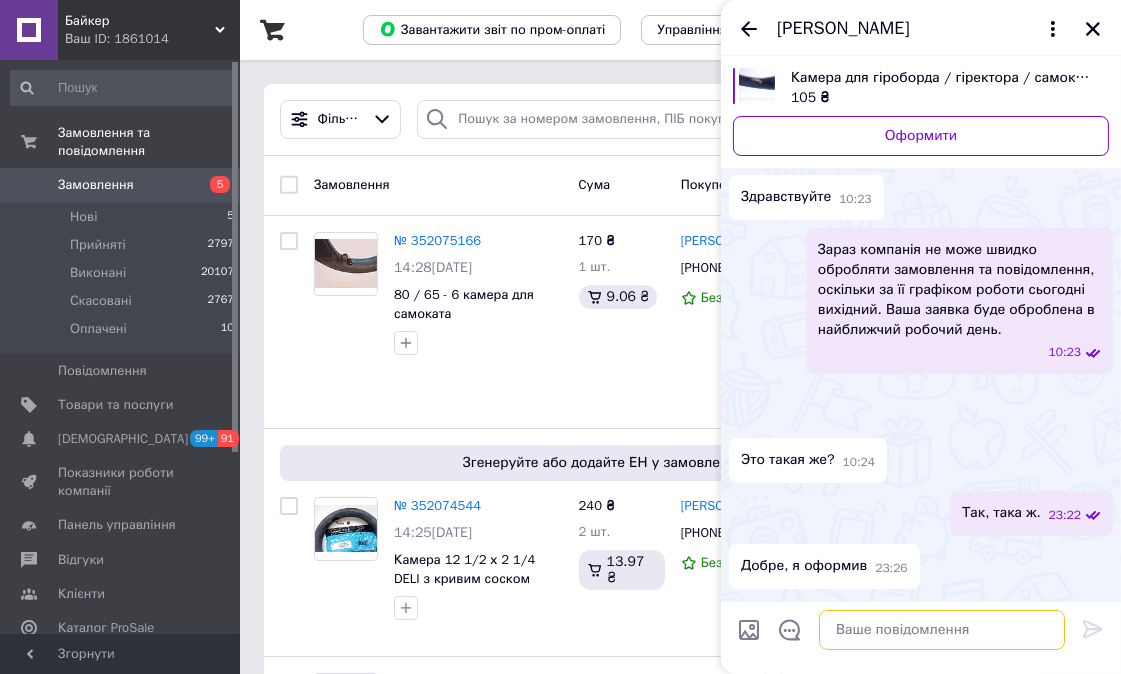 scroll, scrollTop: 171, scrollLeft: 0, axis: vertical 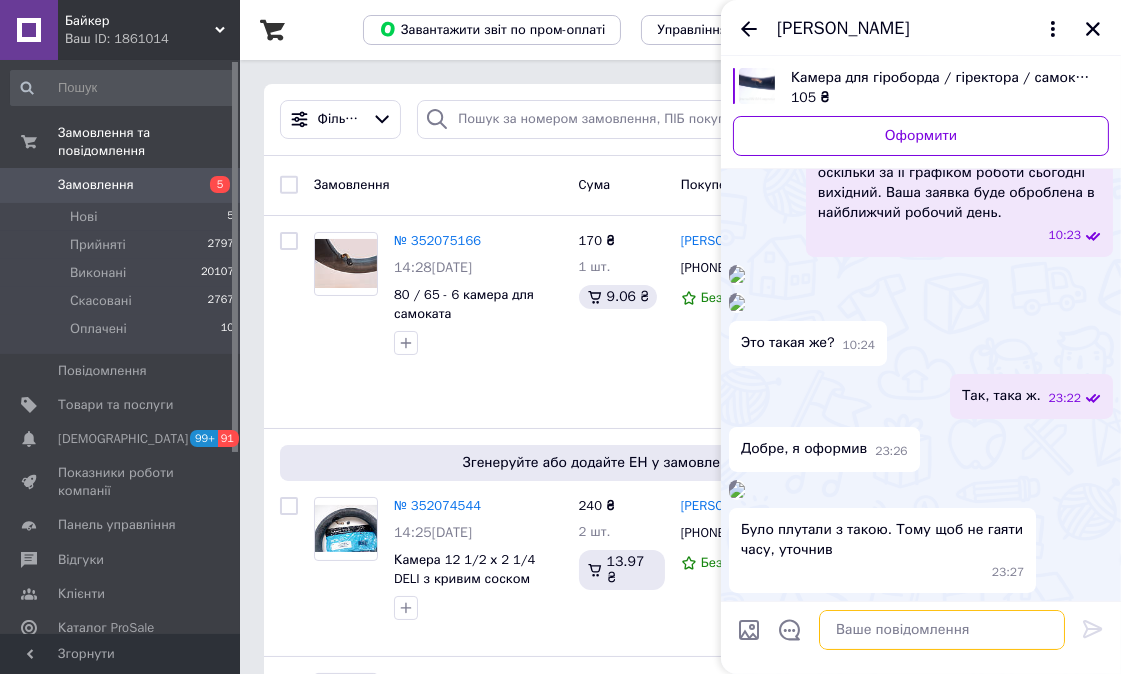 click at bounding box center [942, 630] 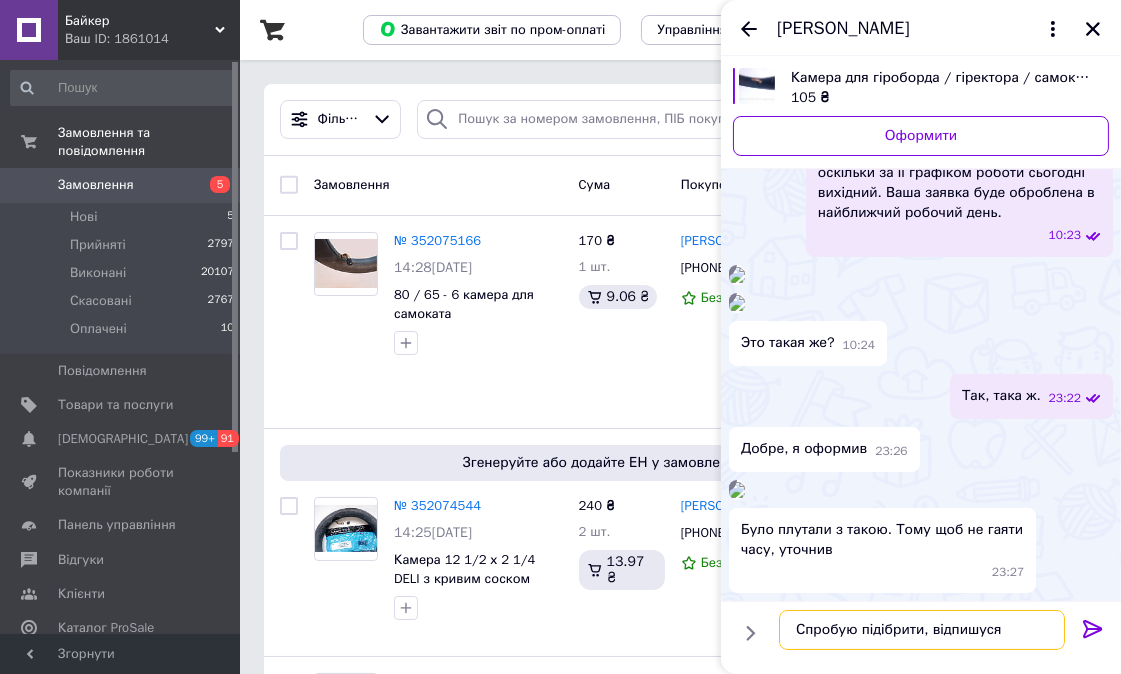 type on "Спробую підібрити, відпишуся." 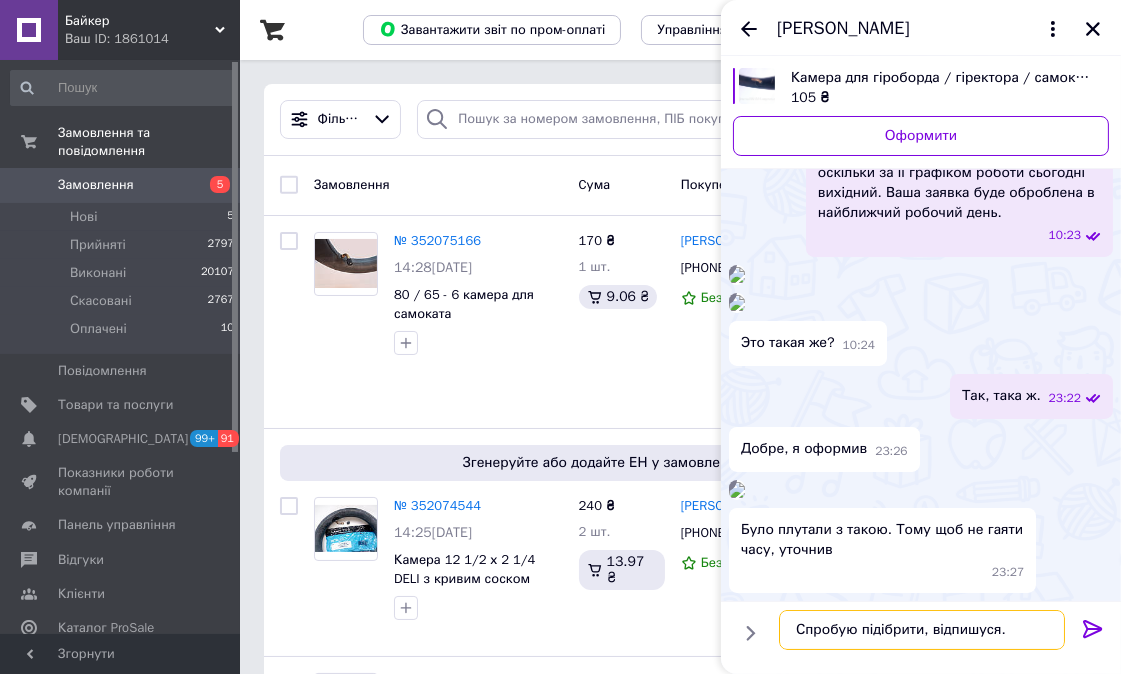 type 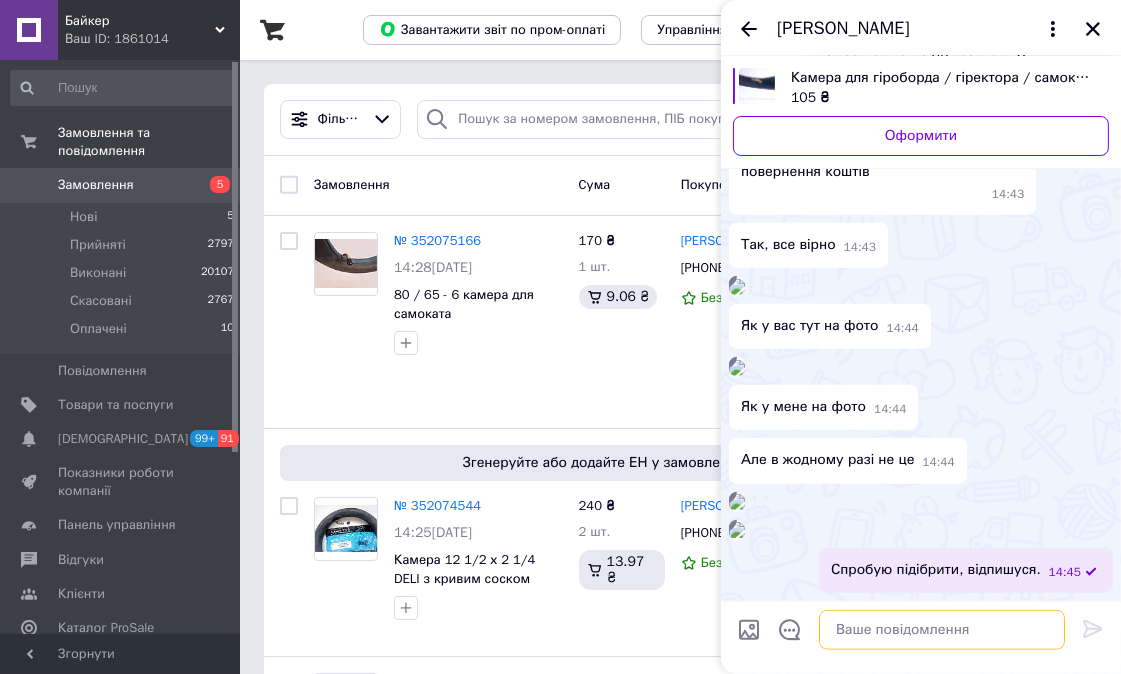 scroll, scrollTop: 5787, scrollLeft: 0, axis: vertical 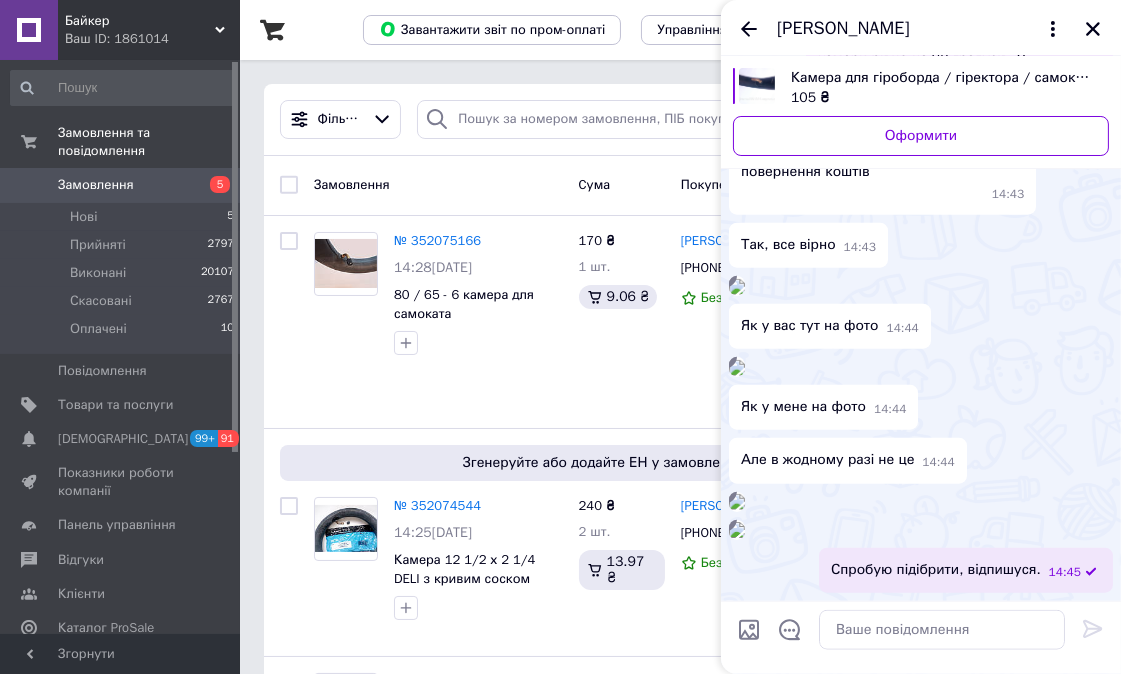 click on "[PERSON_NAME]" at bounding box center (843, 29) 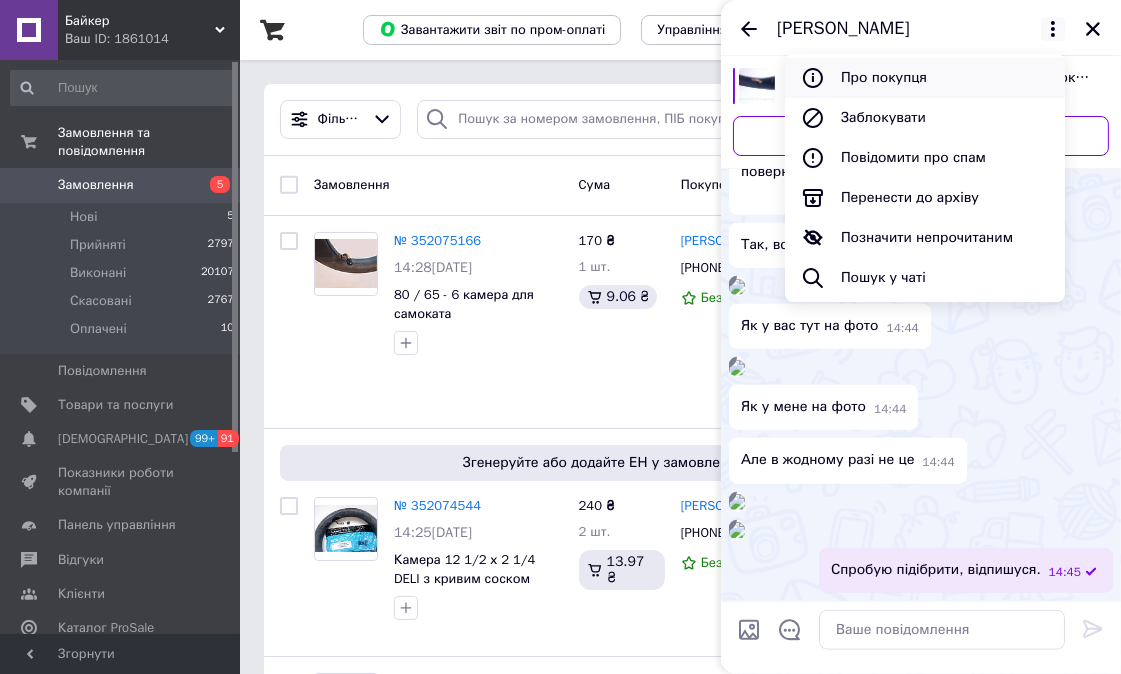 click on "Про покупця" at bounding box center (925, 78) 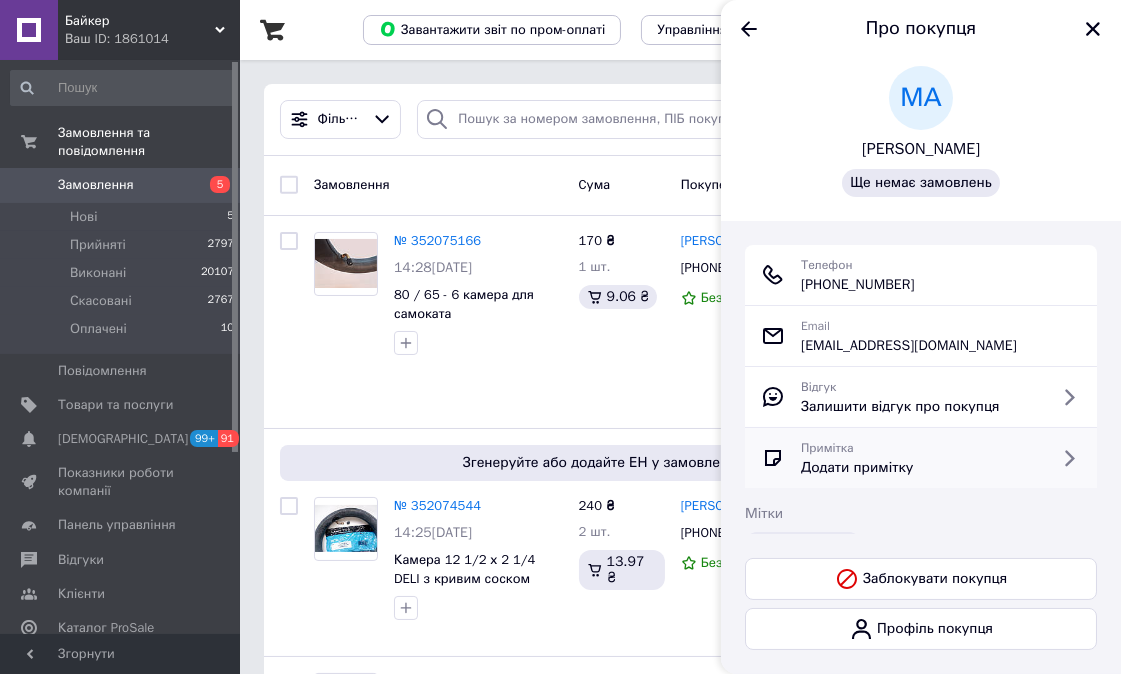 scroll, scrollTop: 0, scrollLeft: 0, axis: both 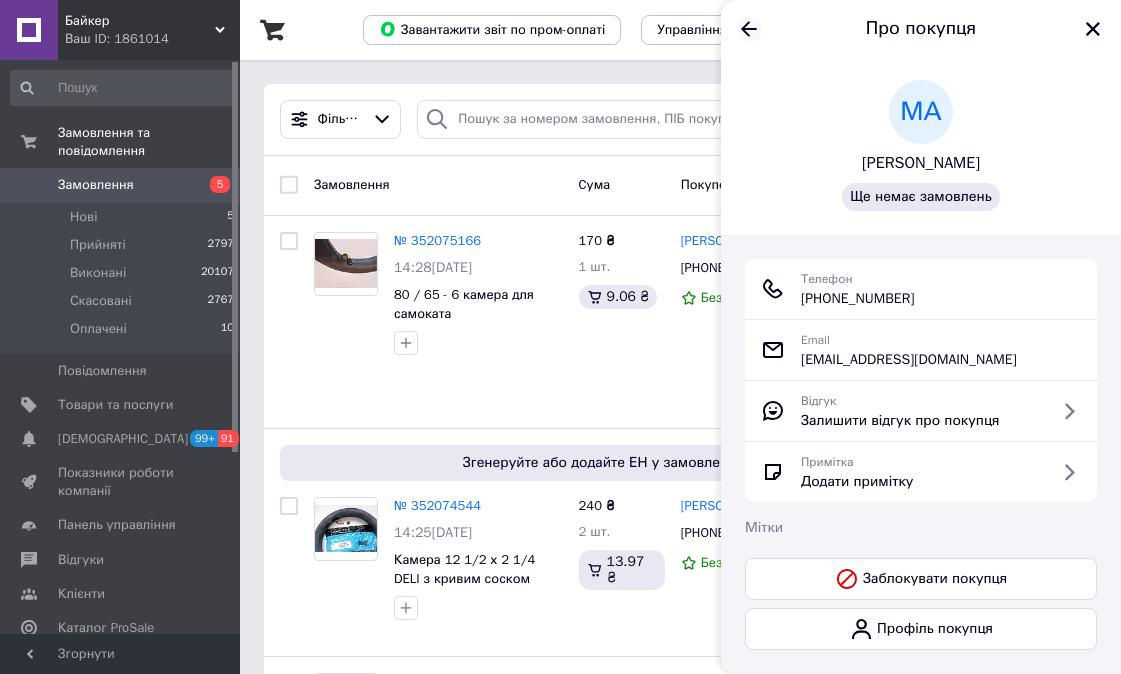 click 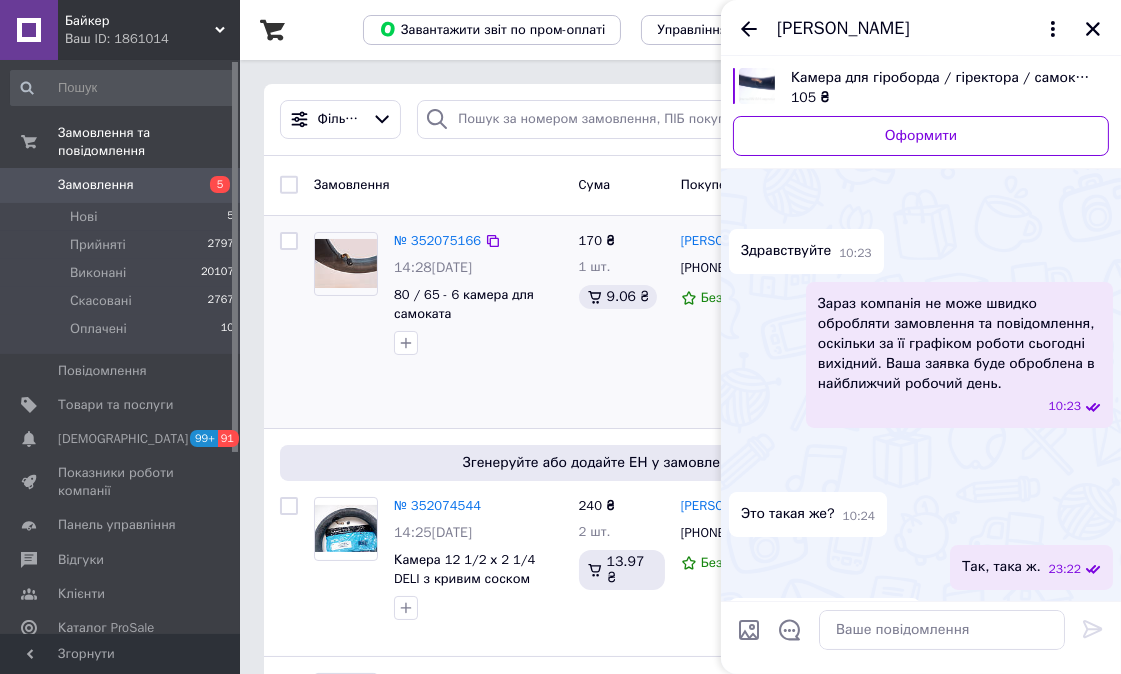 scroll, scrollTop: 5984, scrollLeft: 0, axis: vertical 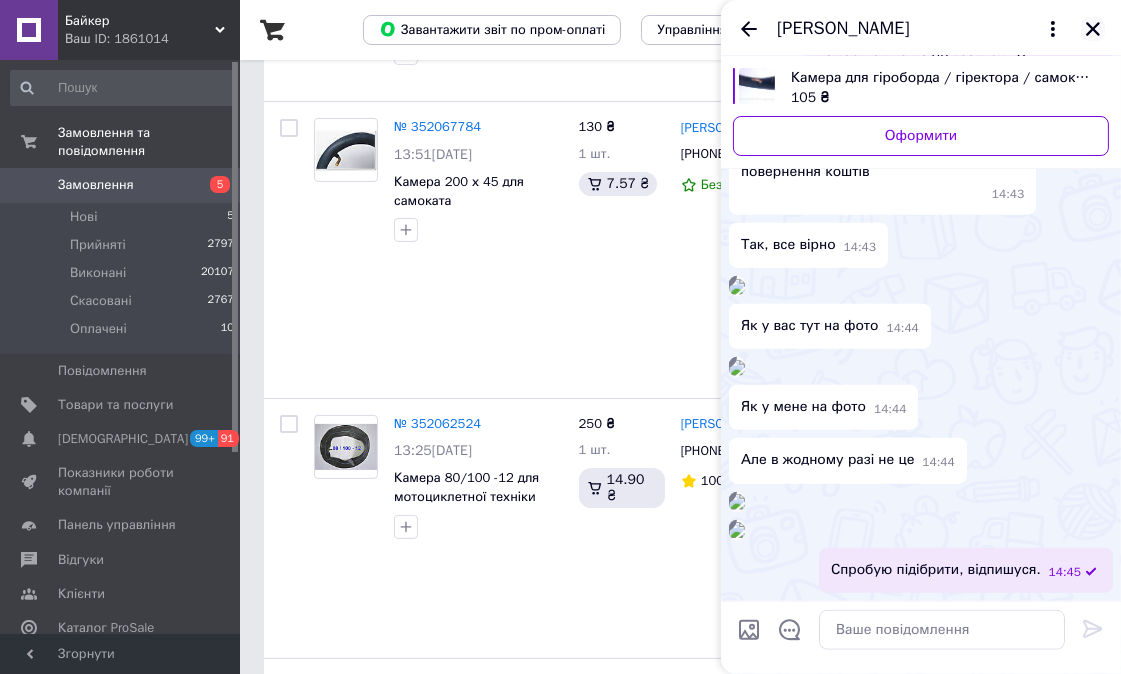 click 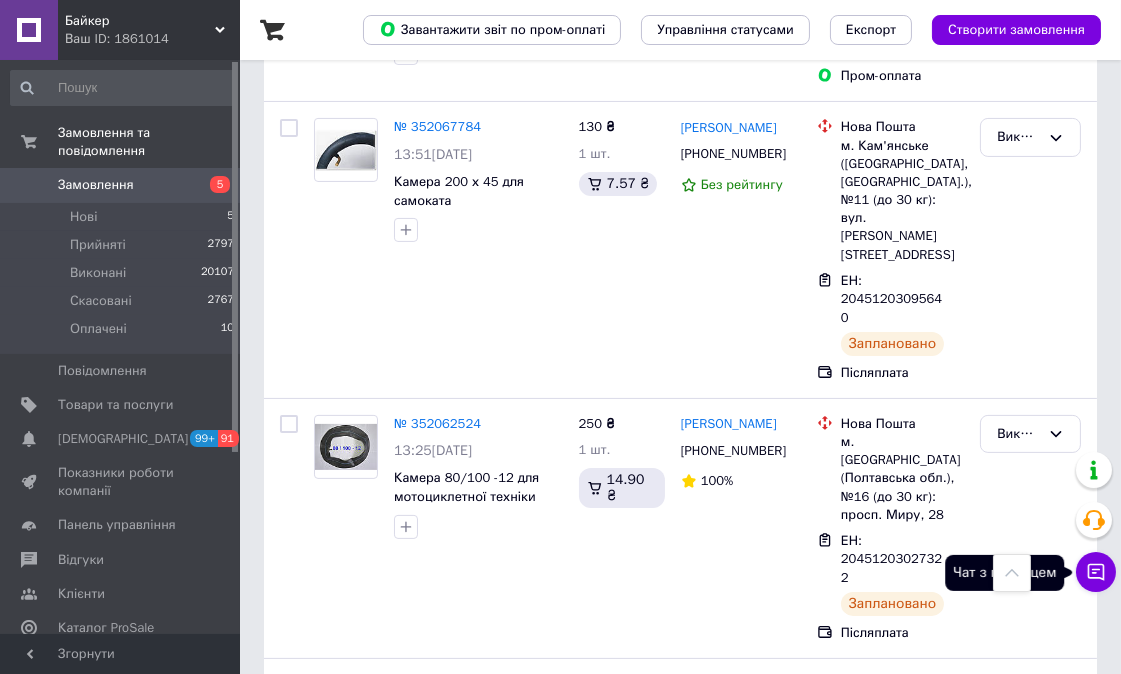click 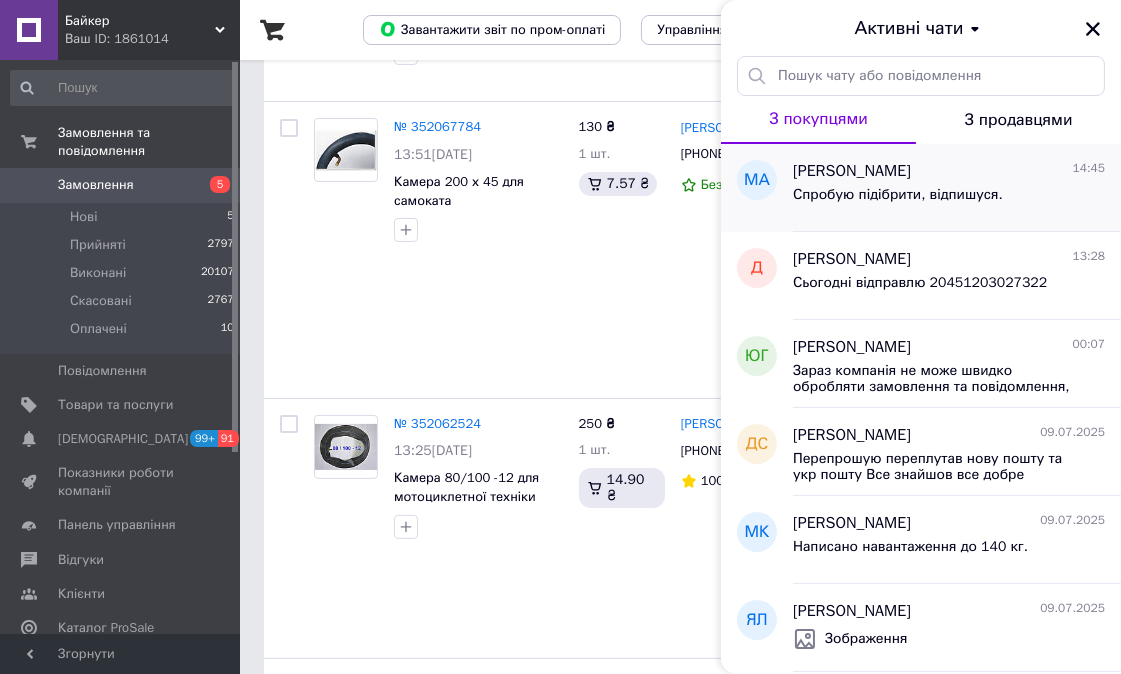 click on "Спробую підібрити, відпишуся." at bounding box center [898, 195] 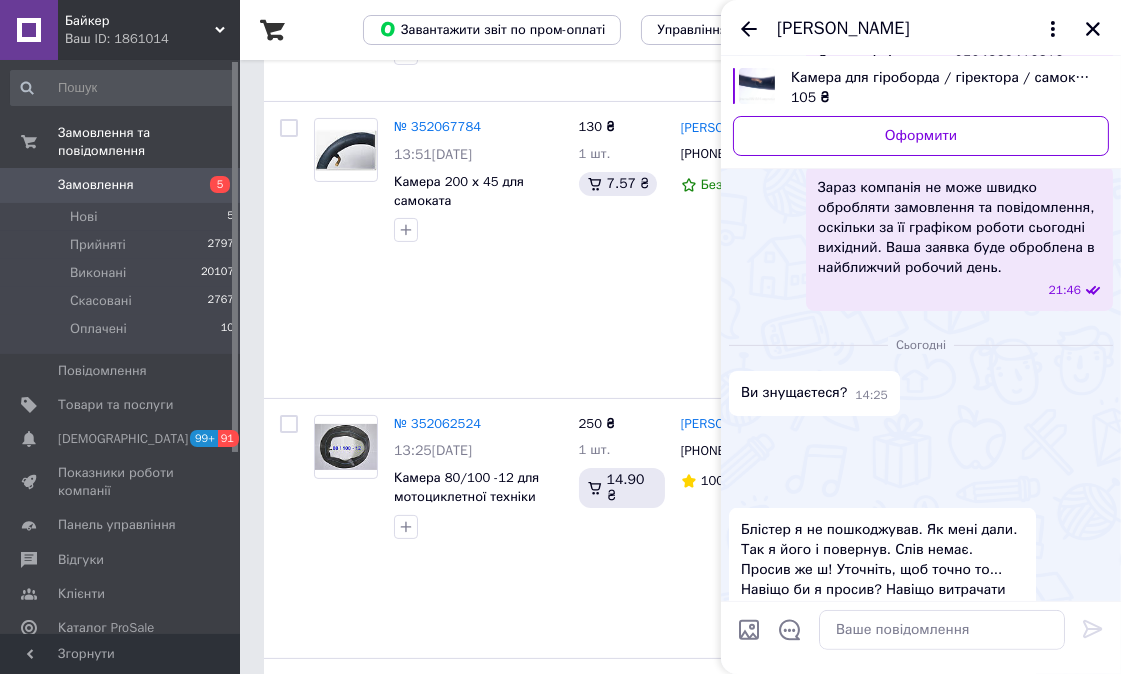 scroll, scrollTop: 837, scrollLeft: 0, axis: vertical 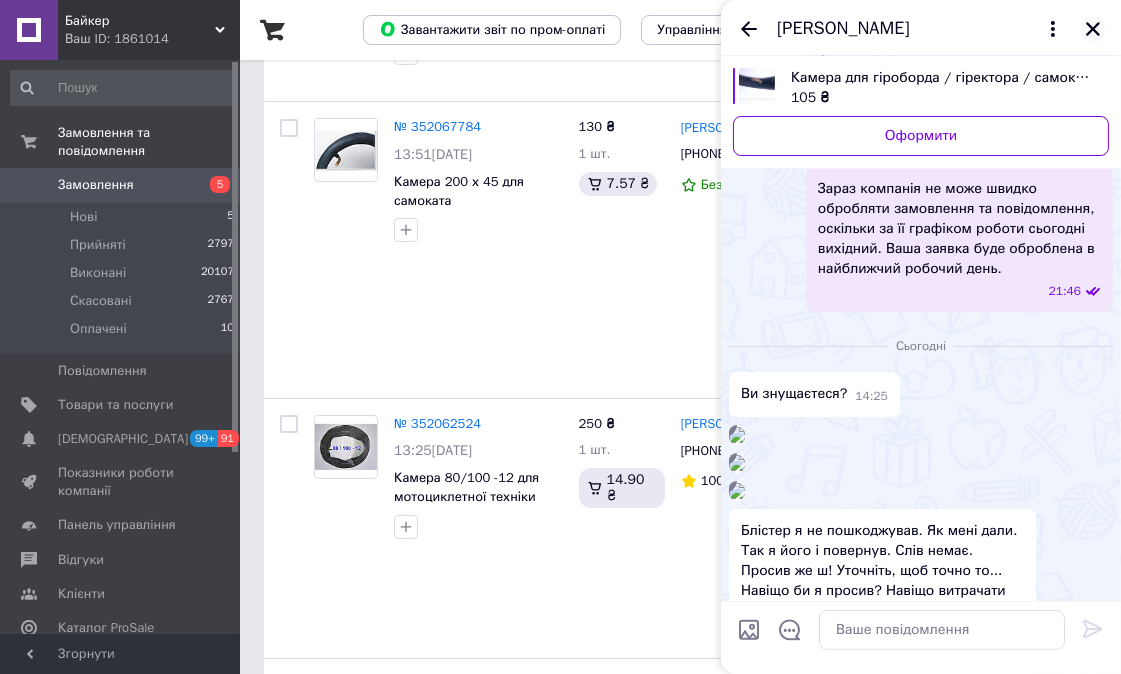 click 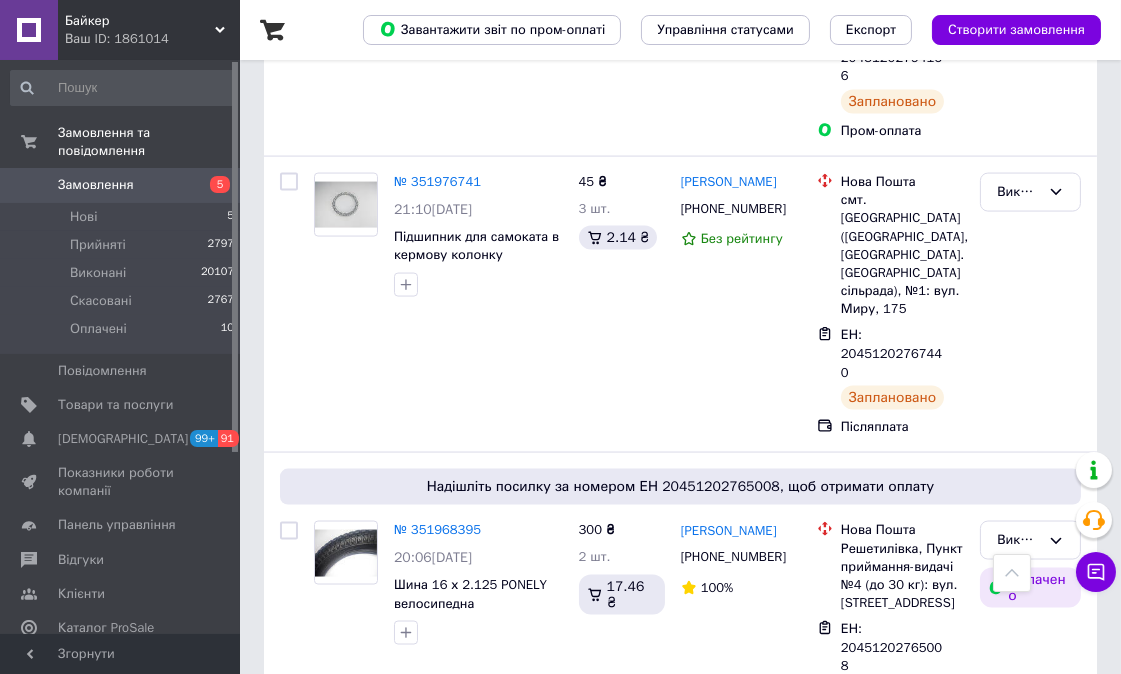 scroll, scrollTop: 4222, scrollLeft: 0, axis: vertical 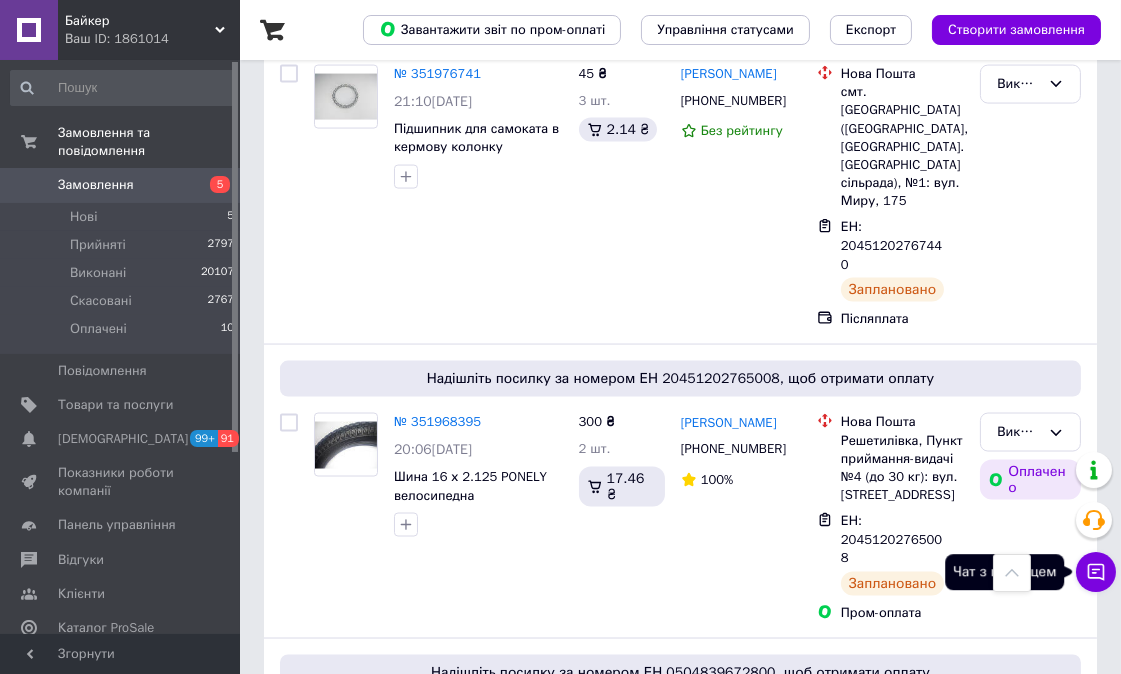 click on "Чат з покупцем" at bounding box center [1096, 572] 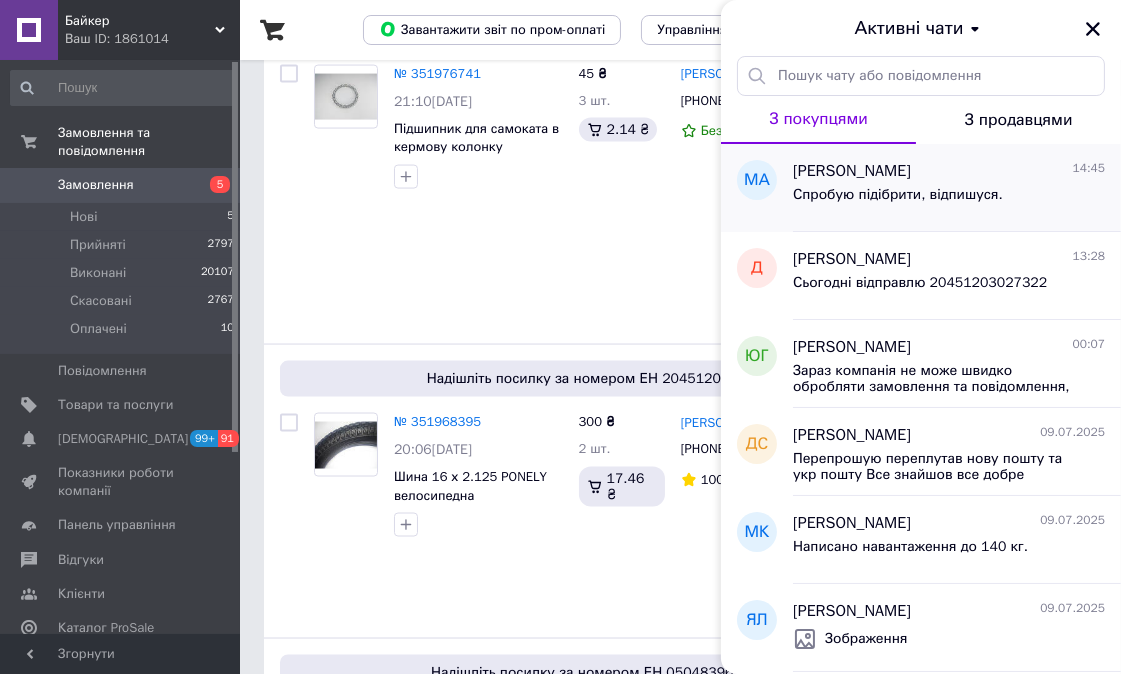 click on "Спробую підібрити, відпишуся." at bounding box center (898, 195) 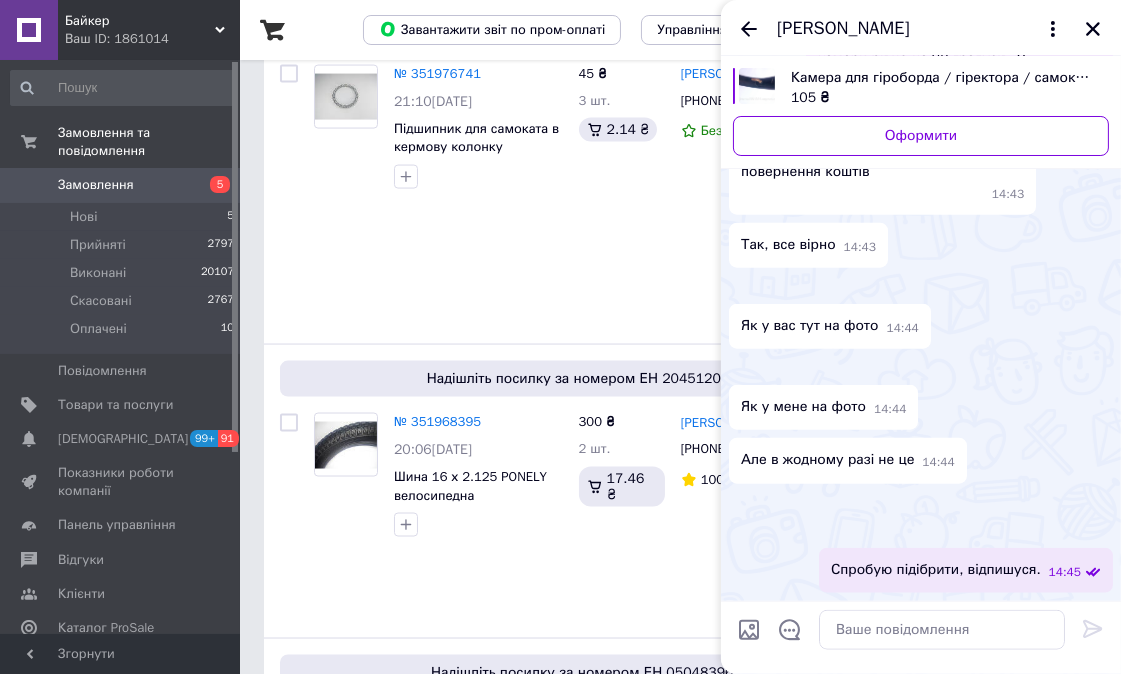 scroll, scrollTop: 4762, scrollLeft: 0, axis: vertical 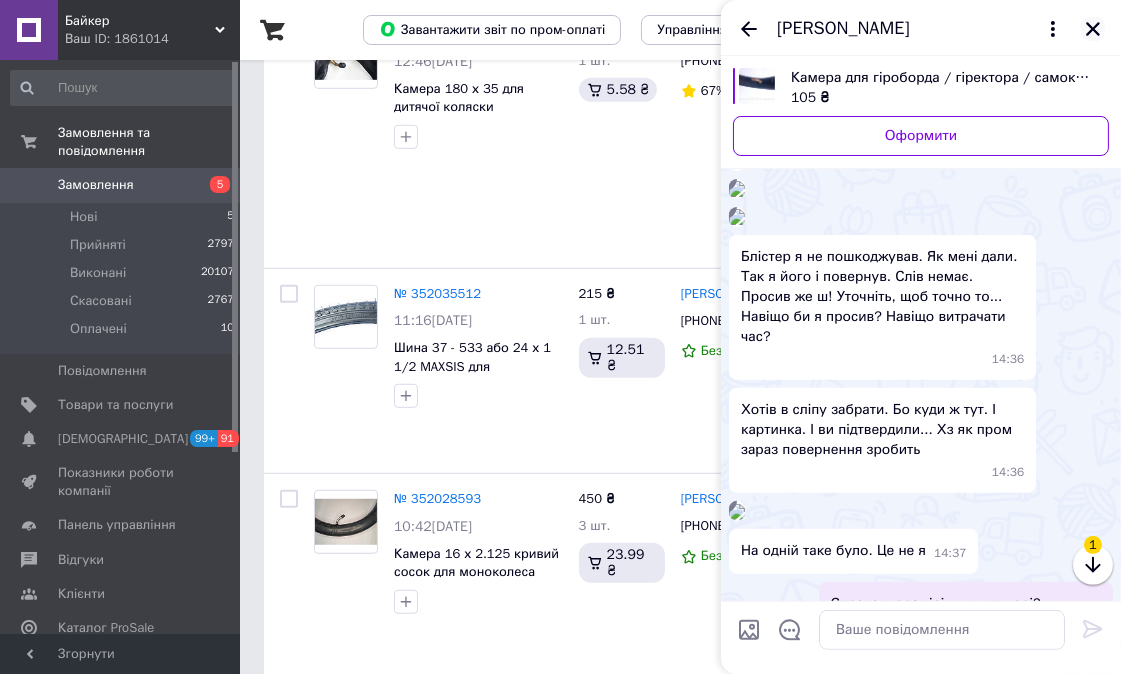 click 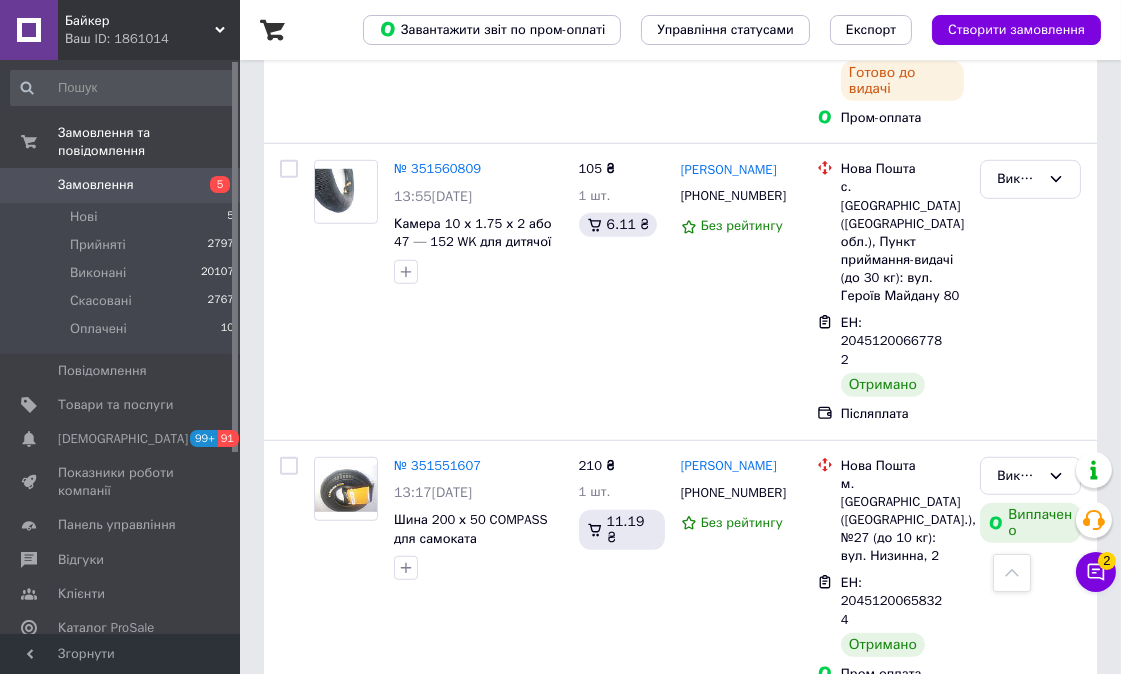 scroll, scrollTop: 22001, scrollLeft: 0, axis: vertical 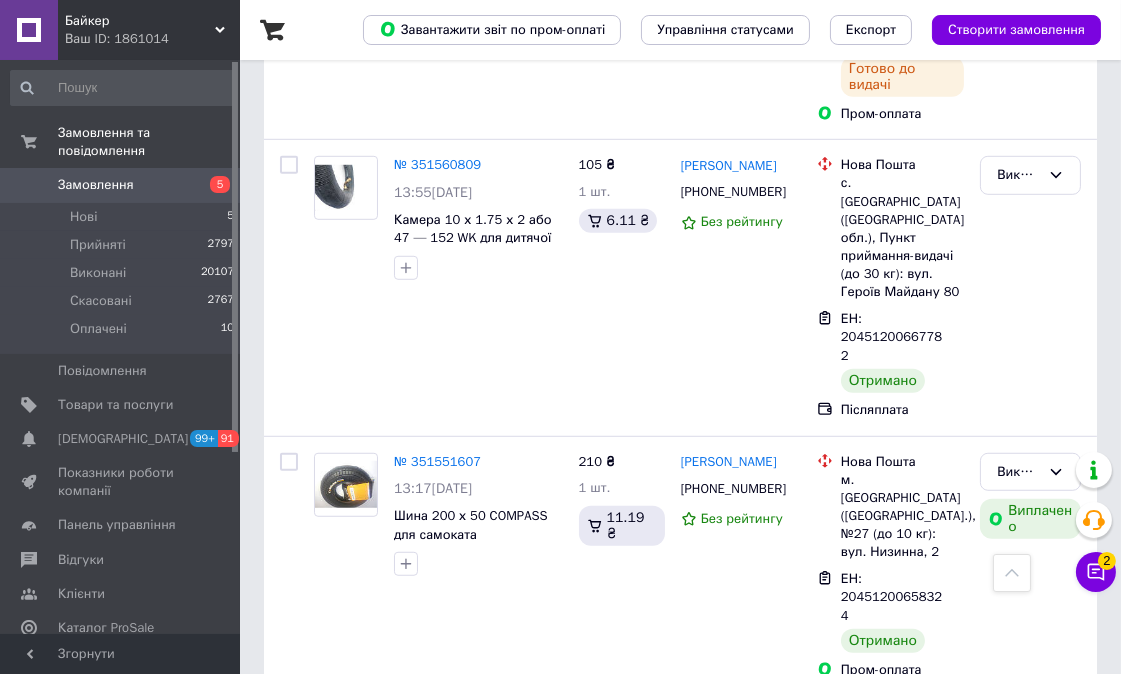 click on "2" at bounding box center (327, 3795) 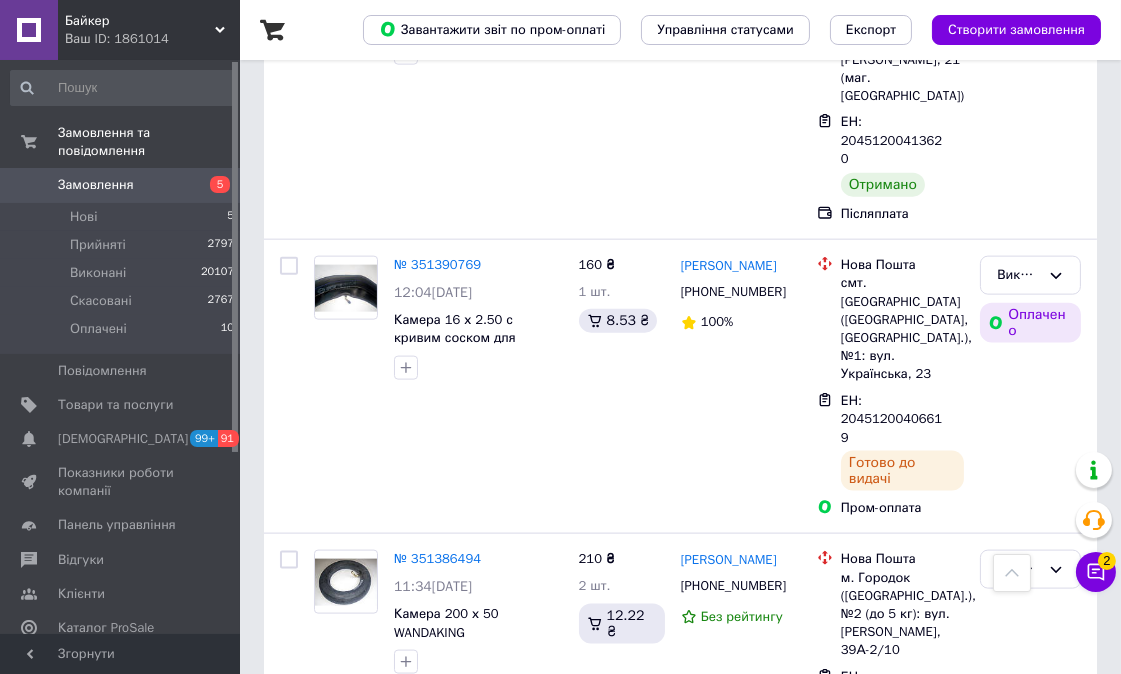scroll, scrollTop: 3666, scrollLeft: 0, axis: vertical 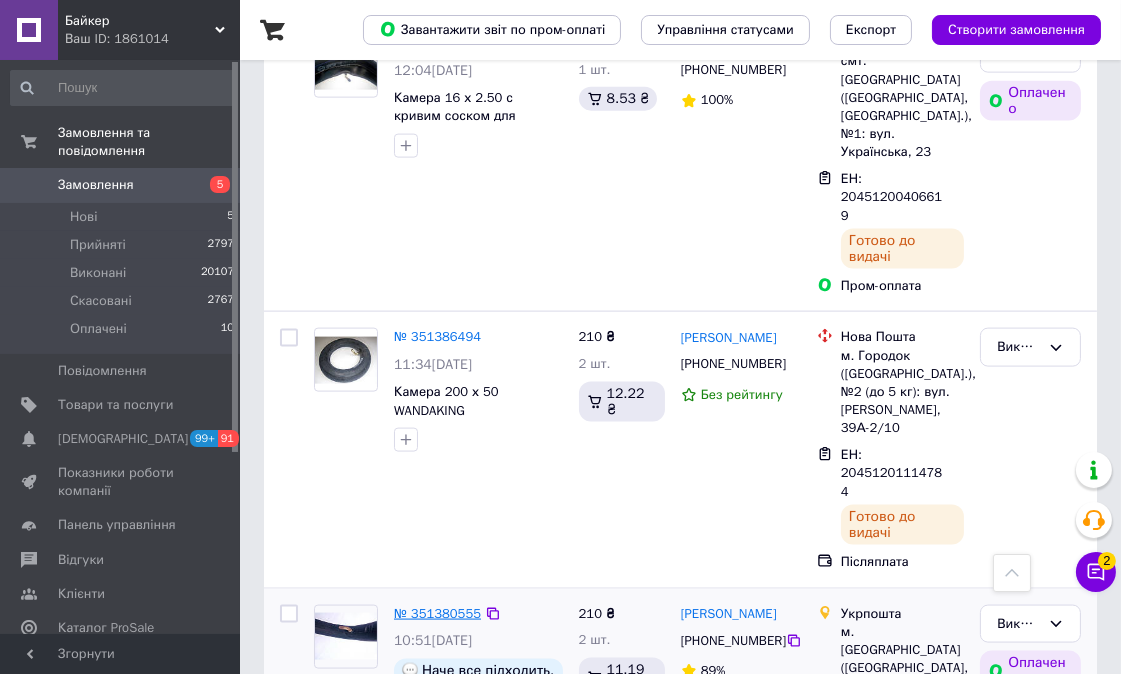 click on "№ 351380555" at bounding box center [437, 613] 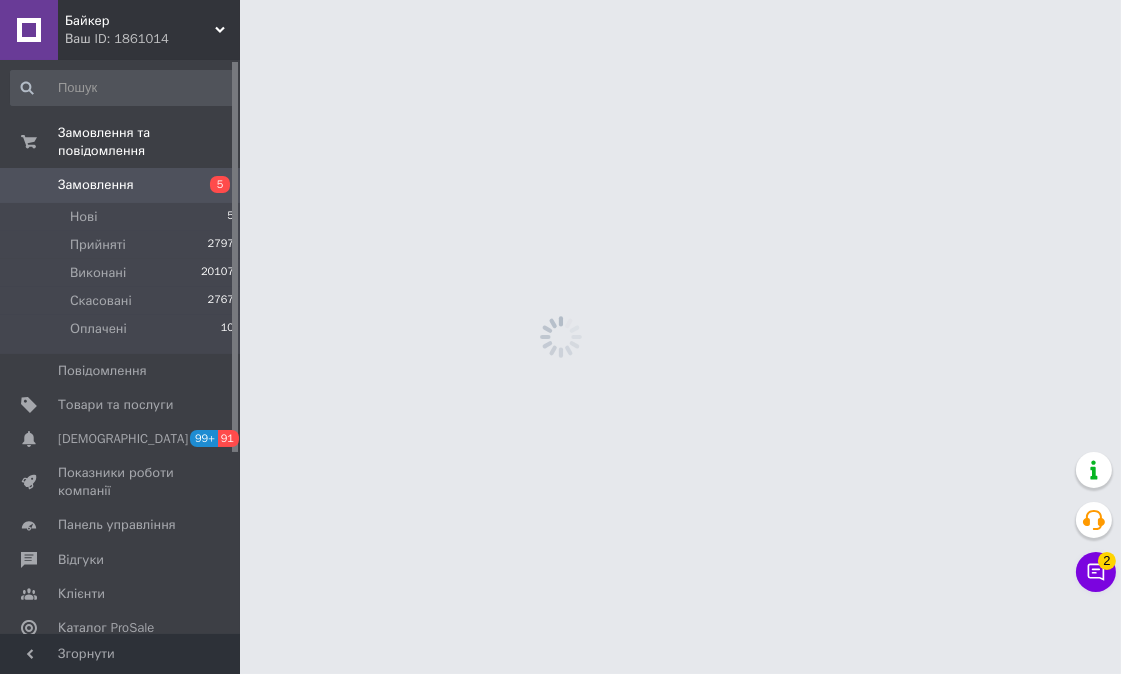 scroll, scrollTop: 0, scrollLeft: 0, axis: both 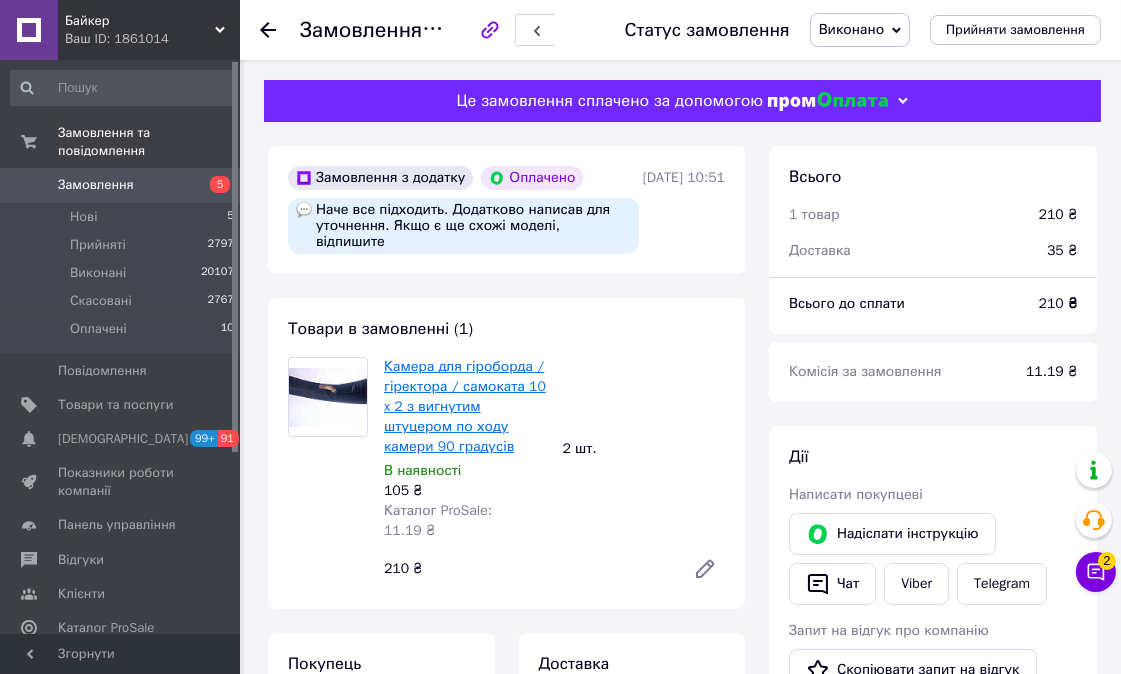 click on "Камера для гіроборда / гіректора / самоката 10 x 2 з вигнутим штуцером по ходу камери 90 градусів" at bounding box center [465, 406] 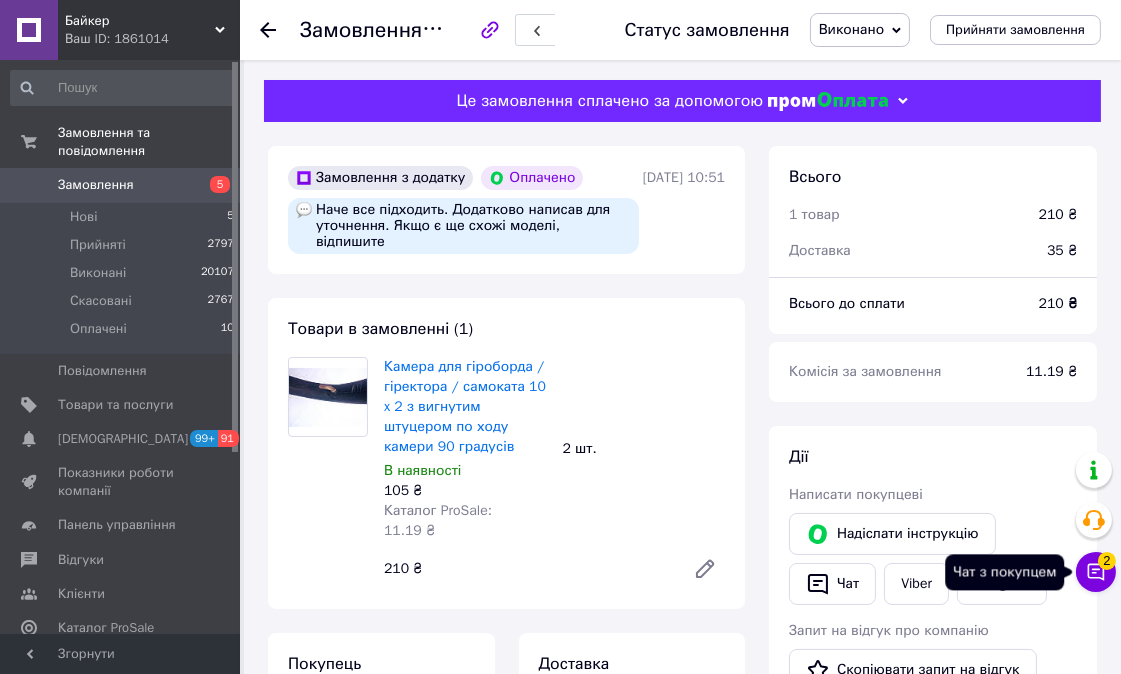 click 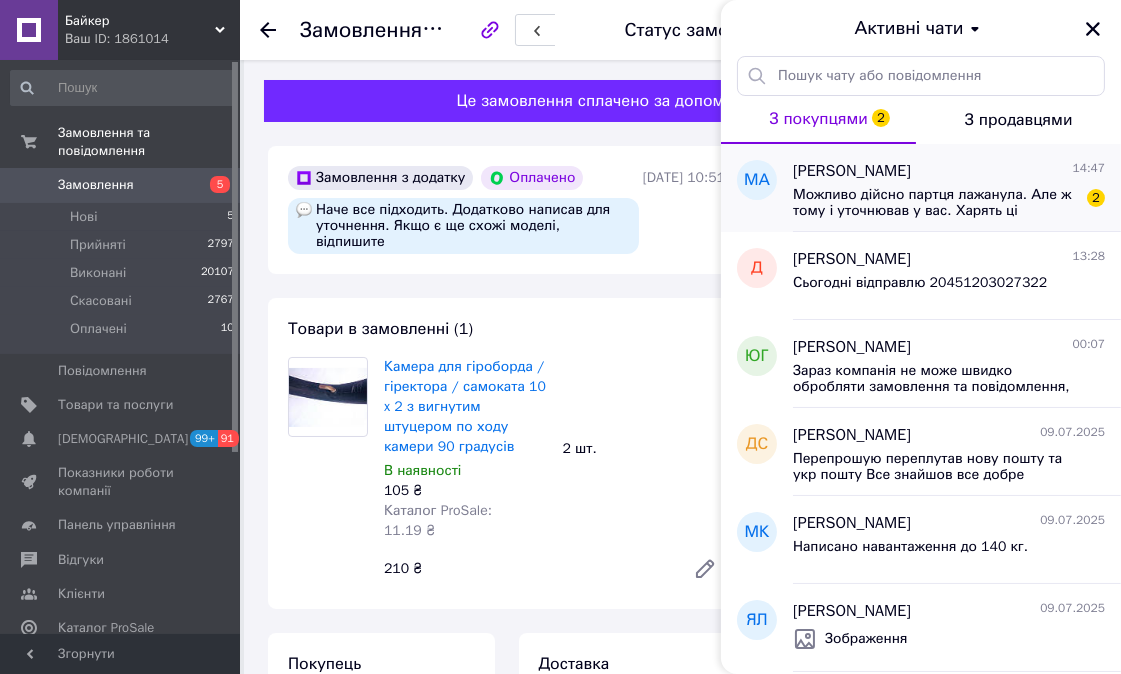 click on "Можливо дійсно партця лажанула. Але ж тому і уточнював у вас. Харять ці самокати. Але куди діватися..." at bounding box center [935, 203] 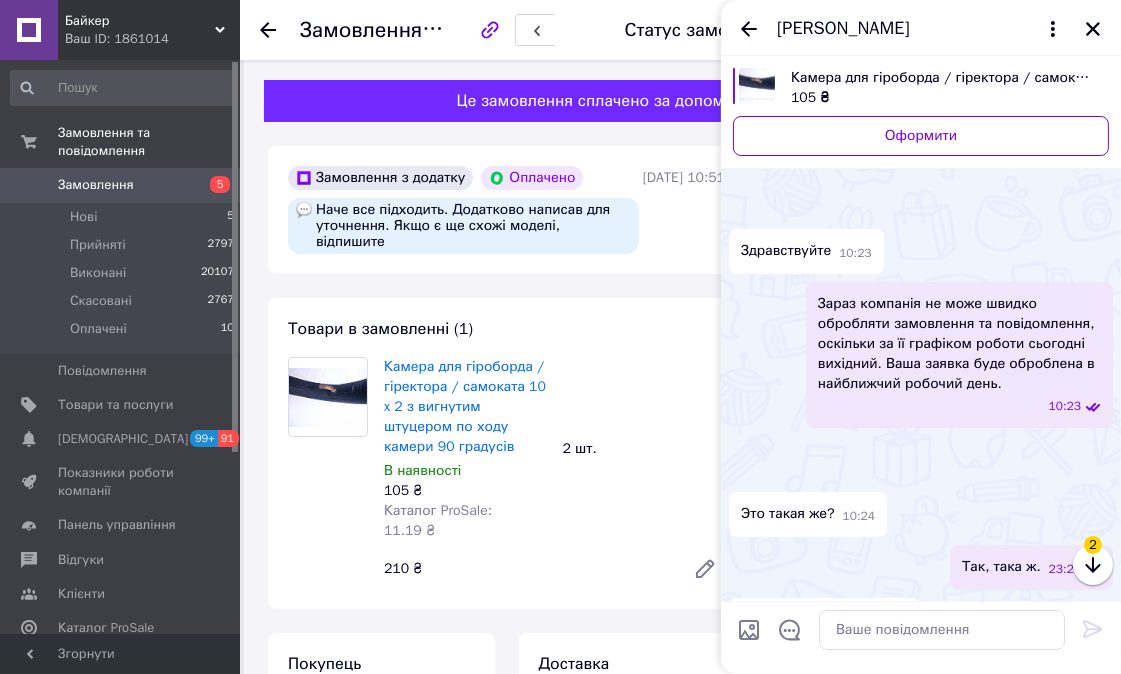 scroll, scrollTop: 6474, scrollLeft: 0, axis: vertical 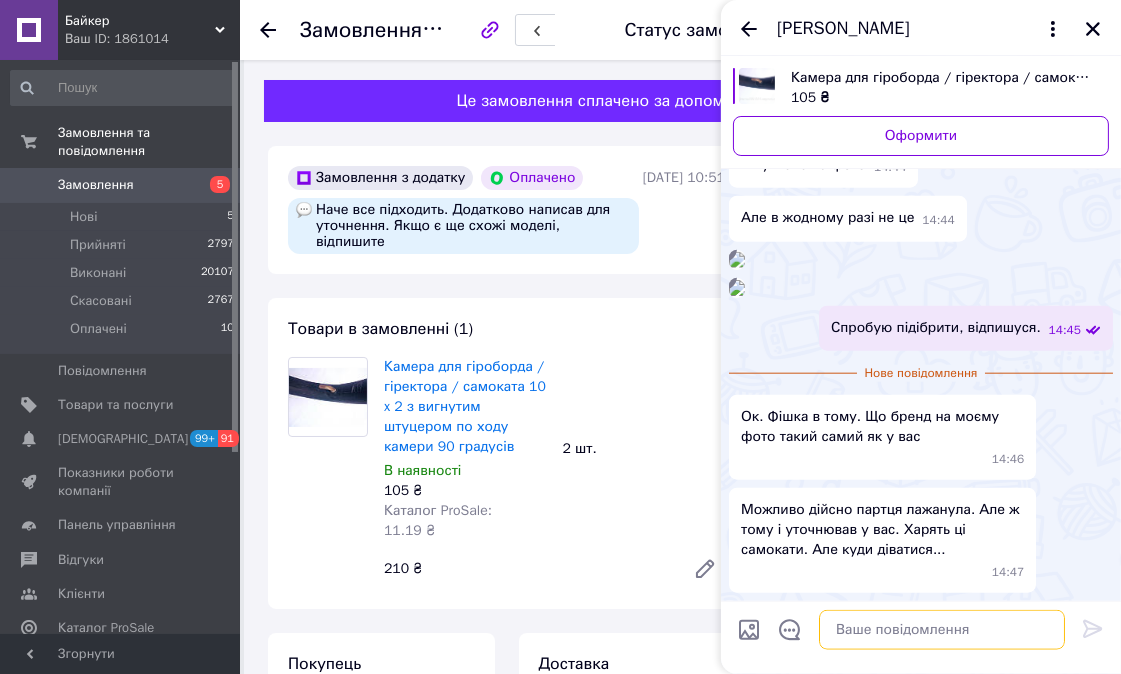 click at bounding box center [942, 630] 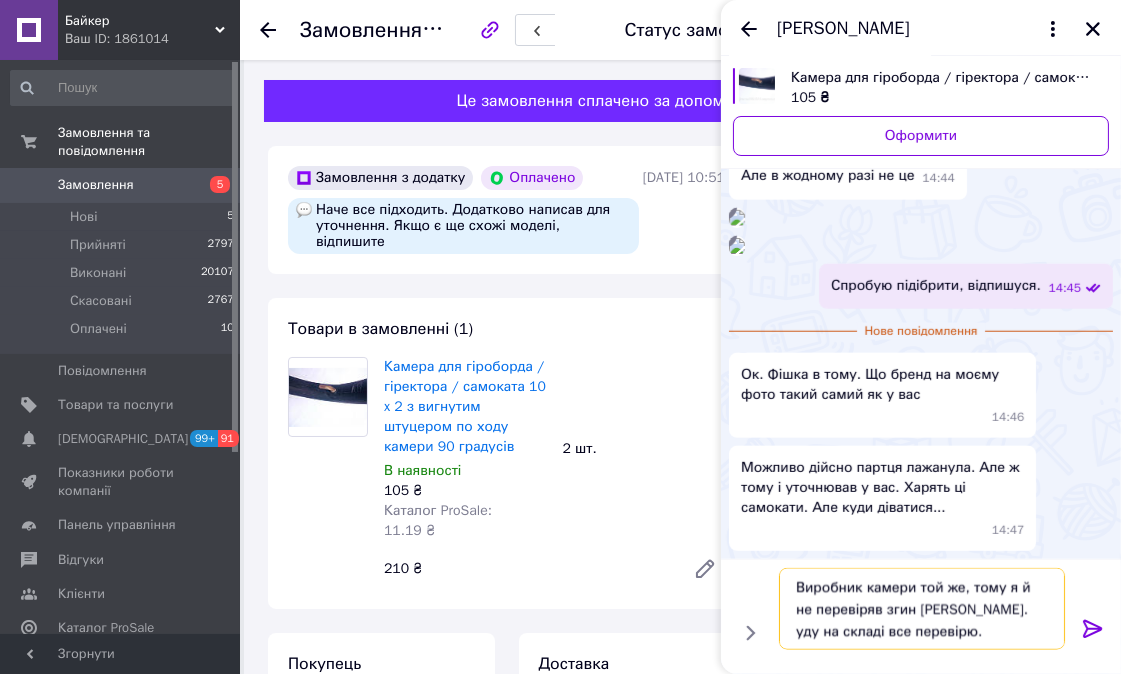 click on "Виробник камери той же, тому я й не перевіряв згин штуцера. уду на складі все перевірю." at bounding box center (922, 609) 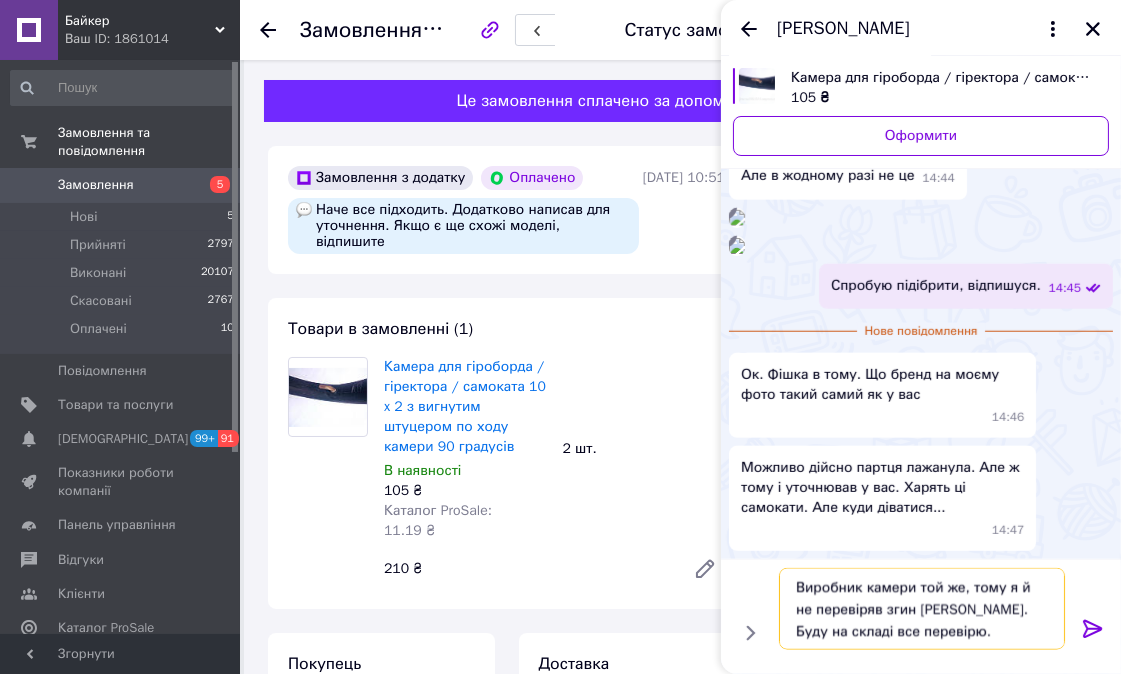 type 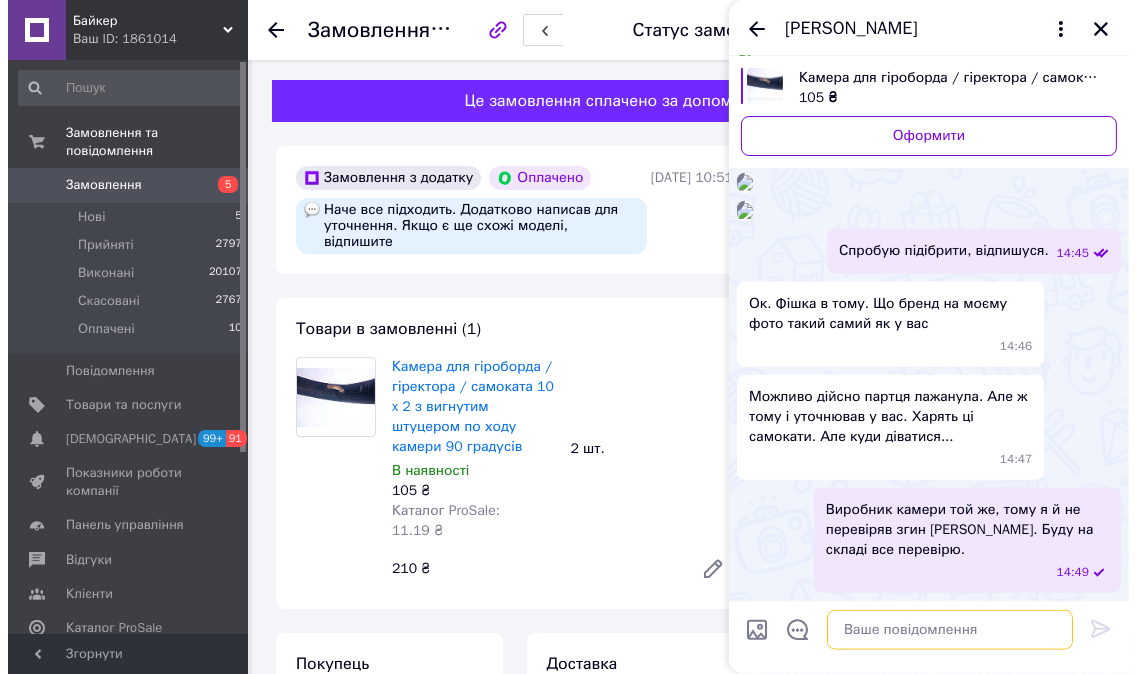 scroll, scrollTop: 6552, scrollLeft: 0, axis: vertical 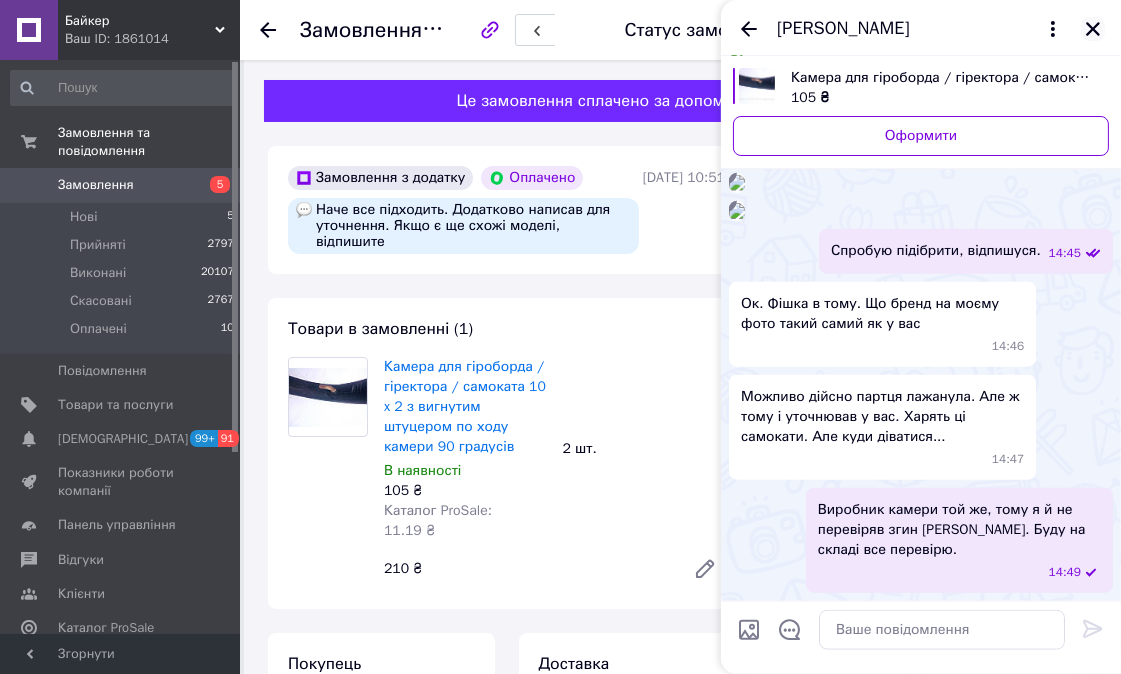 click 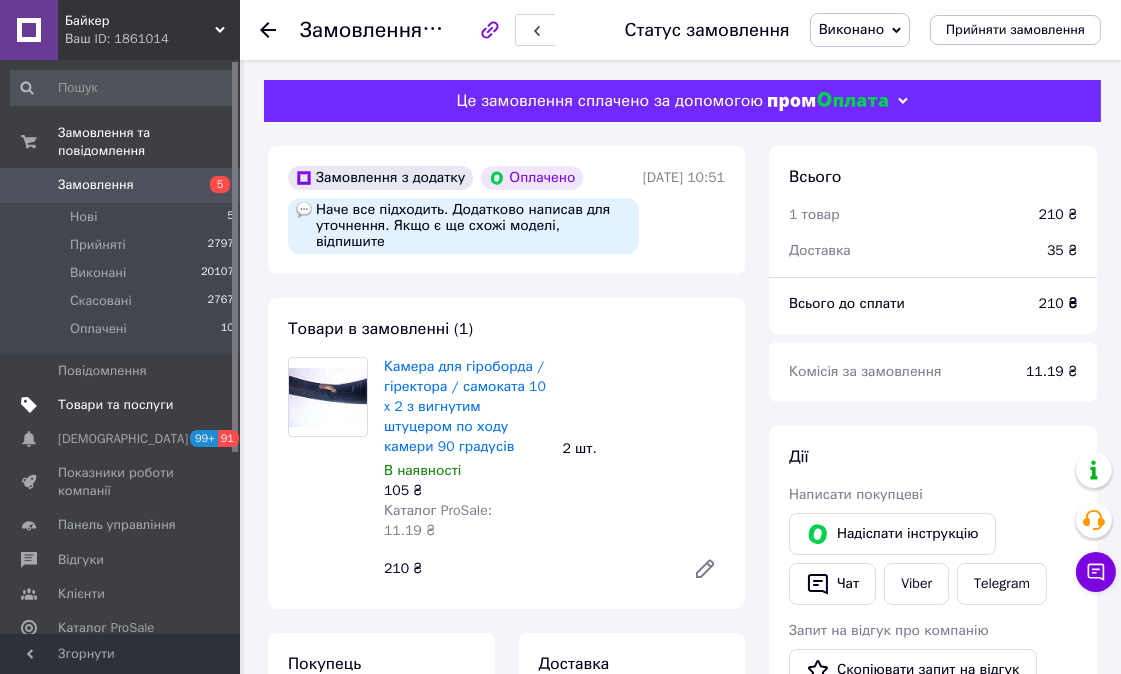 click on "Товари та послуги" at bounding box center (115, 405) 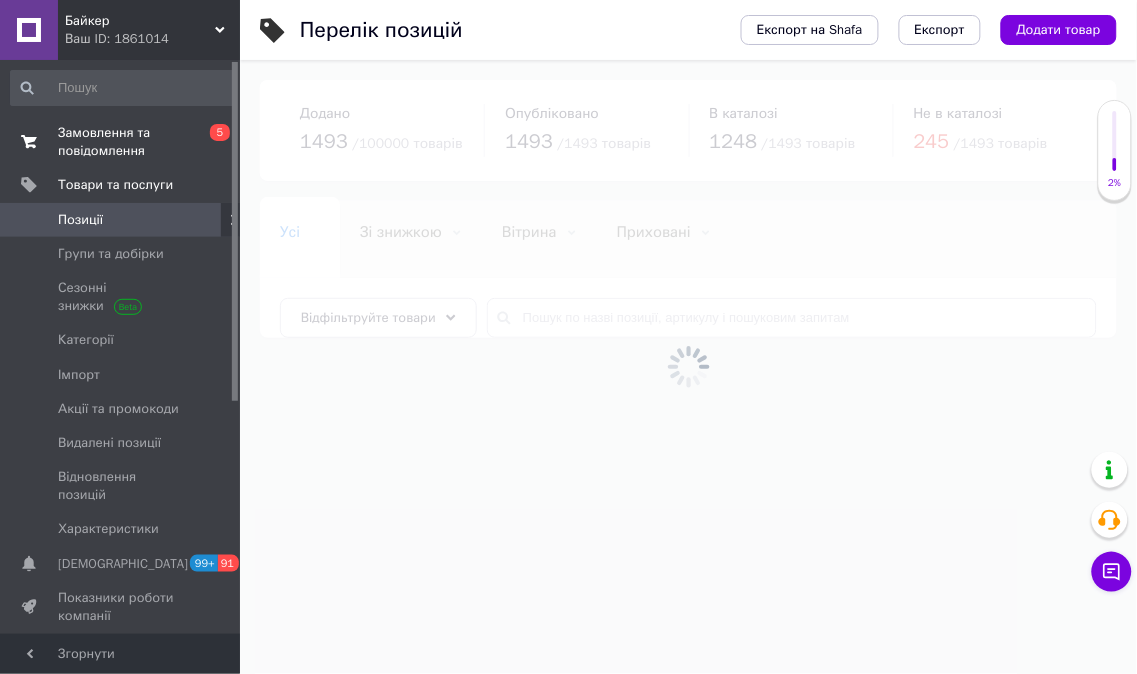 click on "Замовлення та повідомлення" at bounding box center [121, 142] 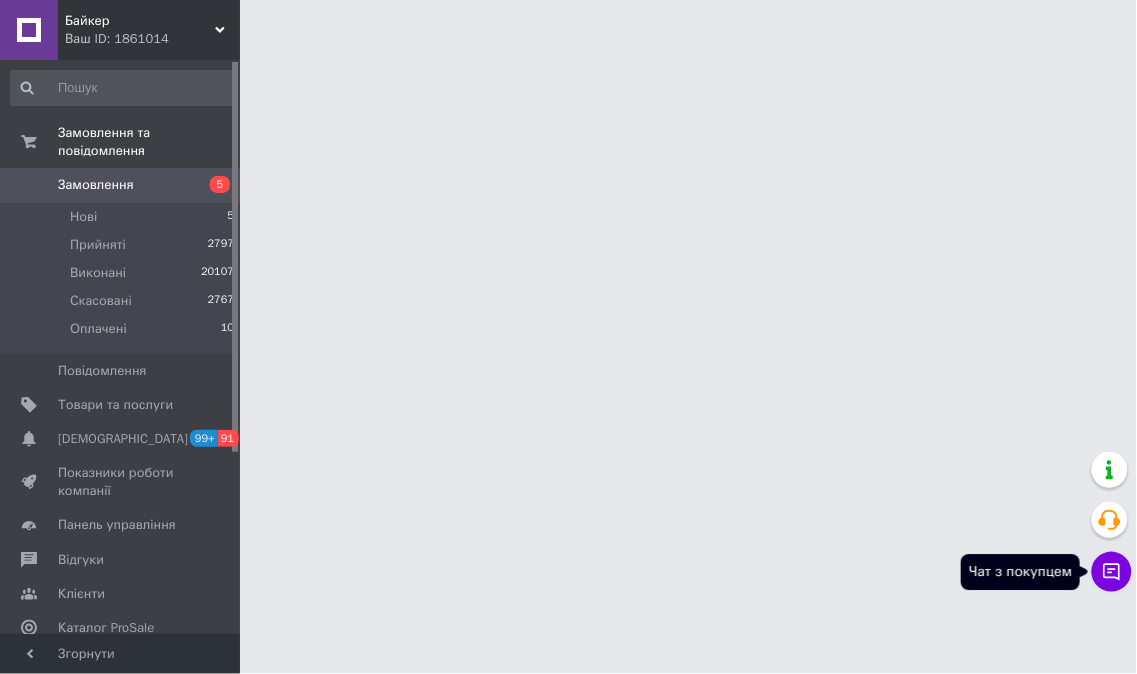 click 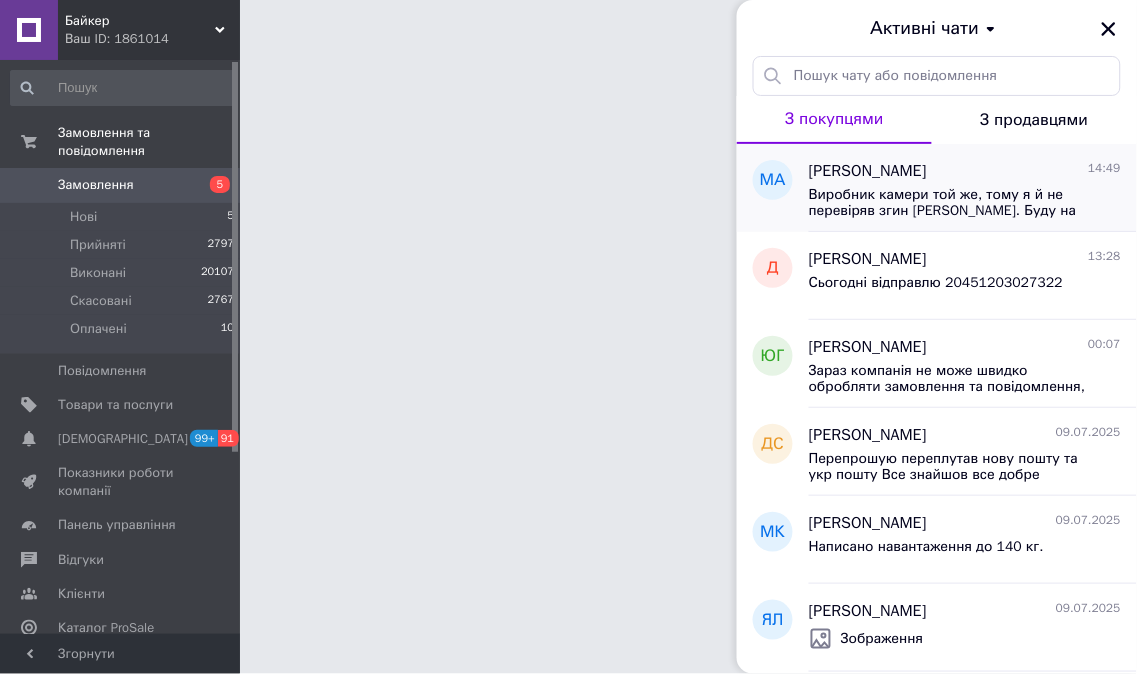 click on "Виробник камери той же, тому я й не перевіряв згин [PERSON_NAME]. Буду на складі все перевірю." at bounding box center (965, 201) 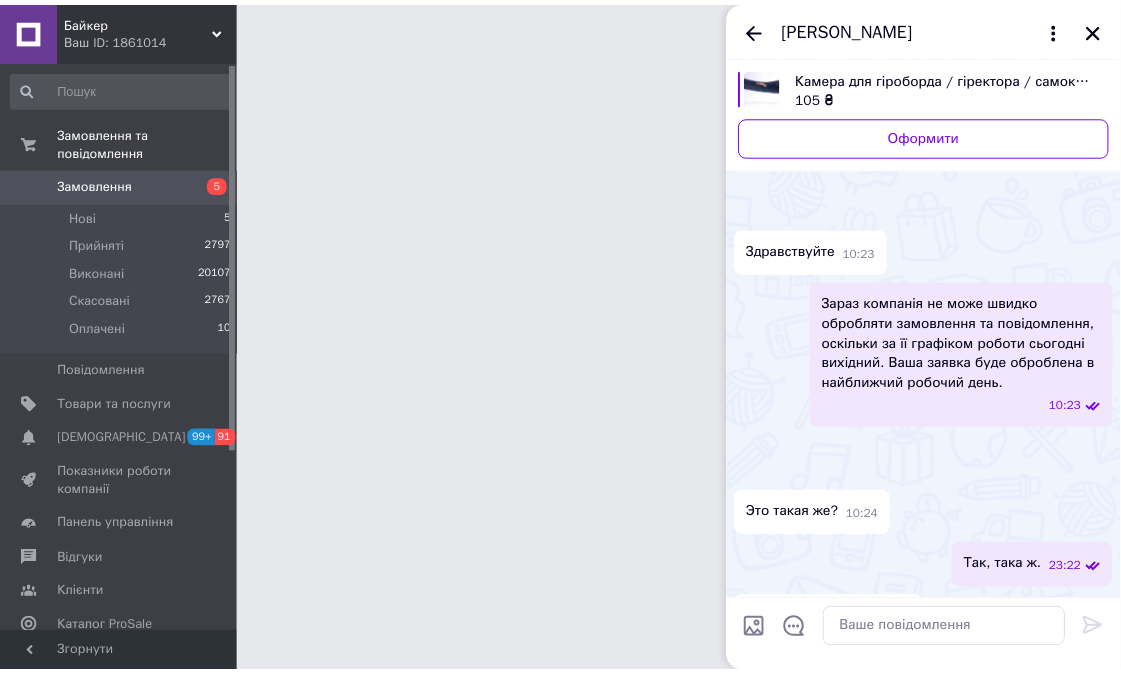 scroll, scrollTop: 6552, scrollLeft: 0, axis: vertical 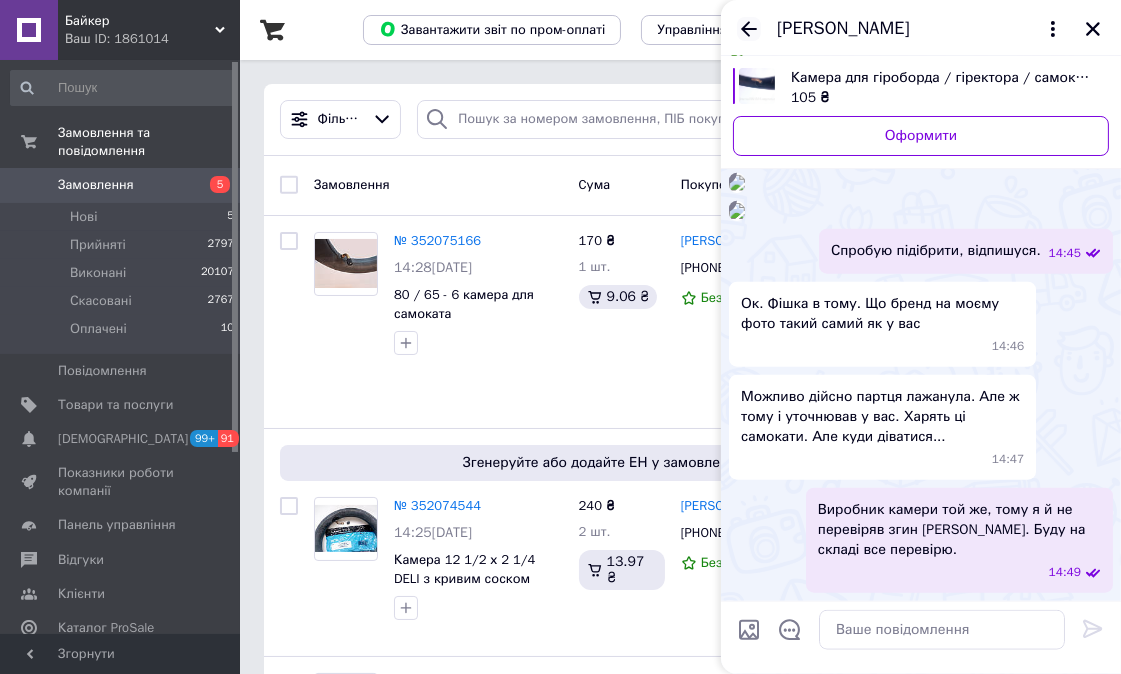 click 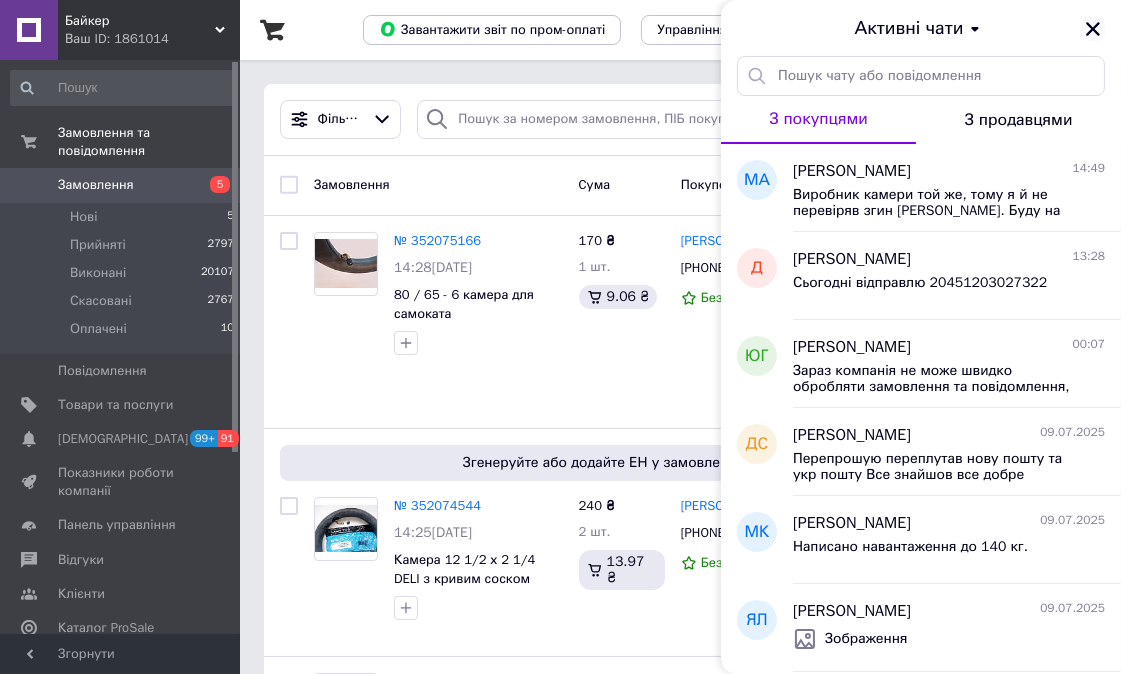 click 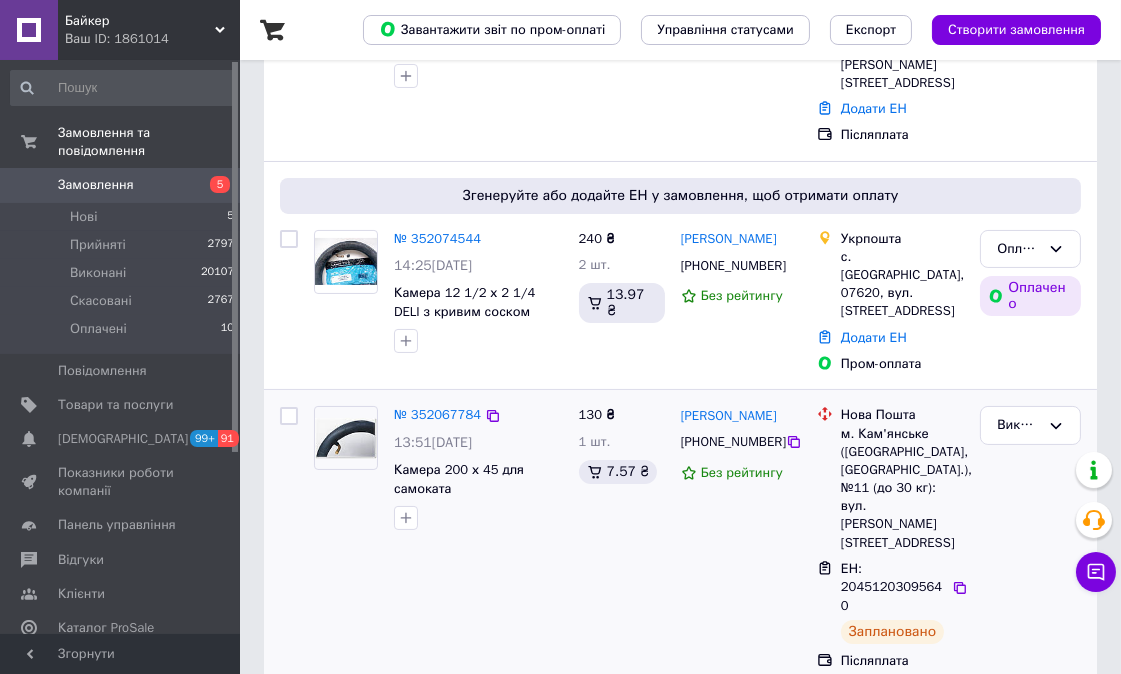 scroll, scrollTop: 111, scrollLeft: 0, axis: vertical 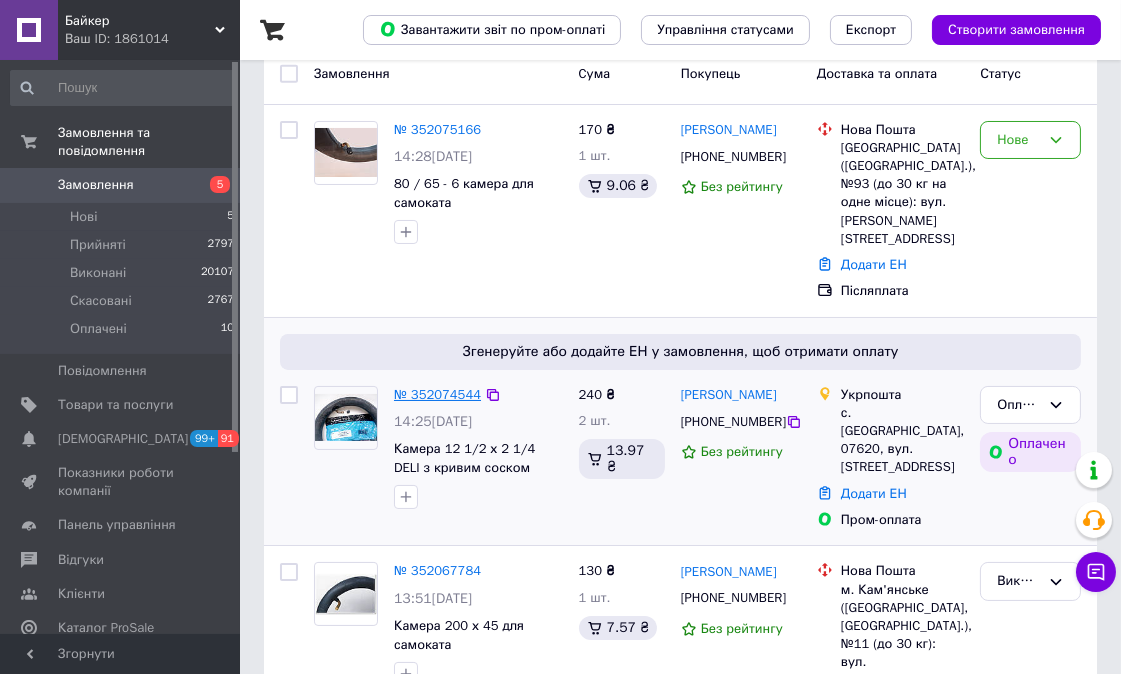click on "№ 352074544" at bounding box center (437, 394) 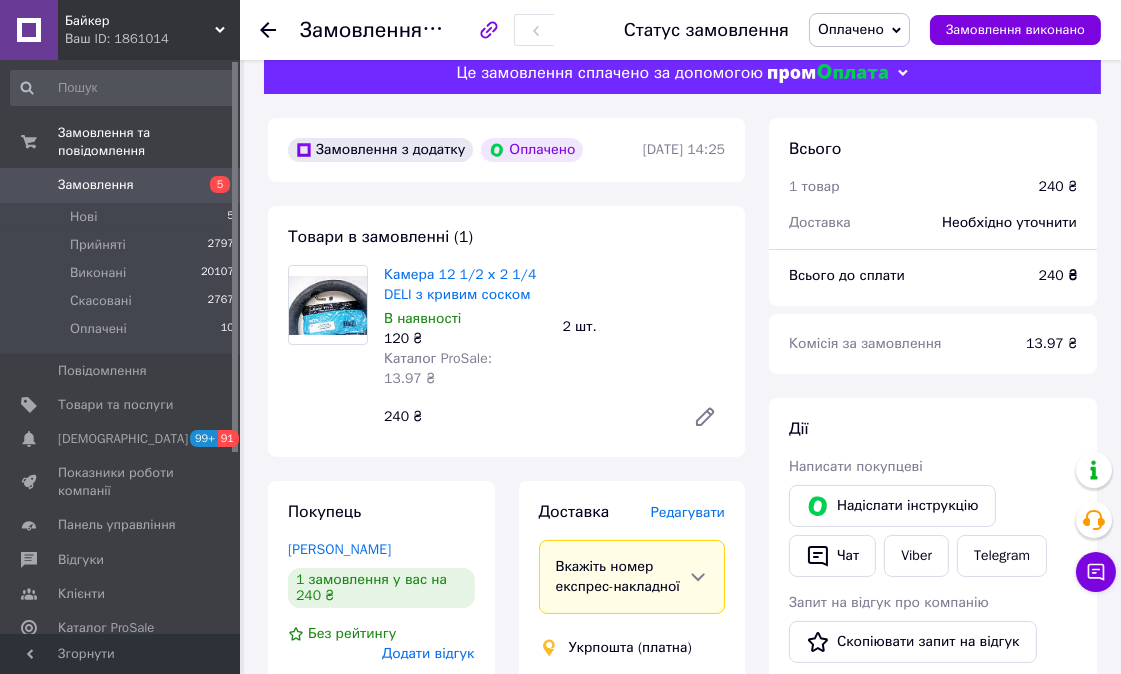 scroll, scrollTop: 0, scrollLeft: 0, axis: both 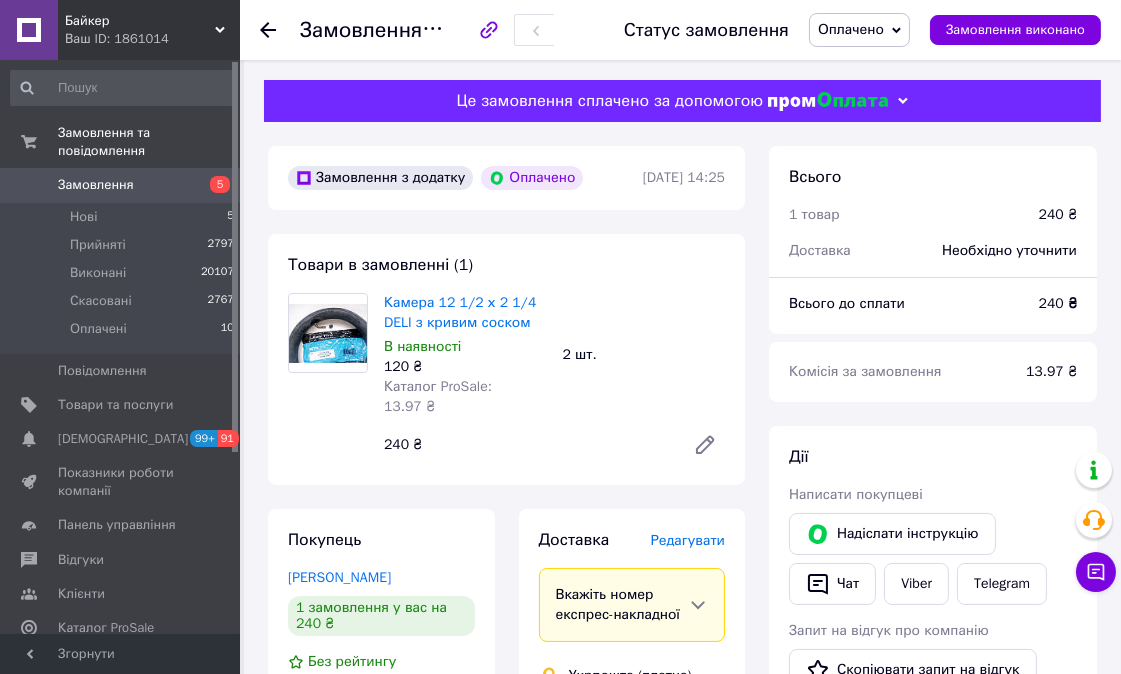 drag, startPoint x: 864, startPoint y: 33, endPoint x: 873, endPoint y: 45, distance: 15 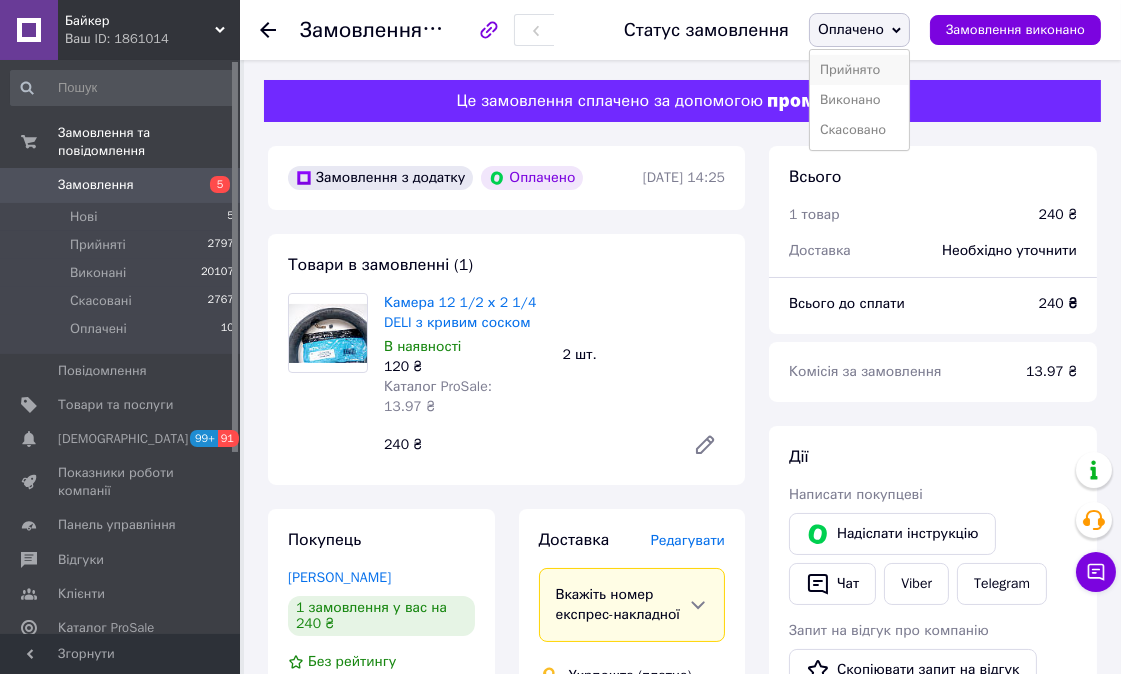 click on "Прийнято" at bounding box center [859, 70] 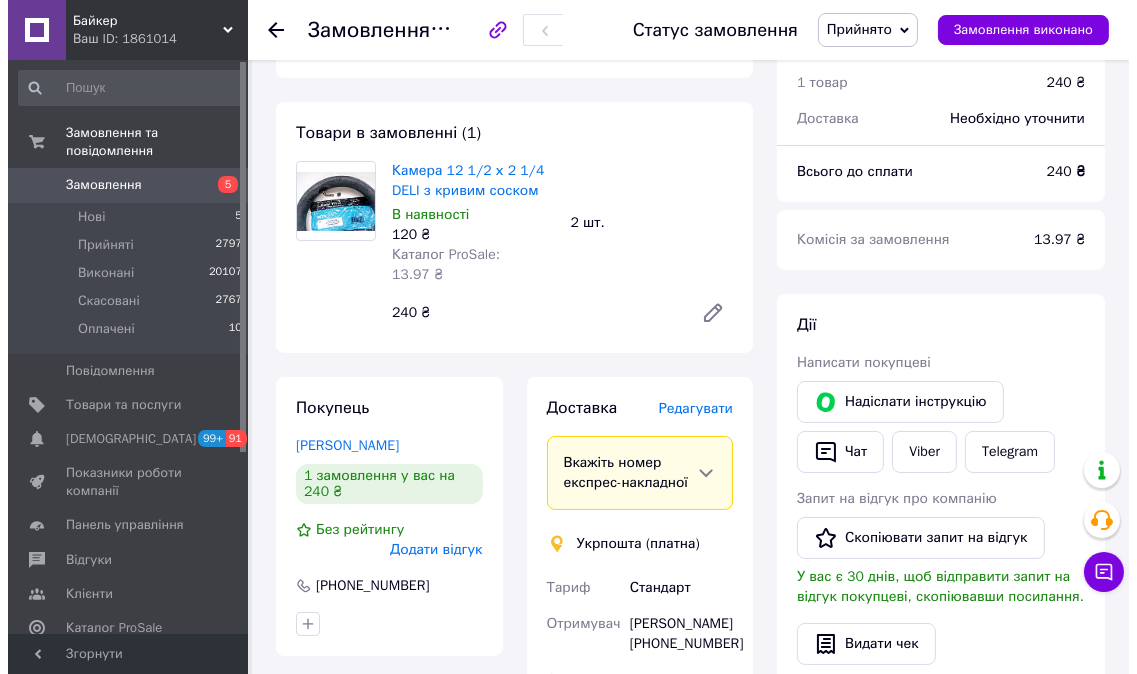 scroll, scrollTop: 111, scrollLeft: 0, axis: vertical 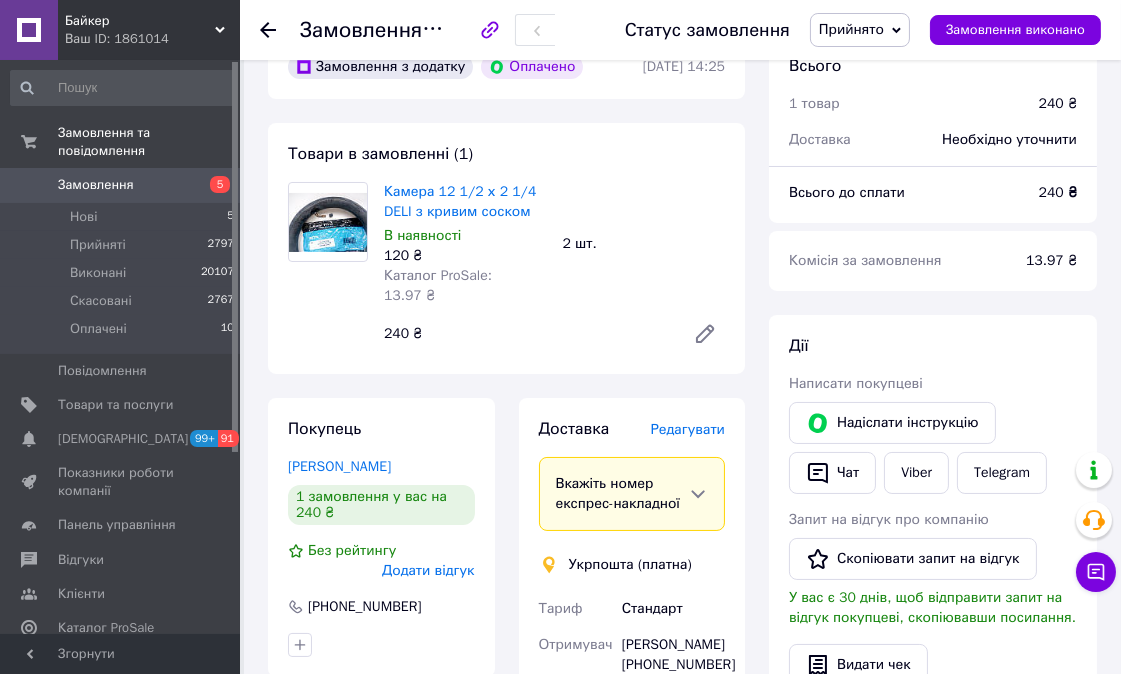 click on "Редагувати" at bounding box center [688, 429] 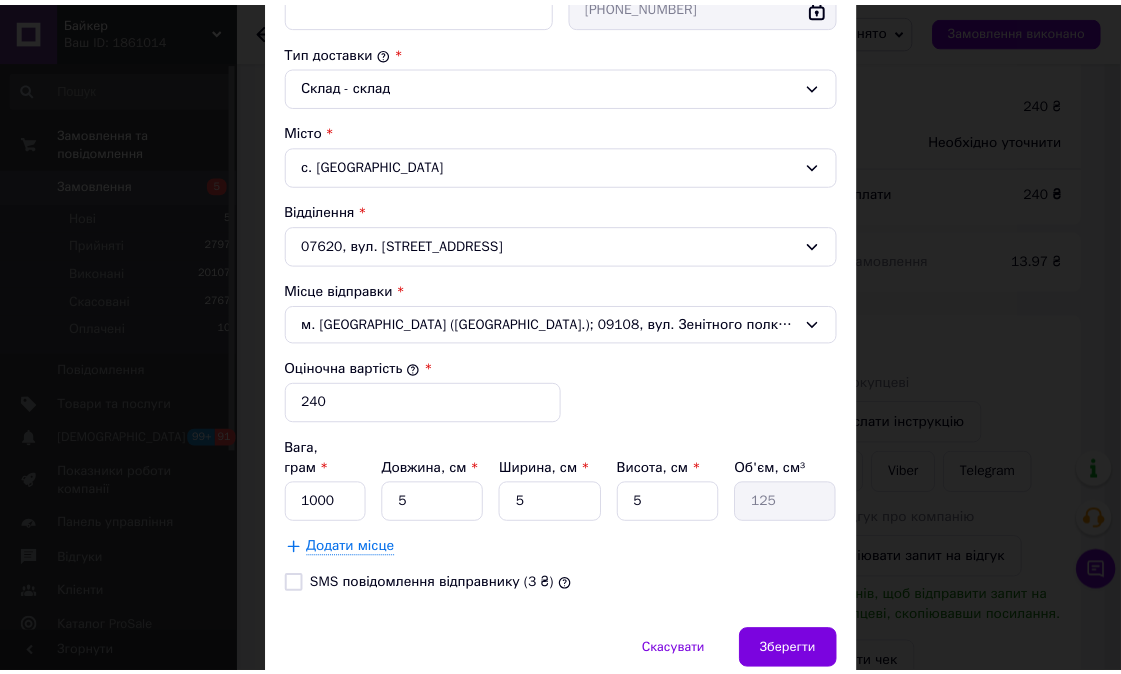 scroll, scrollTop: 555, scrollLeft: 0, axis: vertical 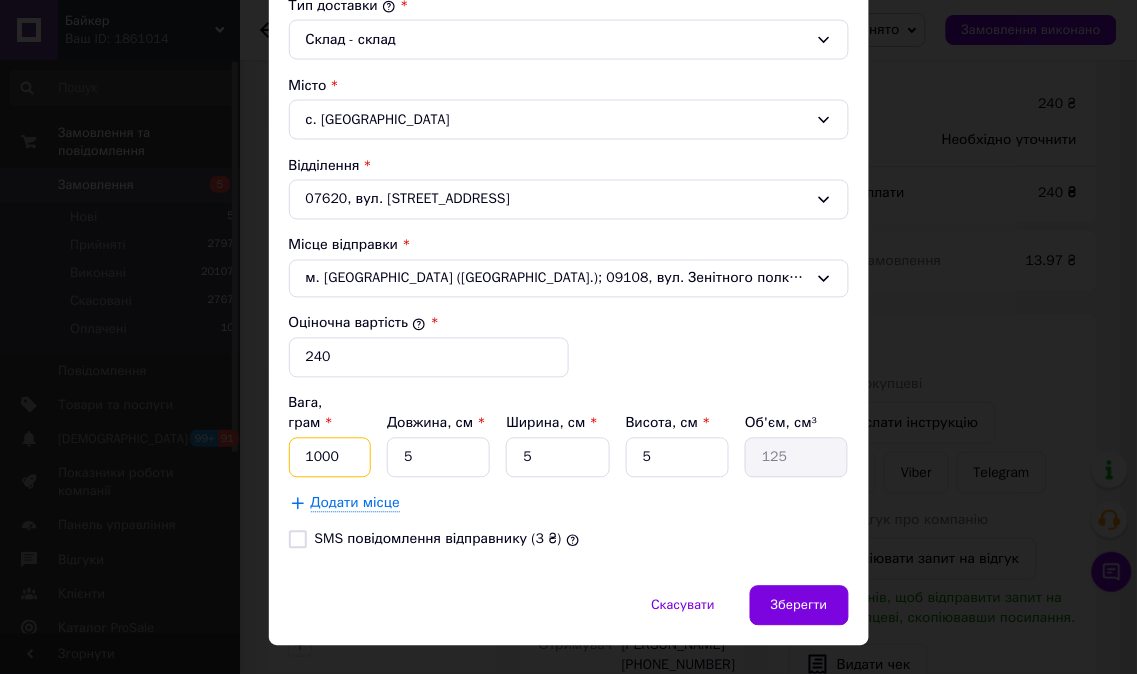 drag, startPoint x: 345, startPoint y: 435, endPoint x: 290, endPoint y: 433, distance: 55.03635 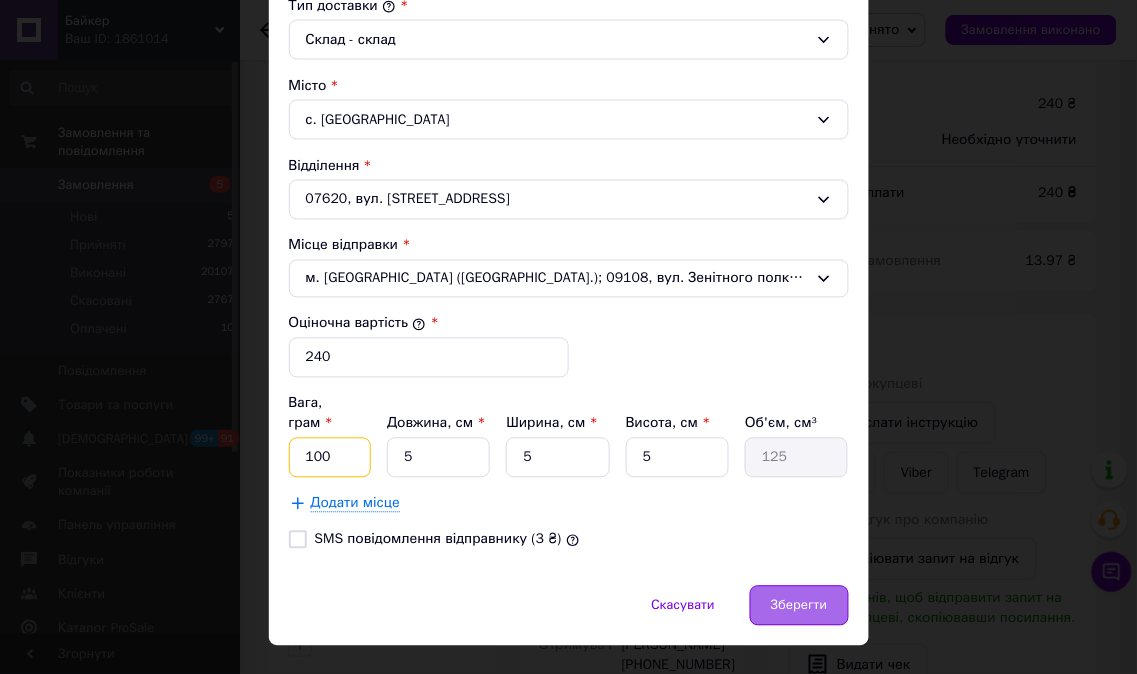 type on "100" 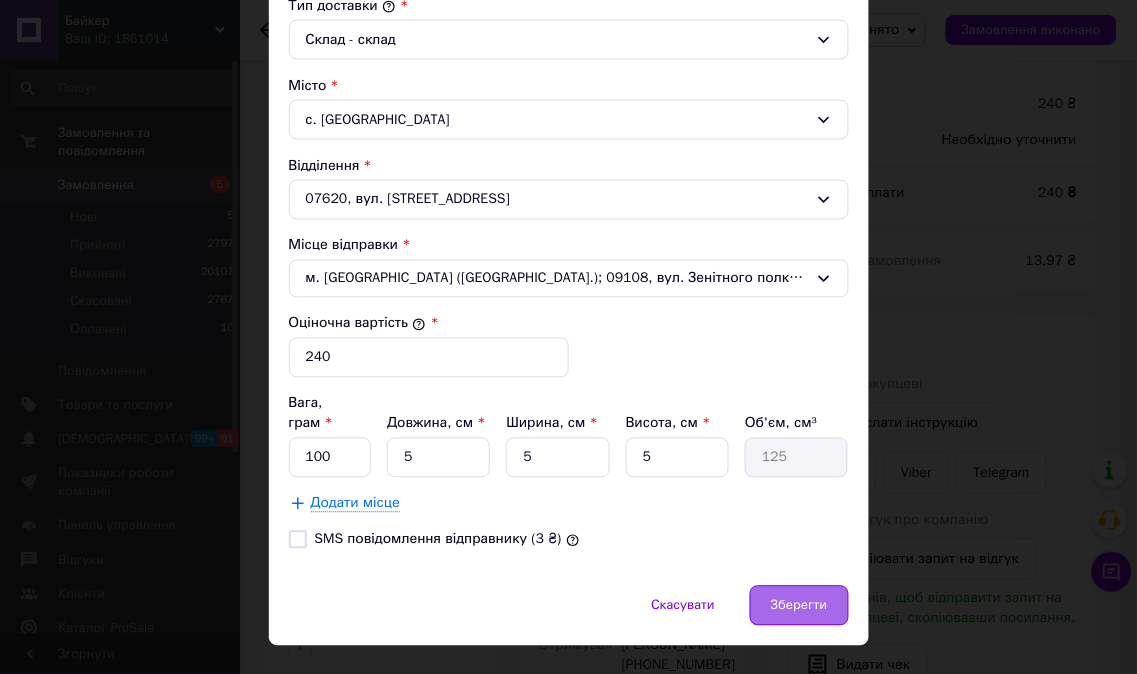 click on "Зберегти" at bounding box center [799, 606] 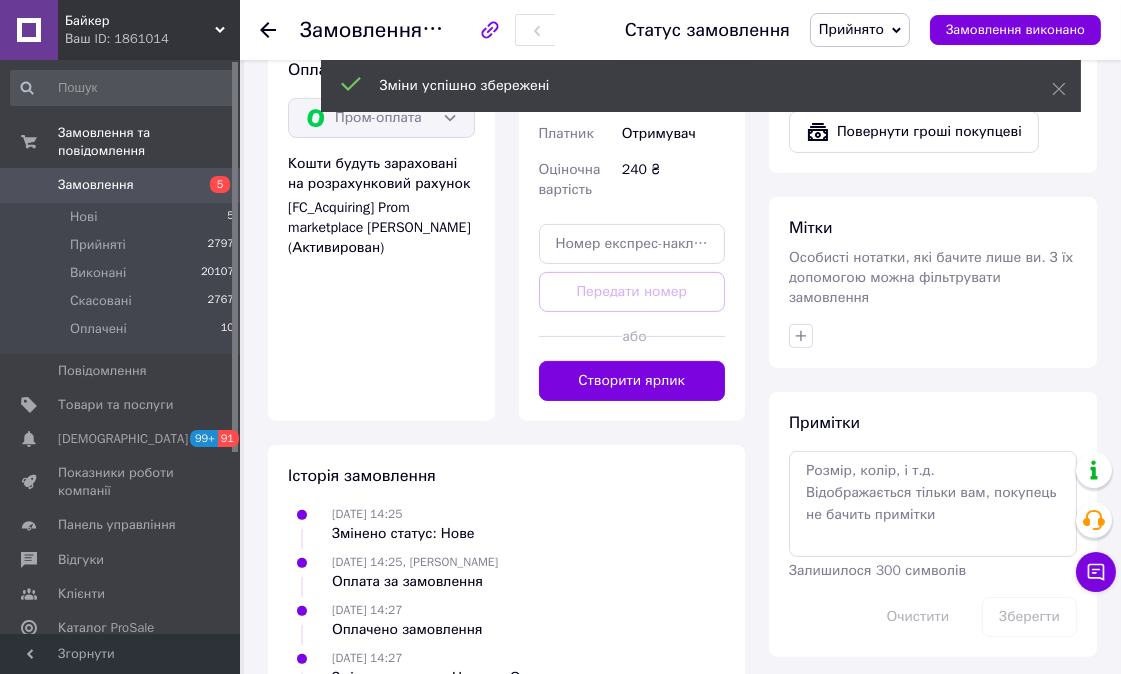 scroll, scrollTop: 777, scrollLeft: 0, axis: vertical 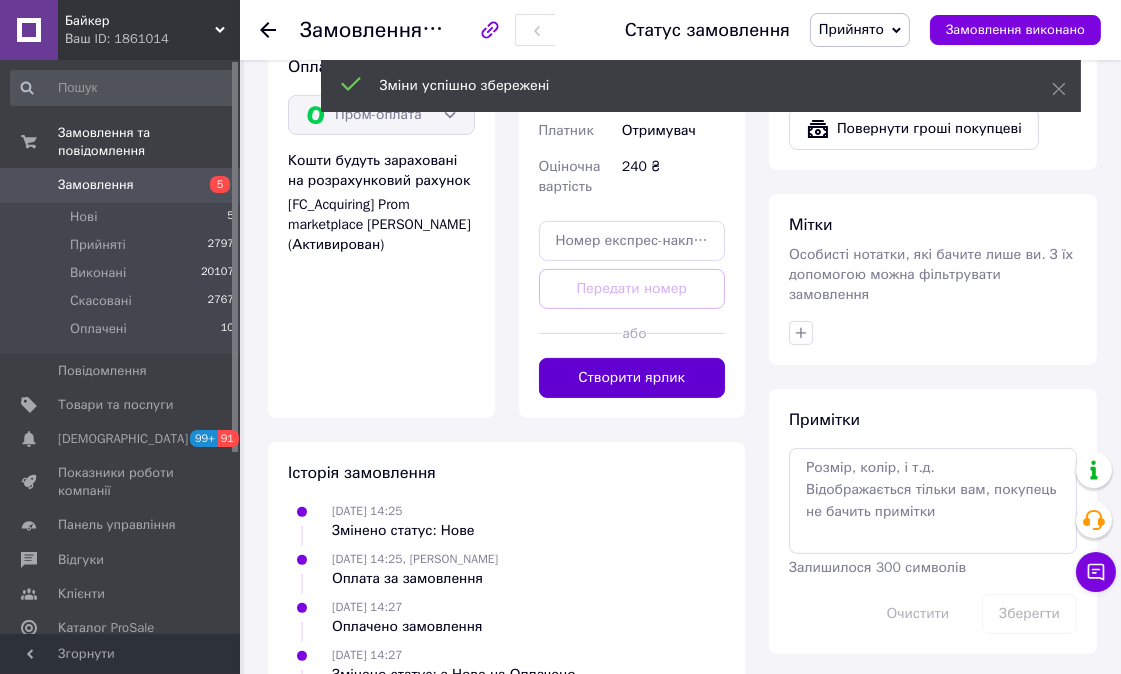 click on "Створити ярлик" at bounding box center [632, 378] 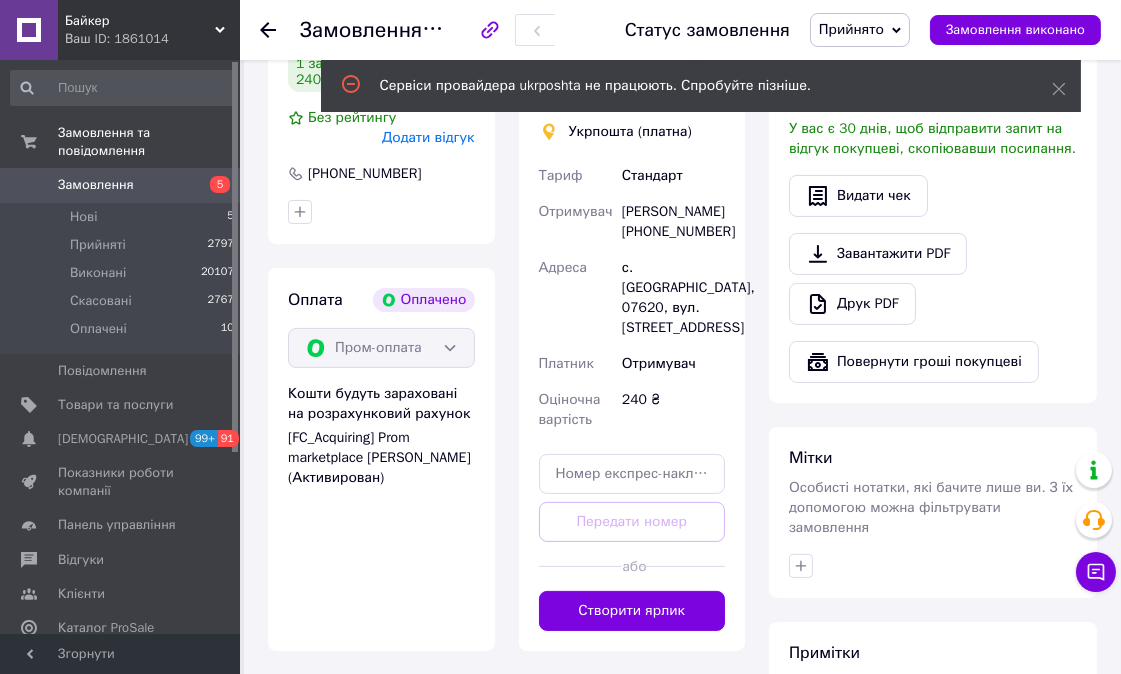 scroll, scrollTop: 555, scrollLeft: 0, axis: vertical 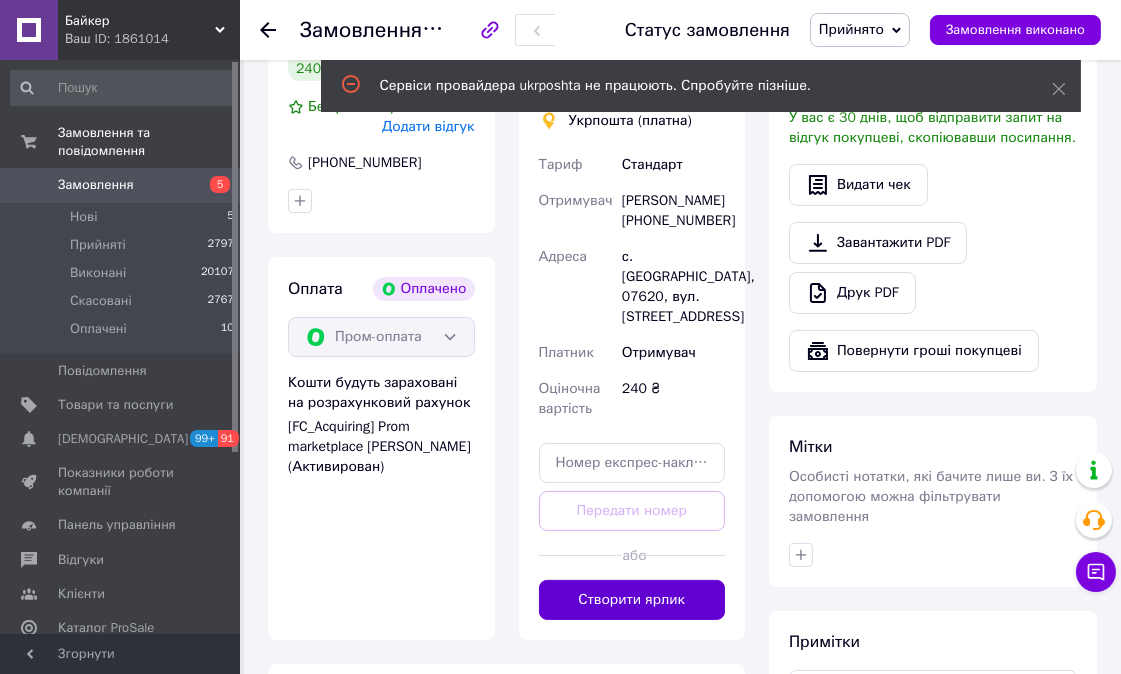 click on "Створити ярлик" at bounding box center [632, 600] 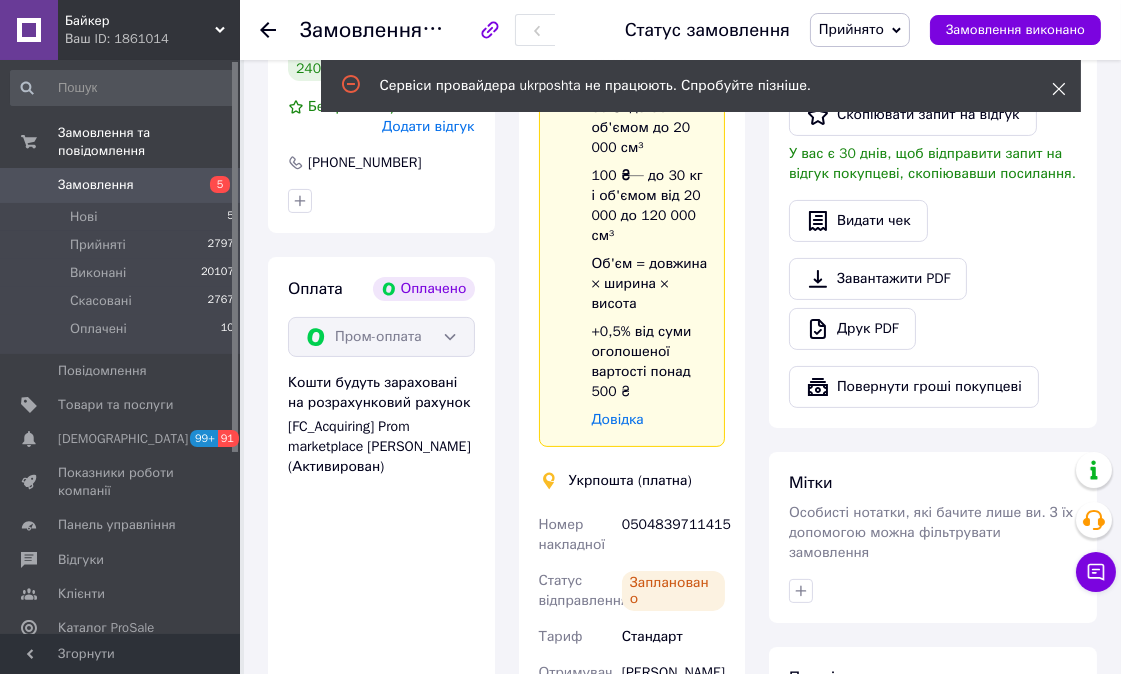 click 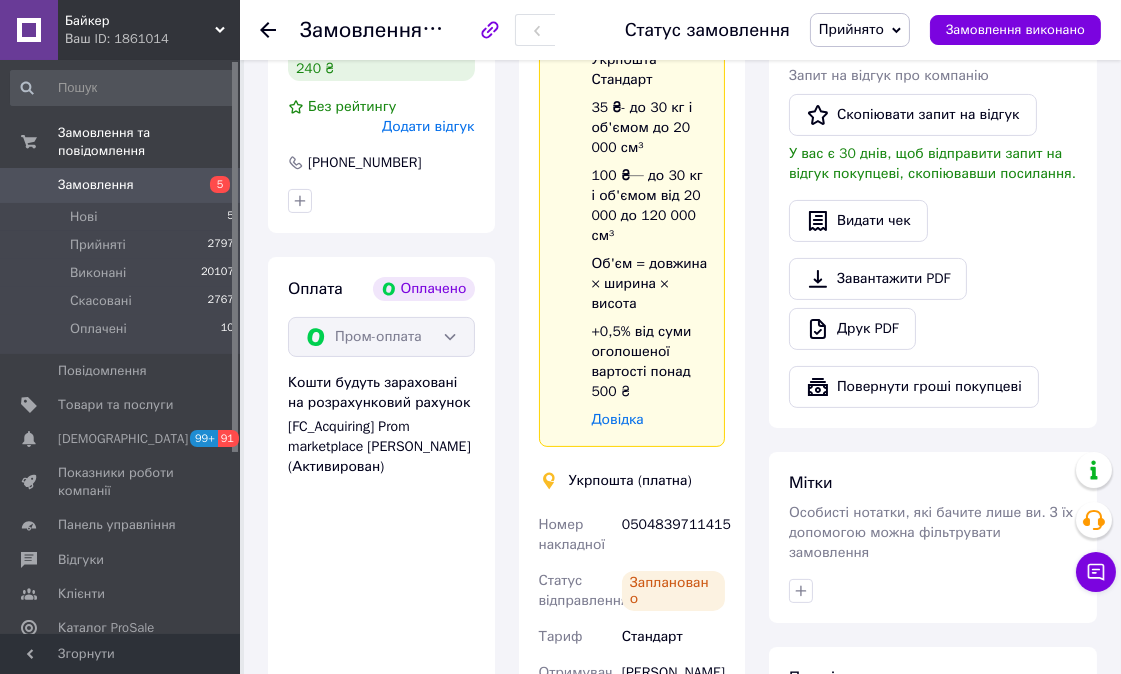 click on "Прийнято" at bounding box center (851, 29) 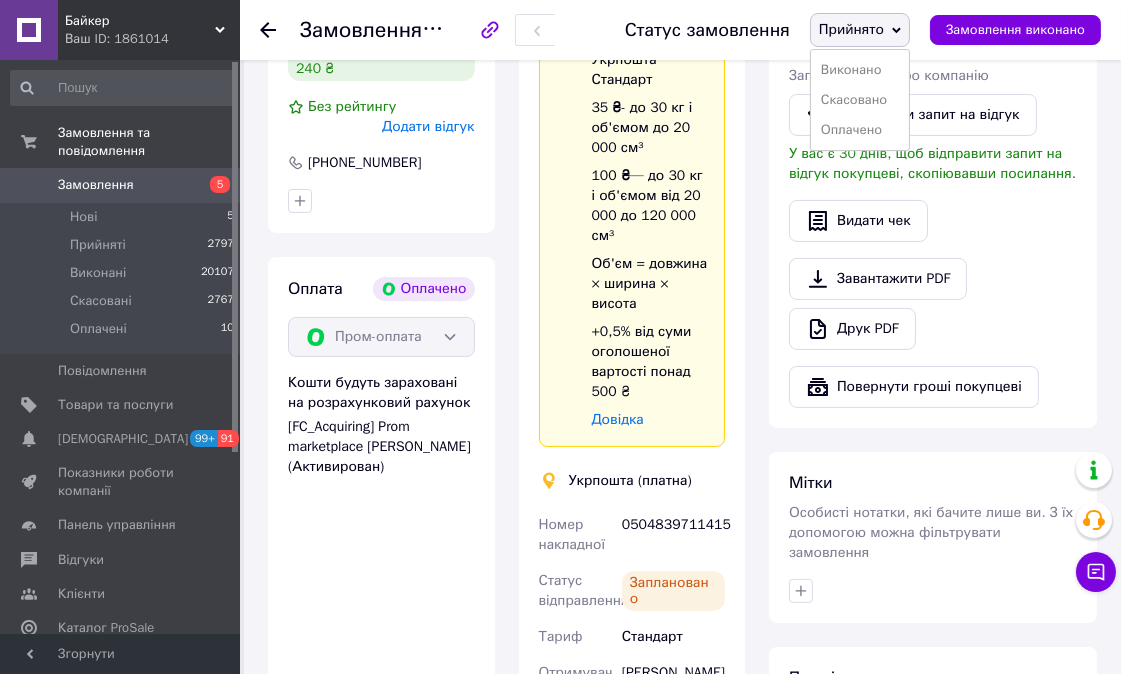 drag, startPoint x: 861, startPoint y: 65, endPoint x: 845, endPoint y: 90, distance: 29.681644 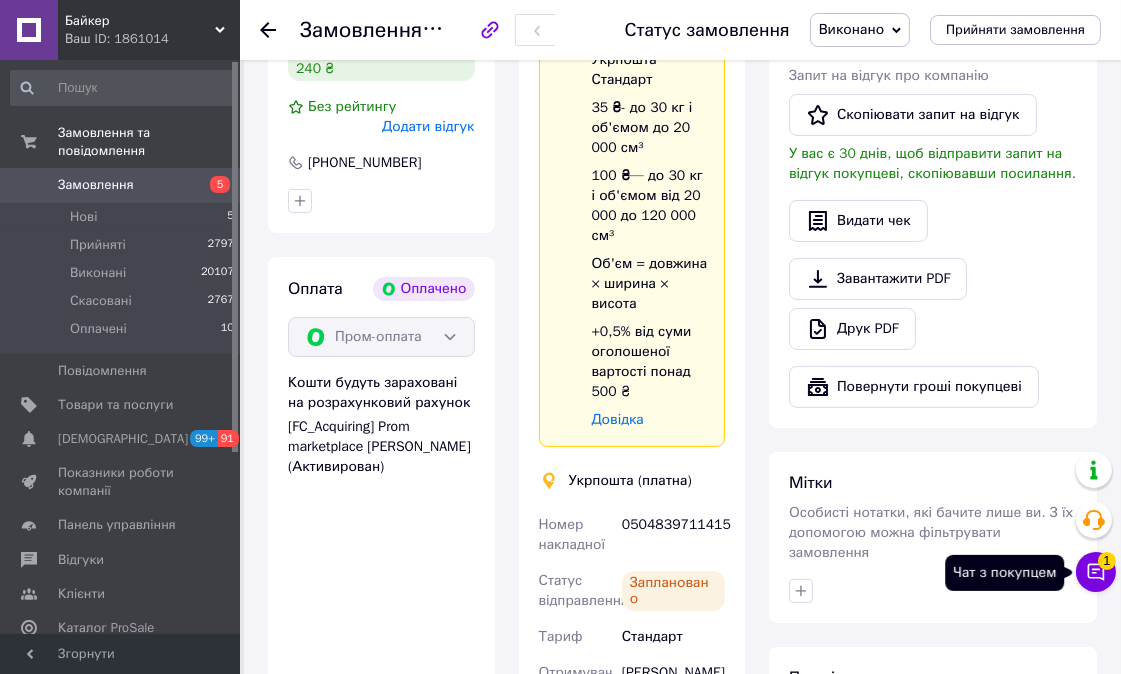 click on "Чат з покупцем 1" at bounding box center [1096, 572] 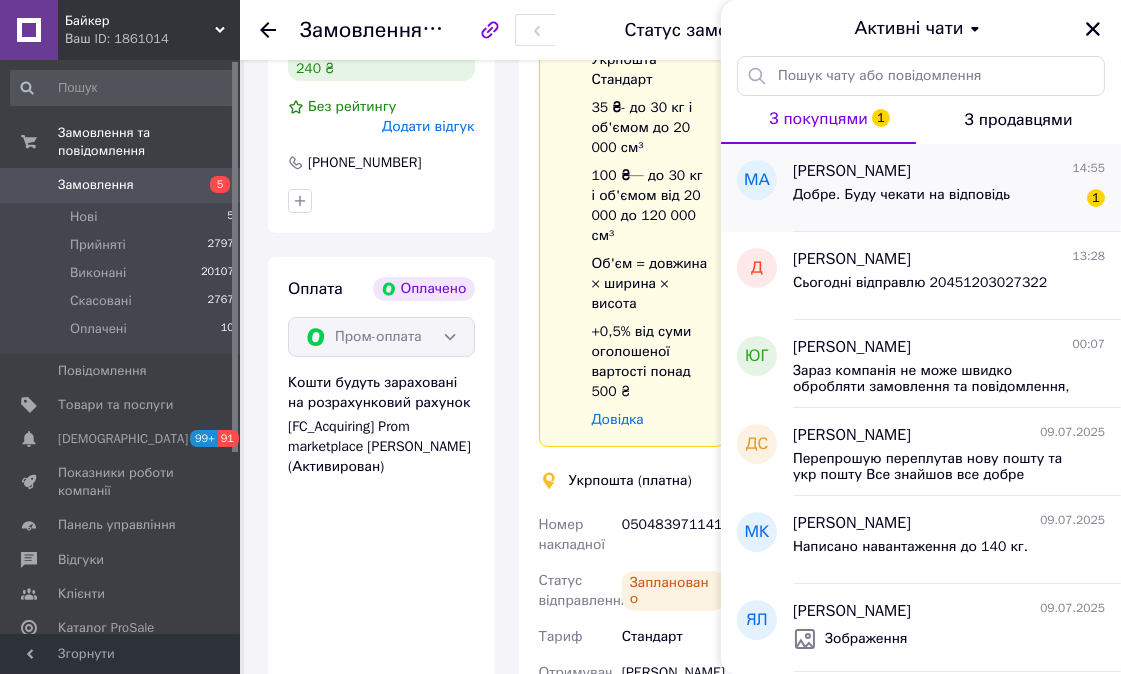 click on "Добре. Буду чекати на відповідь" at bounding box center (901, 201) 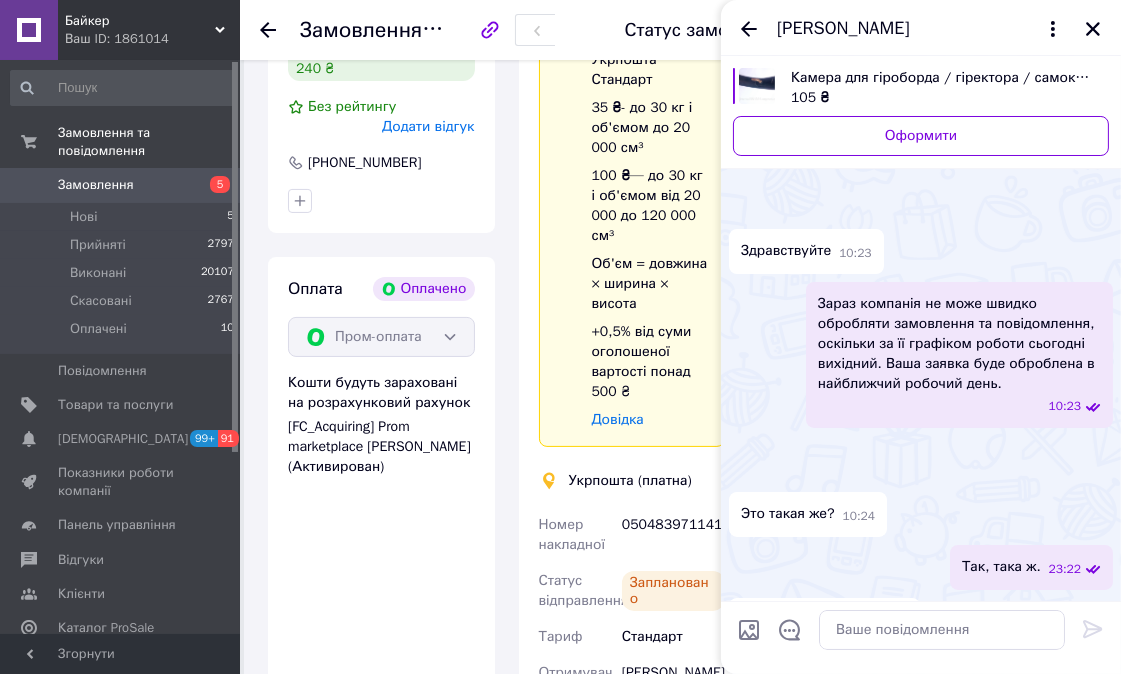 scroll, scrollTop: 6640, scrollLeft: 0, axis: vertical 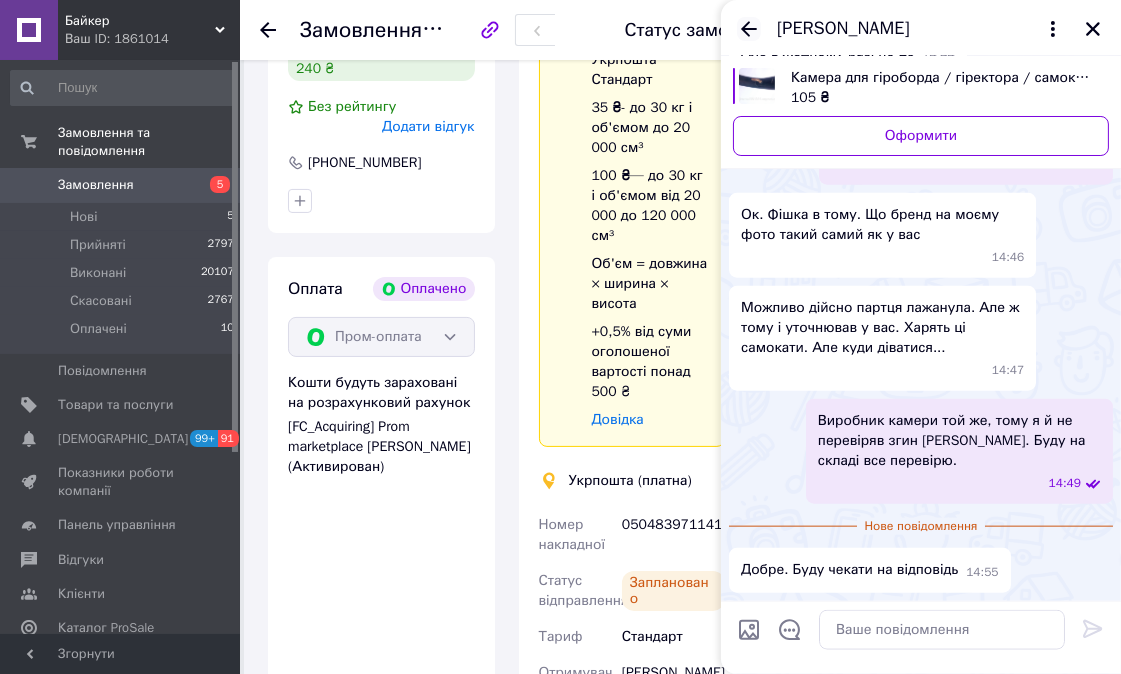 click 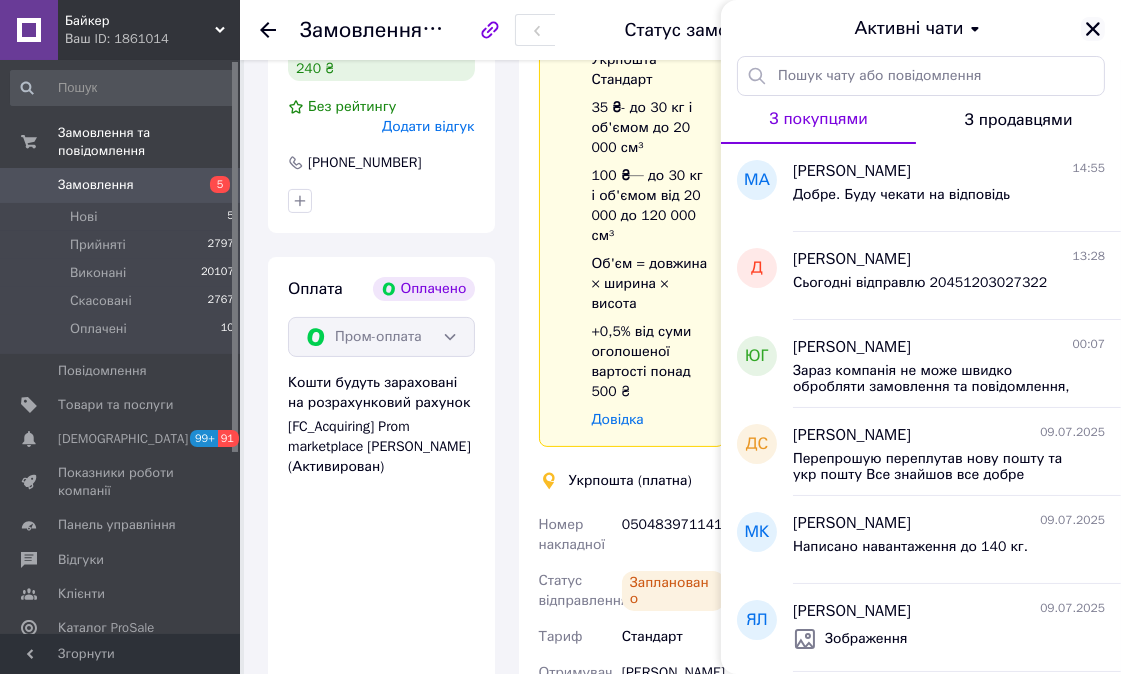 click 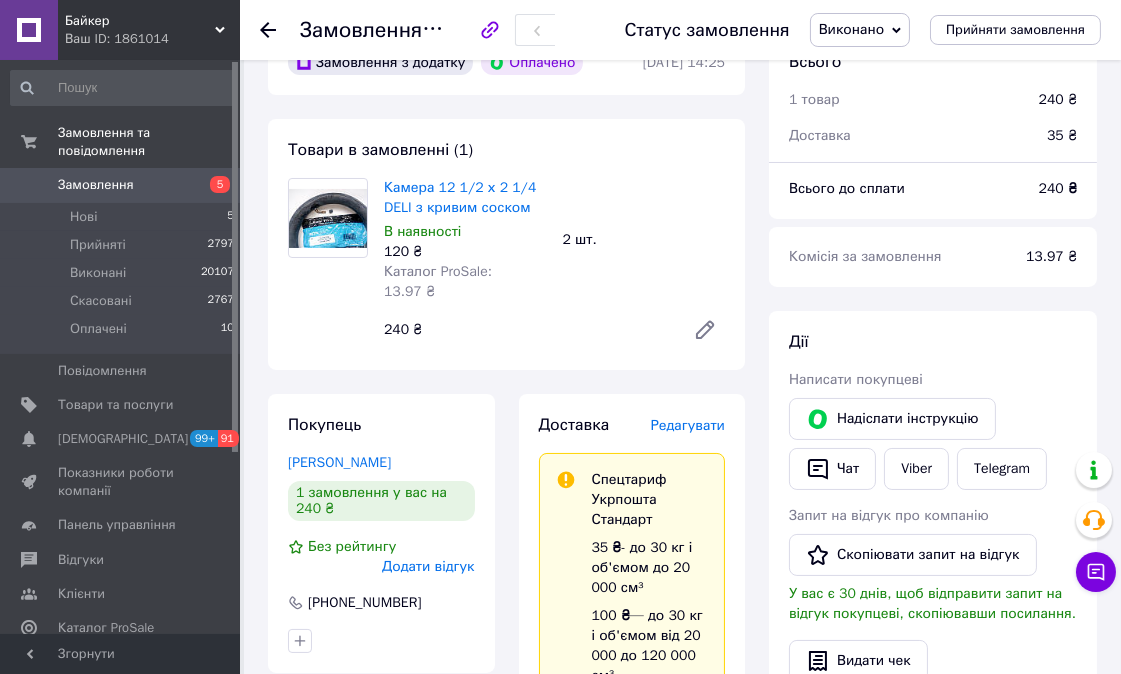 scroll, scrollTop: 111, scrollLeft: 0, axis: vertical 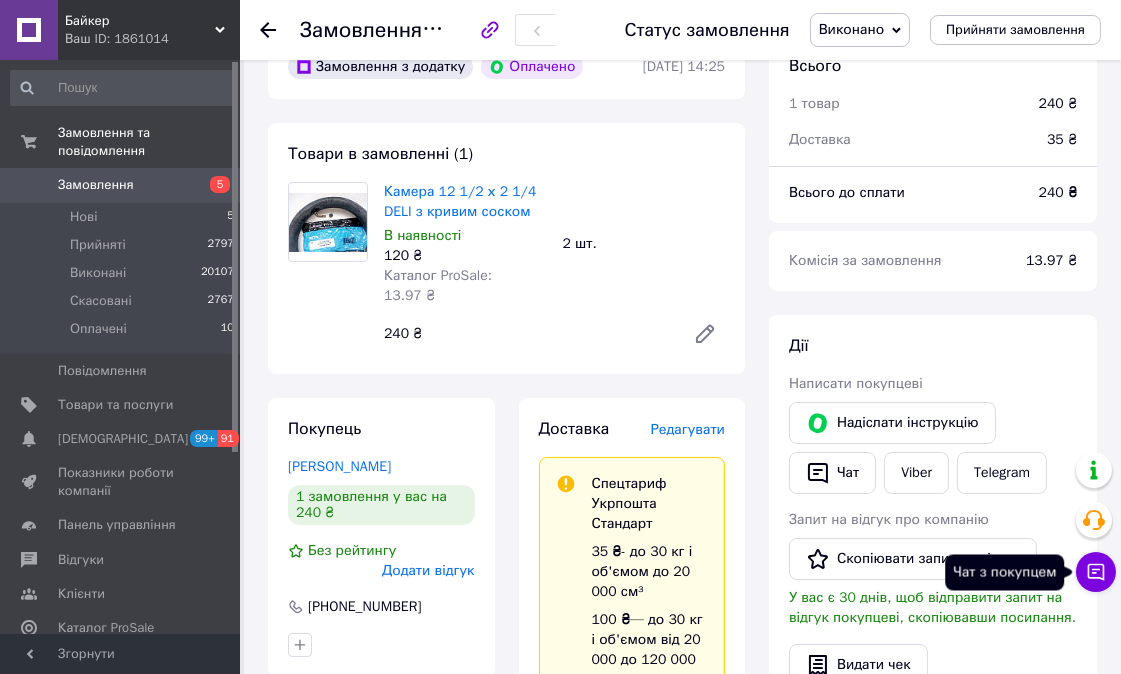 click 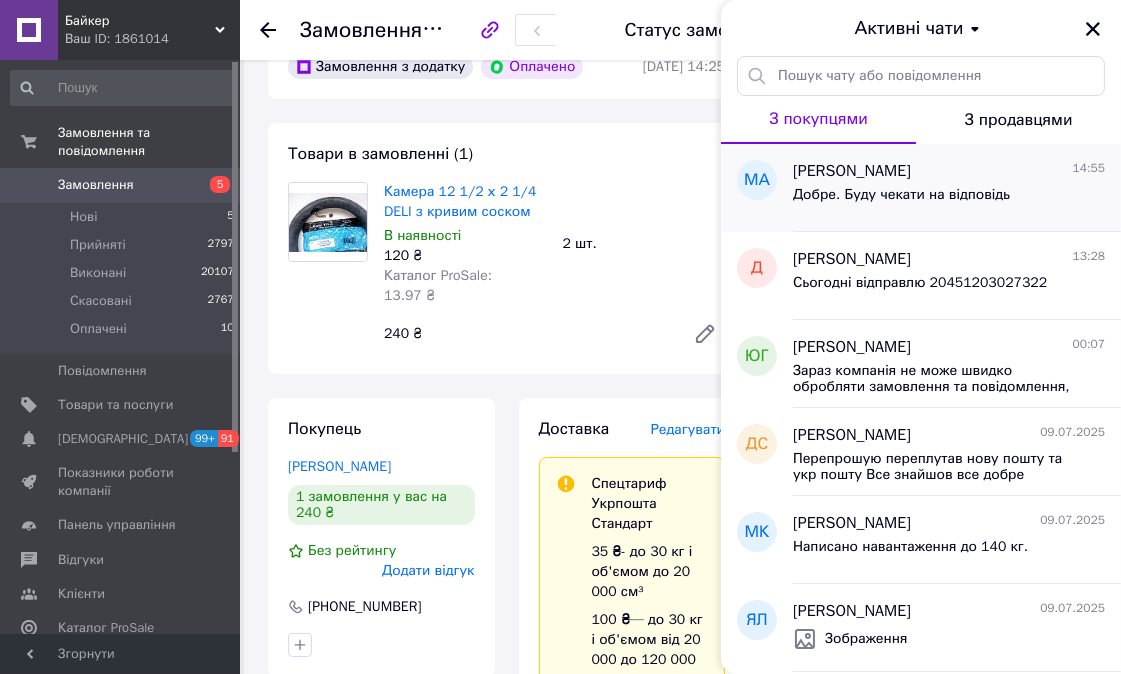 click on "Добре. Буду чекати на відповідь" at bounding box center [901, 195] 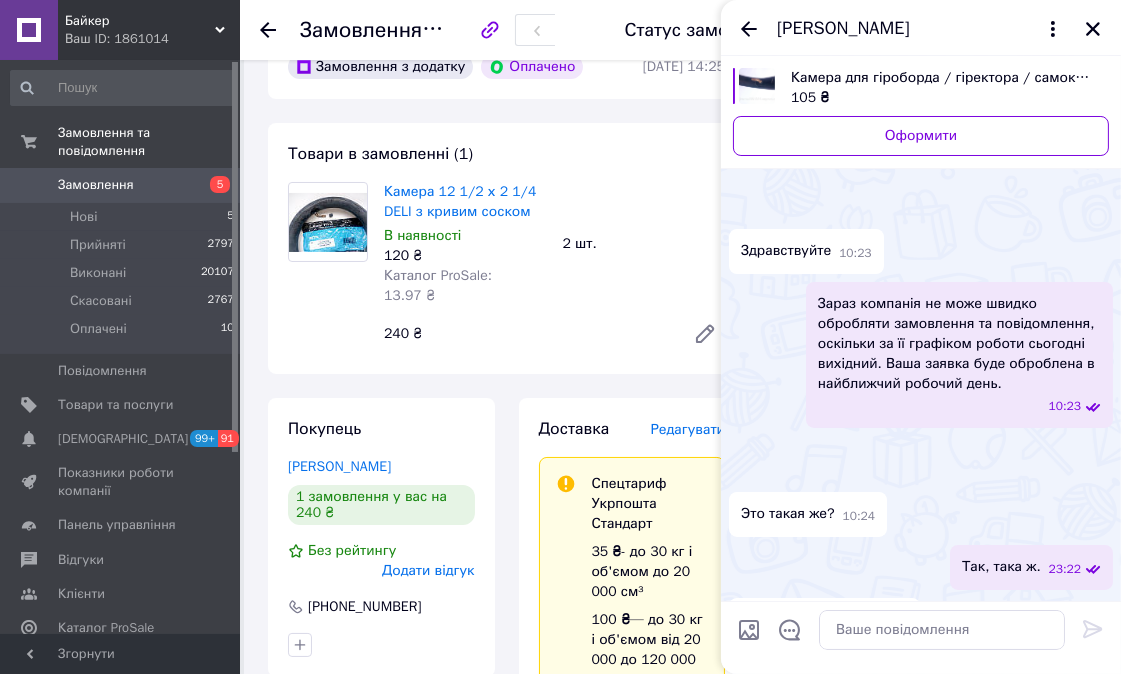 scroll, scrollTop: 6604, scrollLeft: 0, axis: vertical 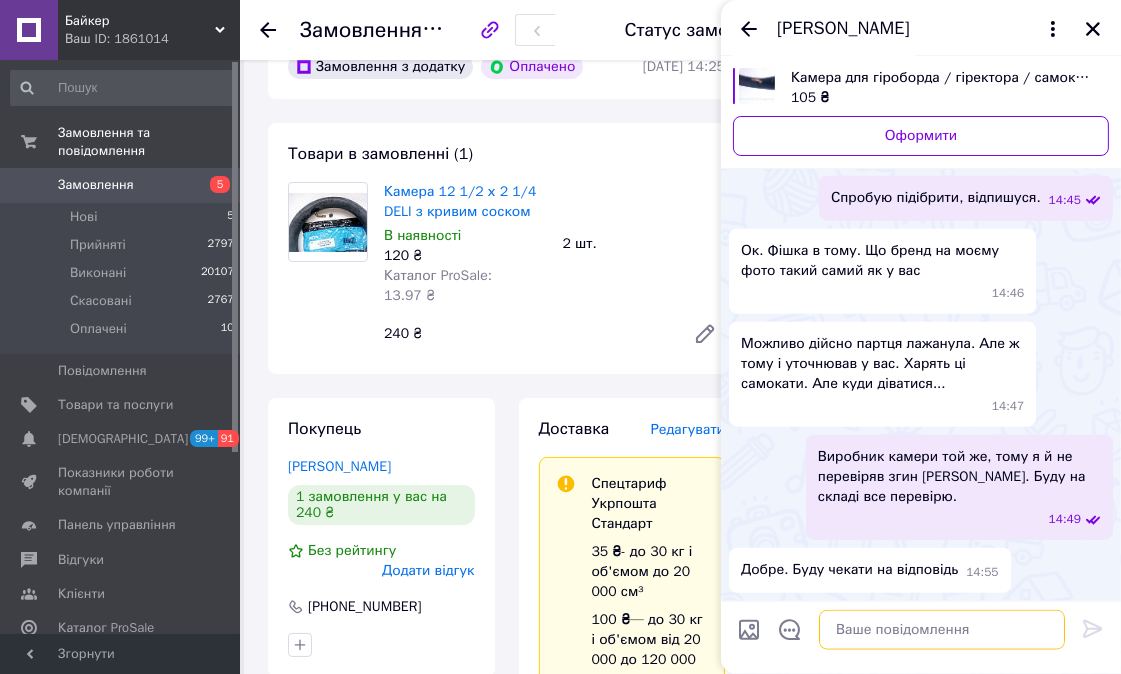 click at bounding box center [942, 630] 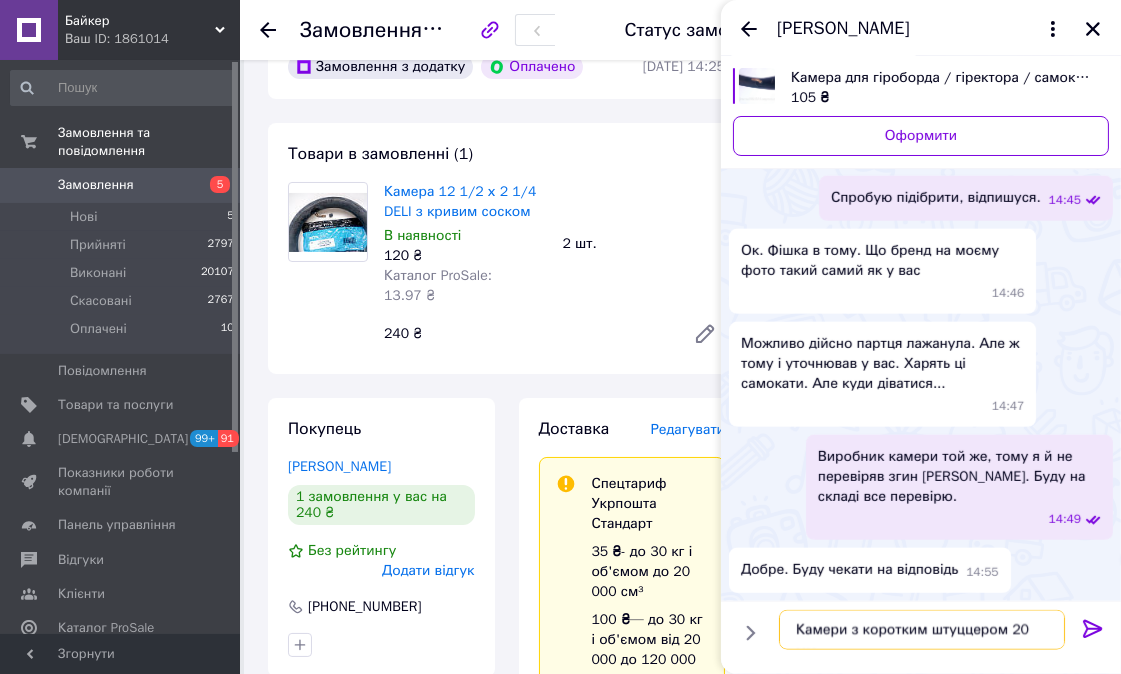click on "Камери з коротким штуццером 20 мм" at bounding box center [922, 630] 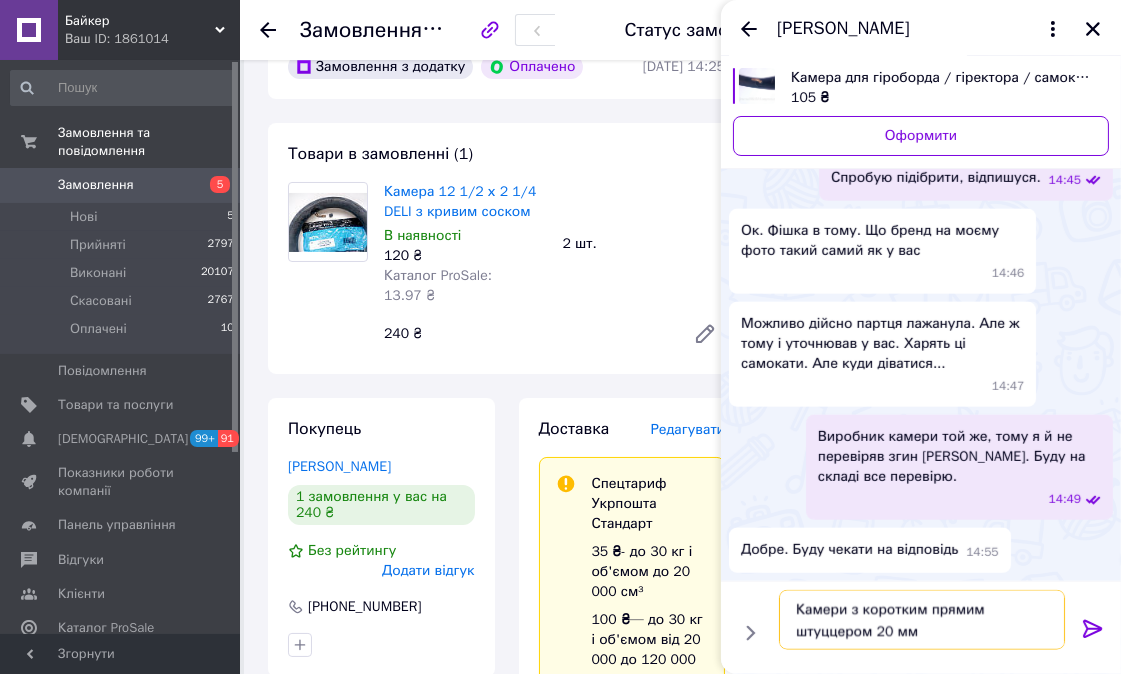 click on "Камери з коротким прямим штуццером 20 мм" at bounding box center [922, 620] 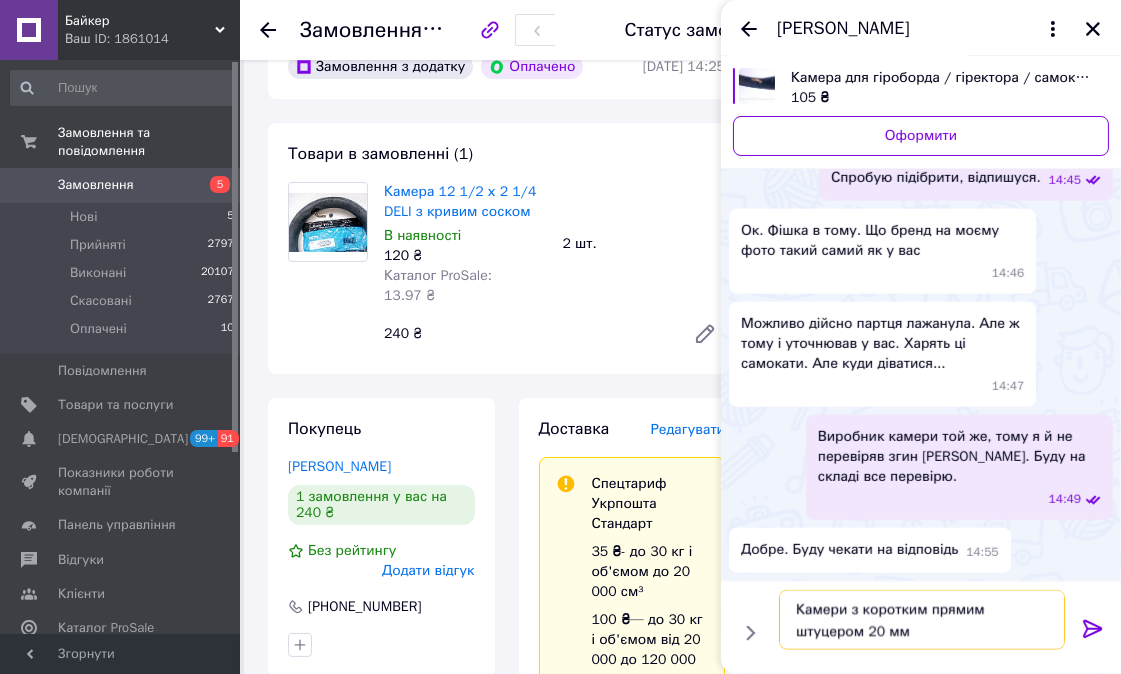 click on "Камери з коротким прямим штуцером 20 мм" at bounding box center [922, 620] 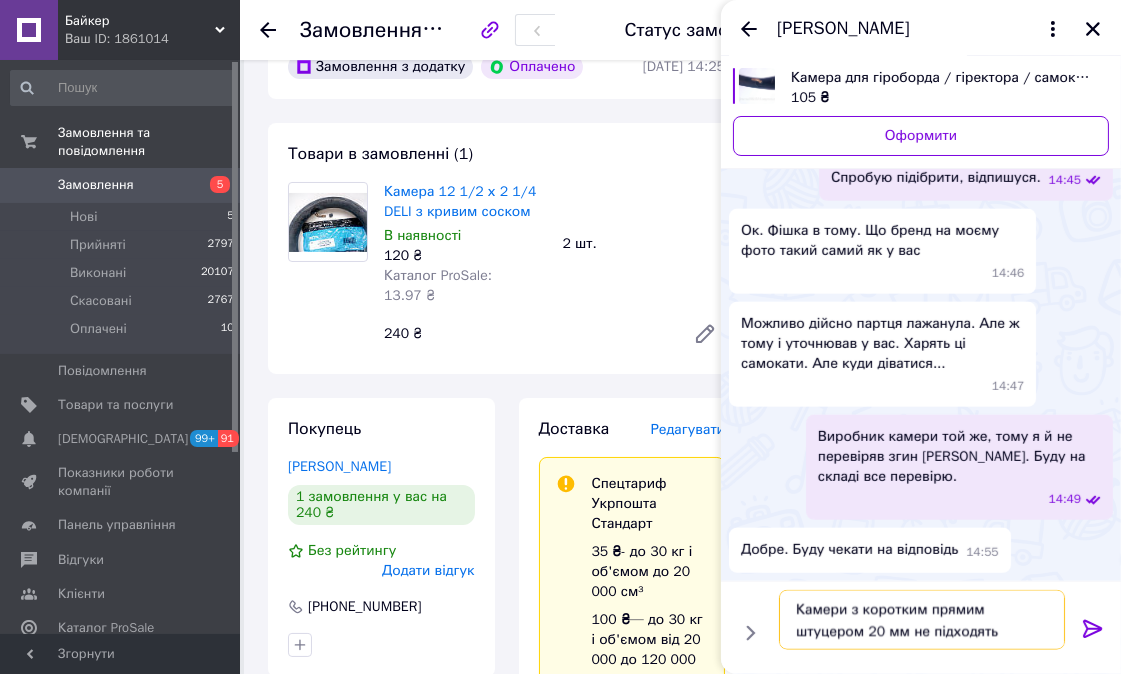 type on "Камери з коротким прямим штуцером 20 мм не підходять?" 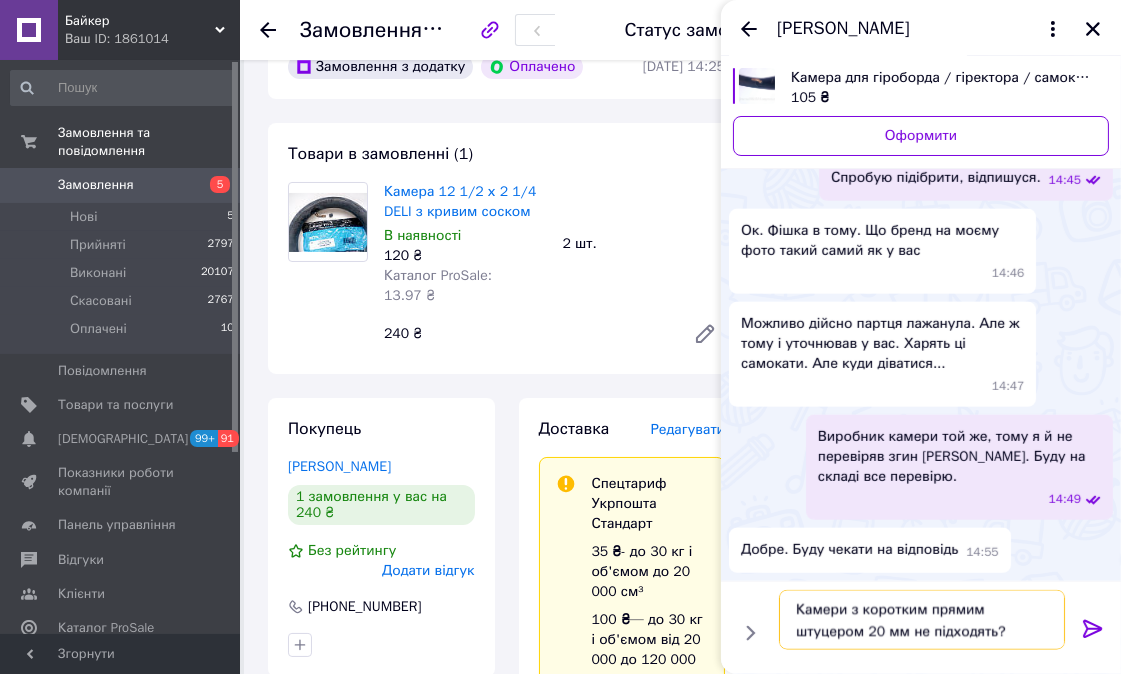 type 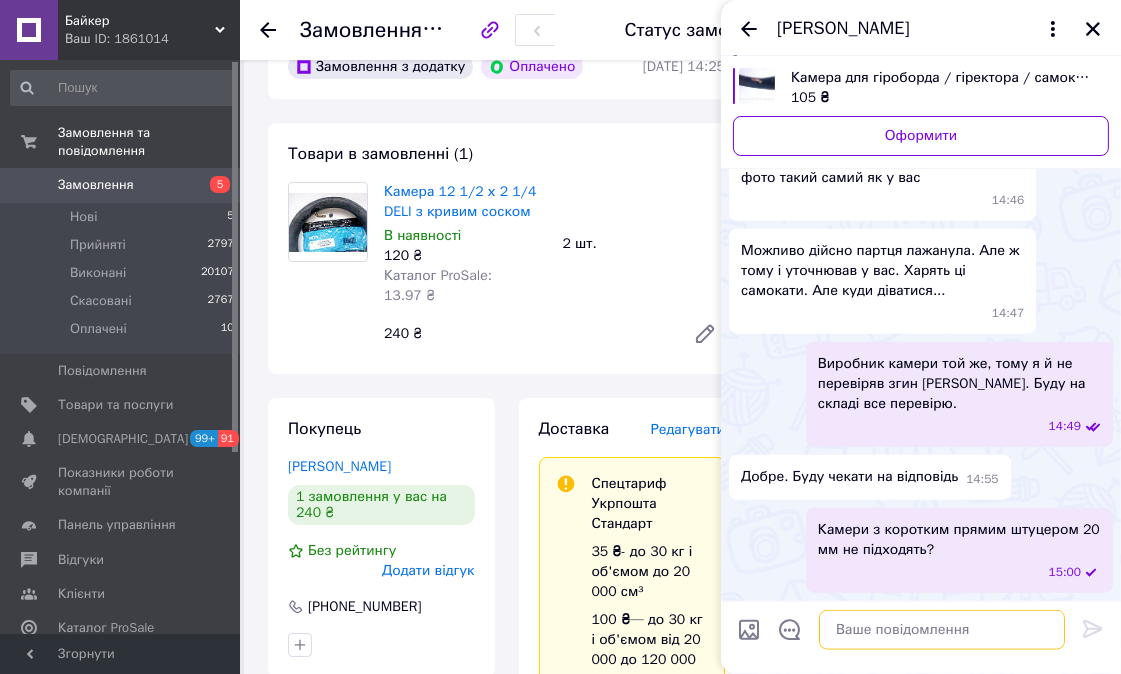 scroll, scrollTop: 6697, scrollLeft: 0, axis: vertical 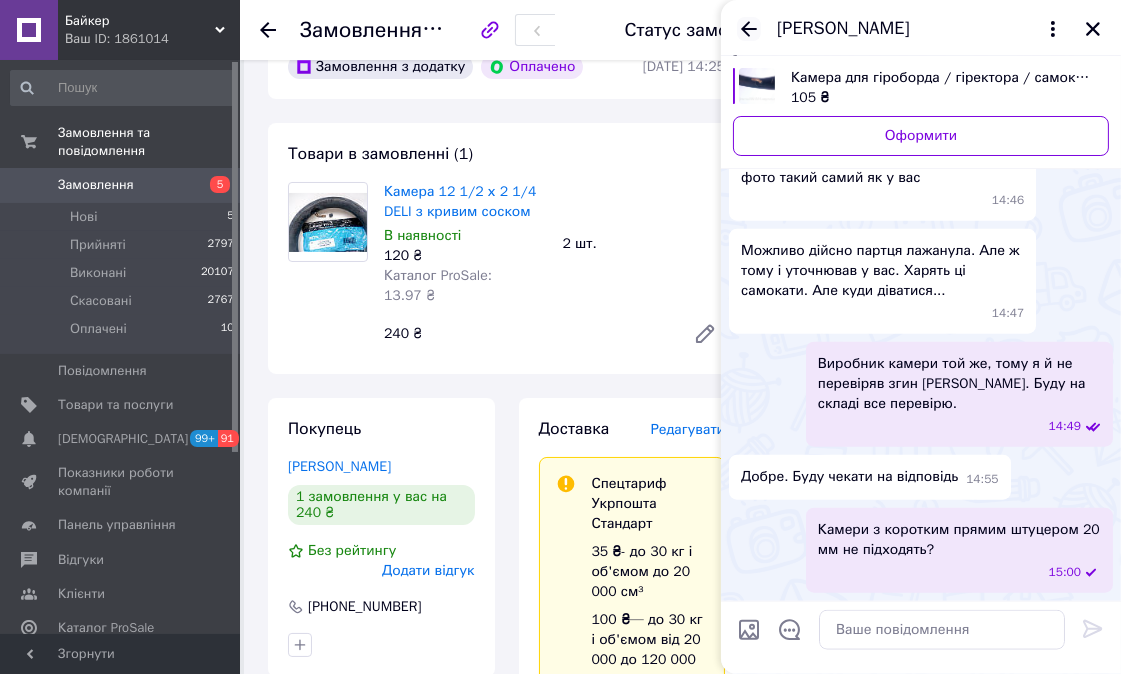 click 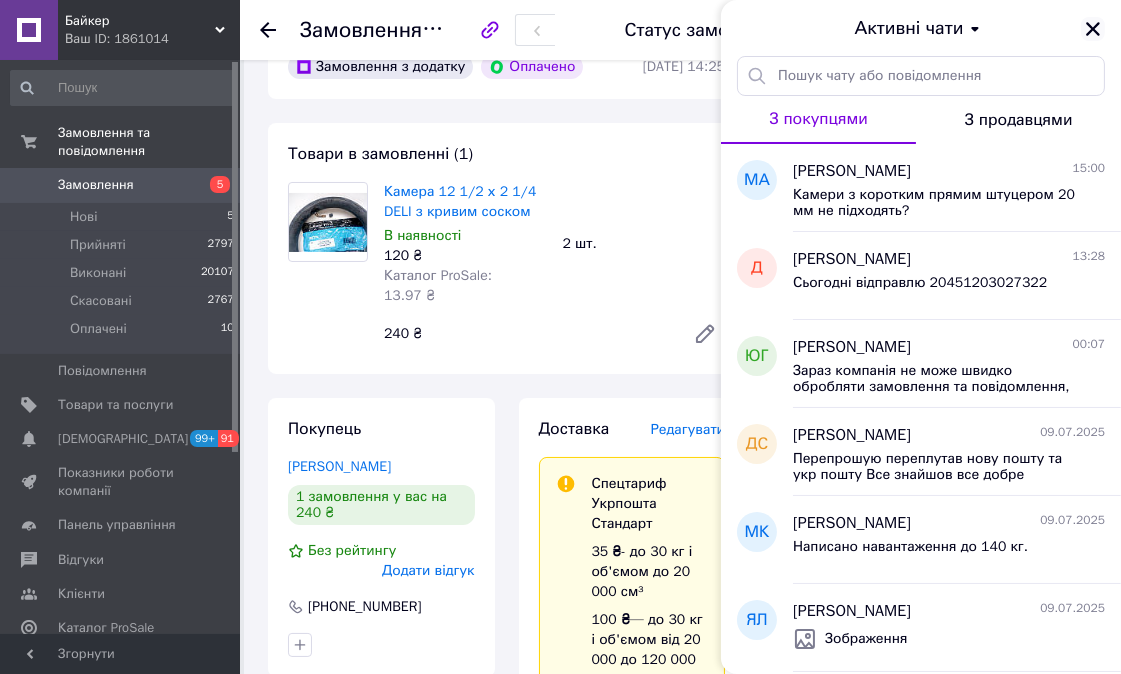 click 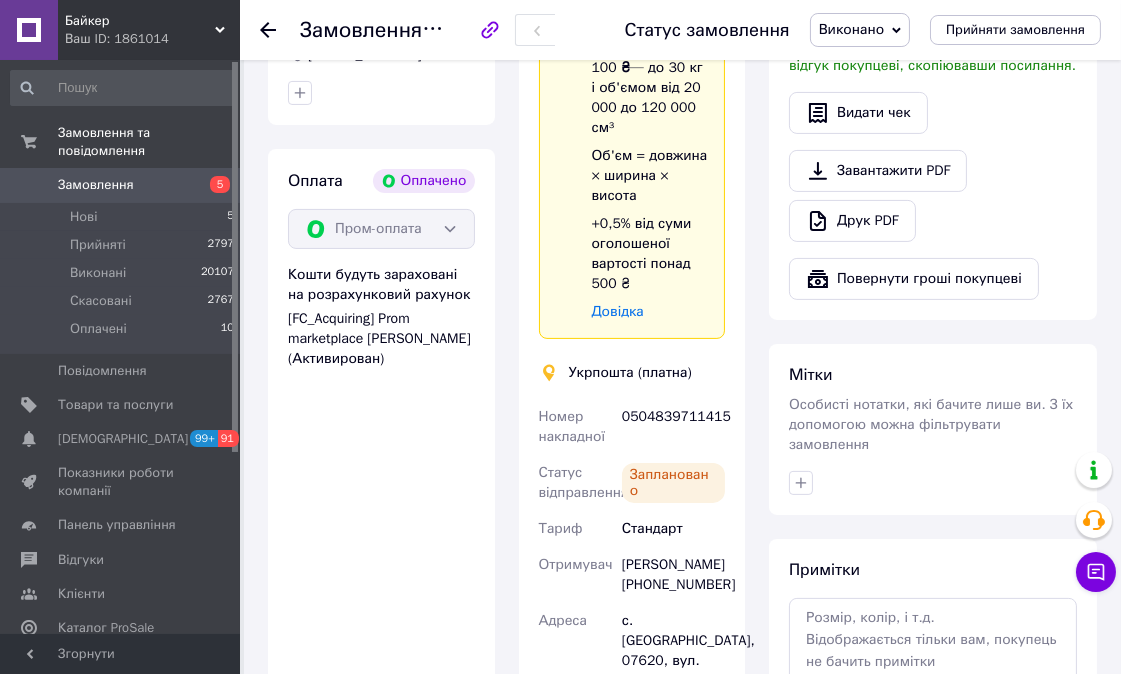 scroll, scrollTop: 666, scrollLeft: 0, axis: vertical 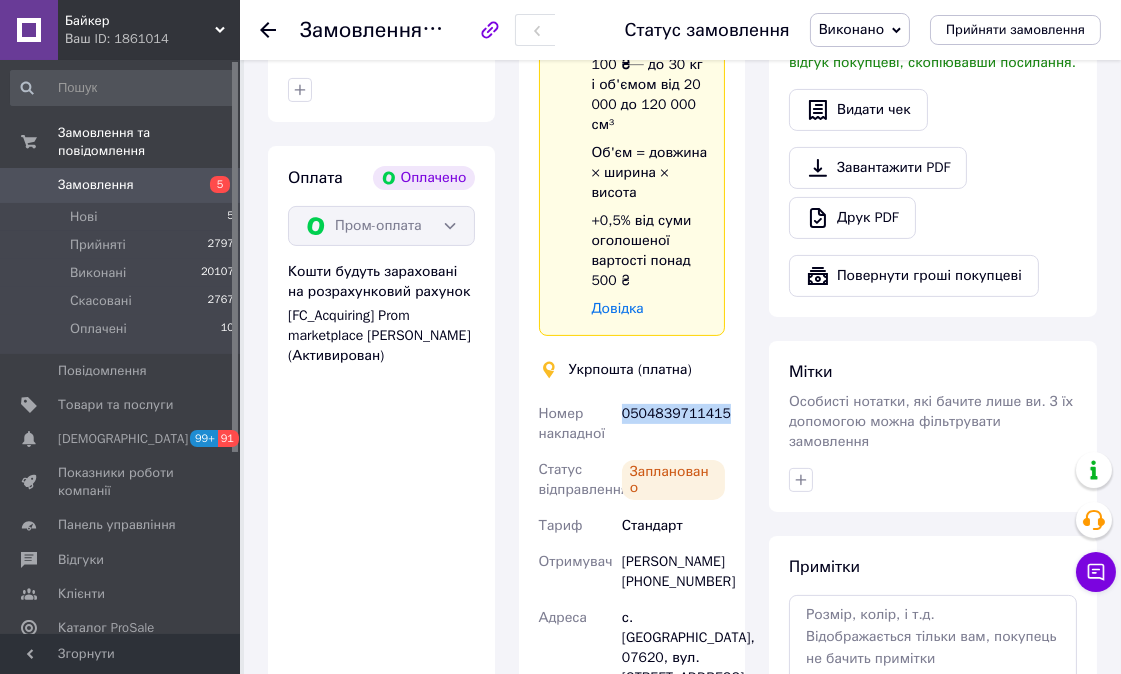 drag, startPoint x: 710, startPoint y: 393, endPoint x: 623, endPoint y: 392, distance: 87.005745 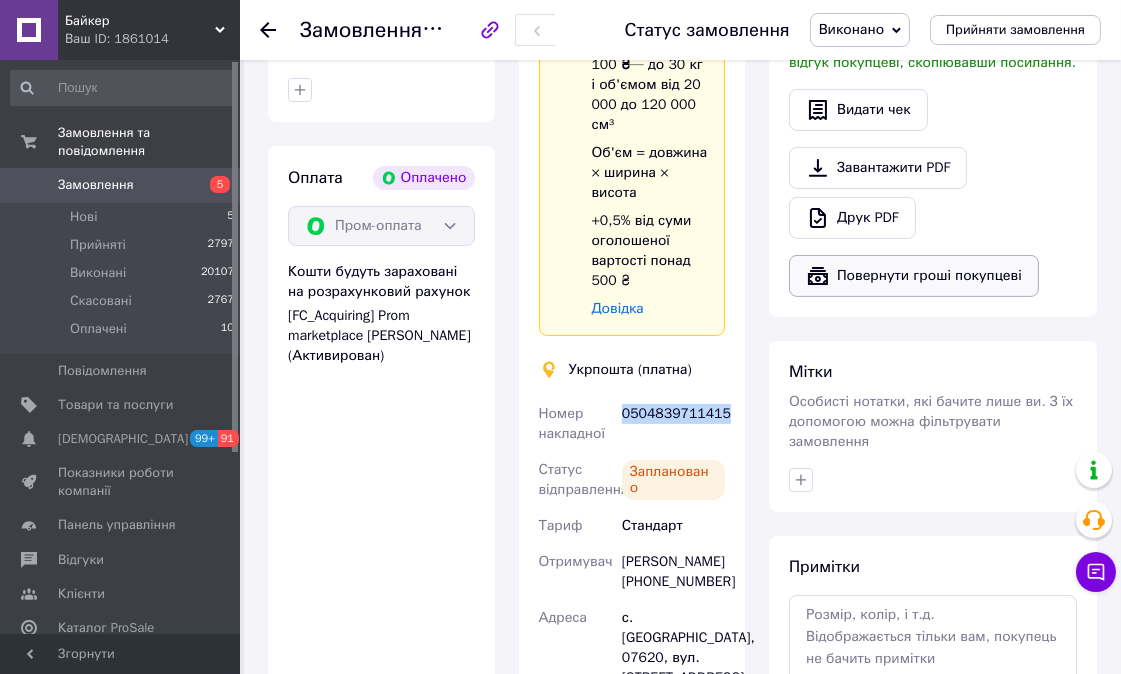 copy on "0504839711415" 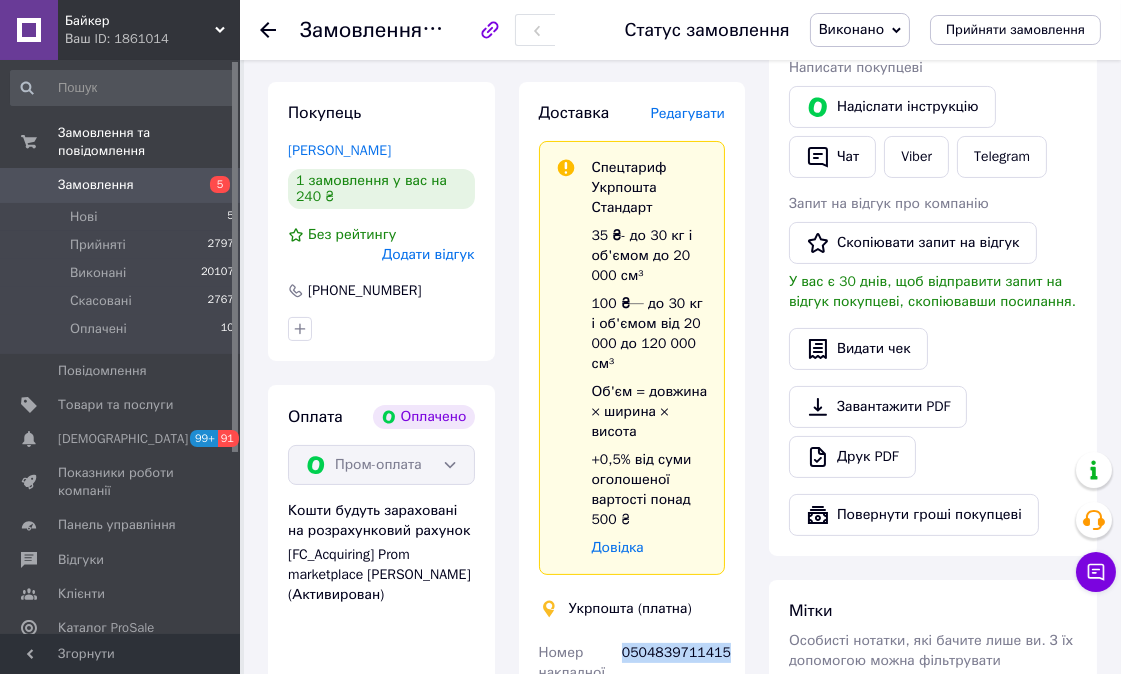 scroll, scrollTop: 333, scrollLeft: 0, axis: vertical 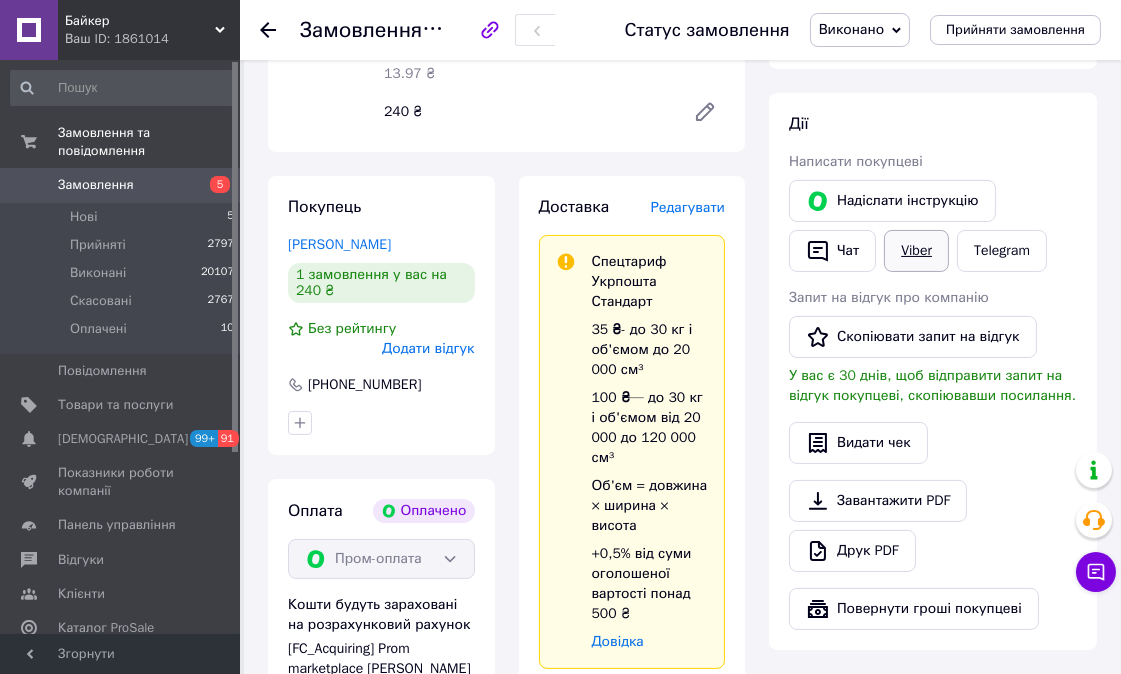 click on "Viber" at bounding box center [916, 251] 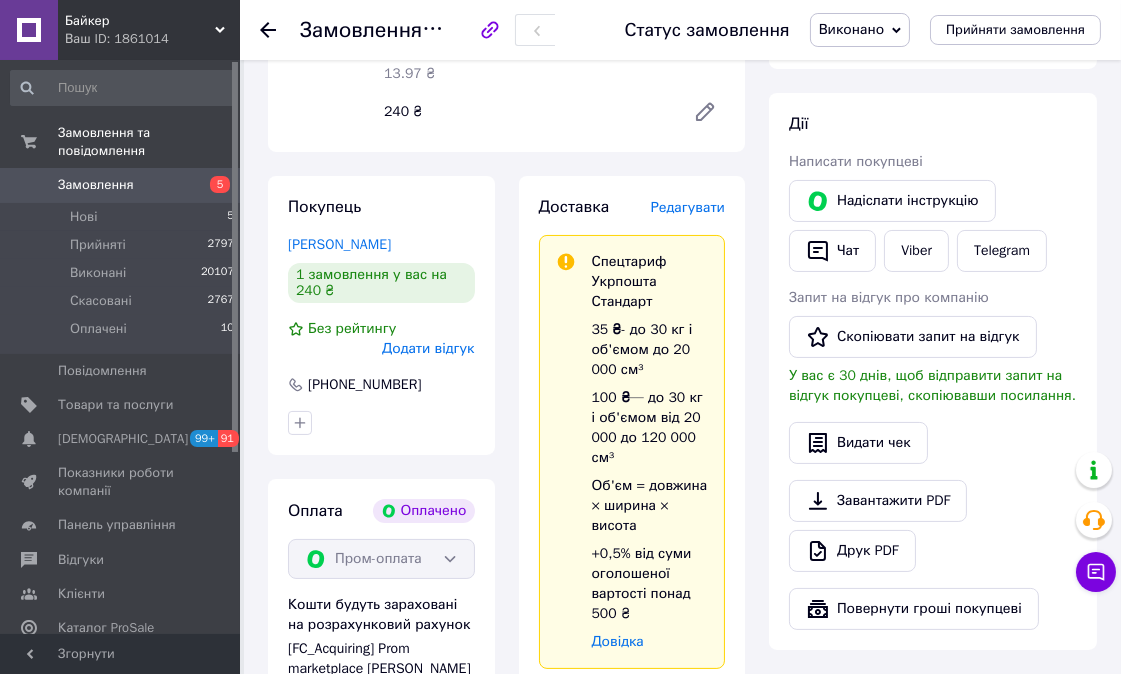 click 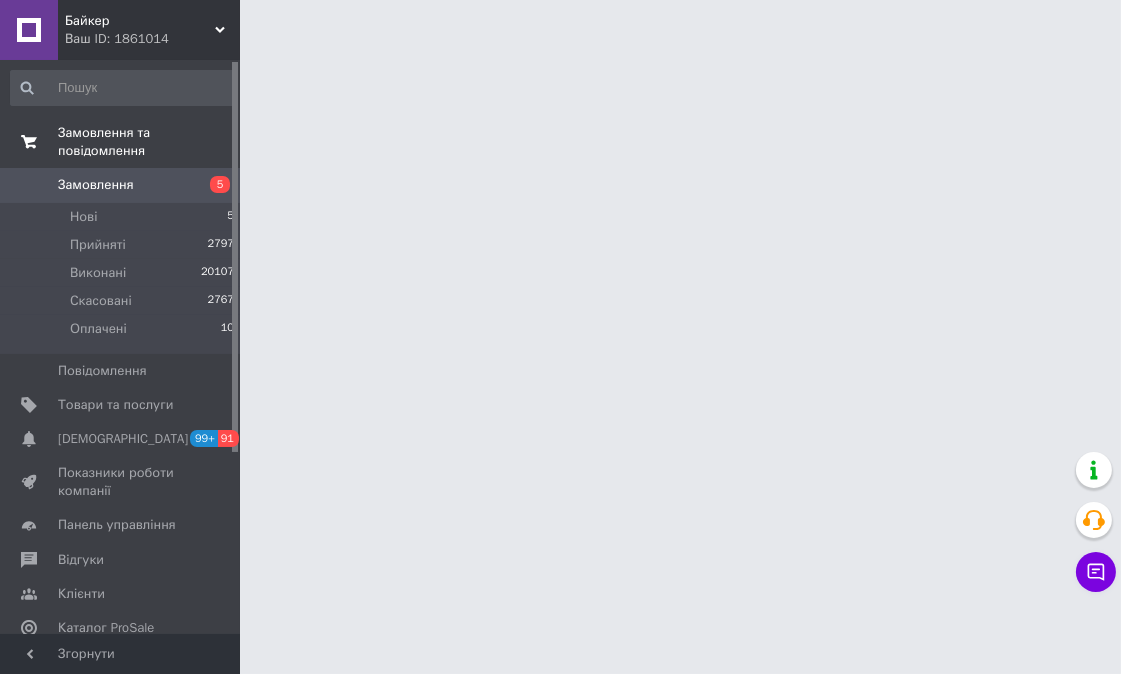 scroll, scrollTop: 0, scrollLeft: 0, axis: both 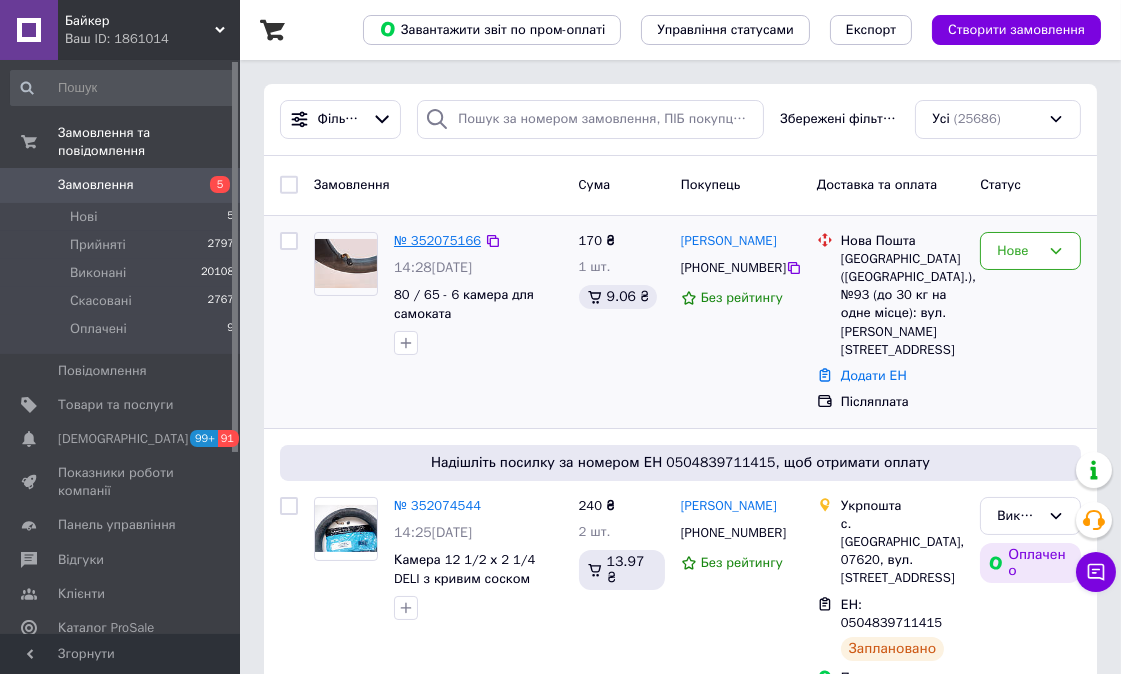 click on "№ 352075166" at bounding box center (437, 240) 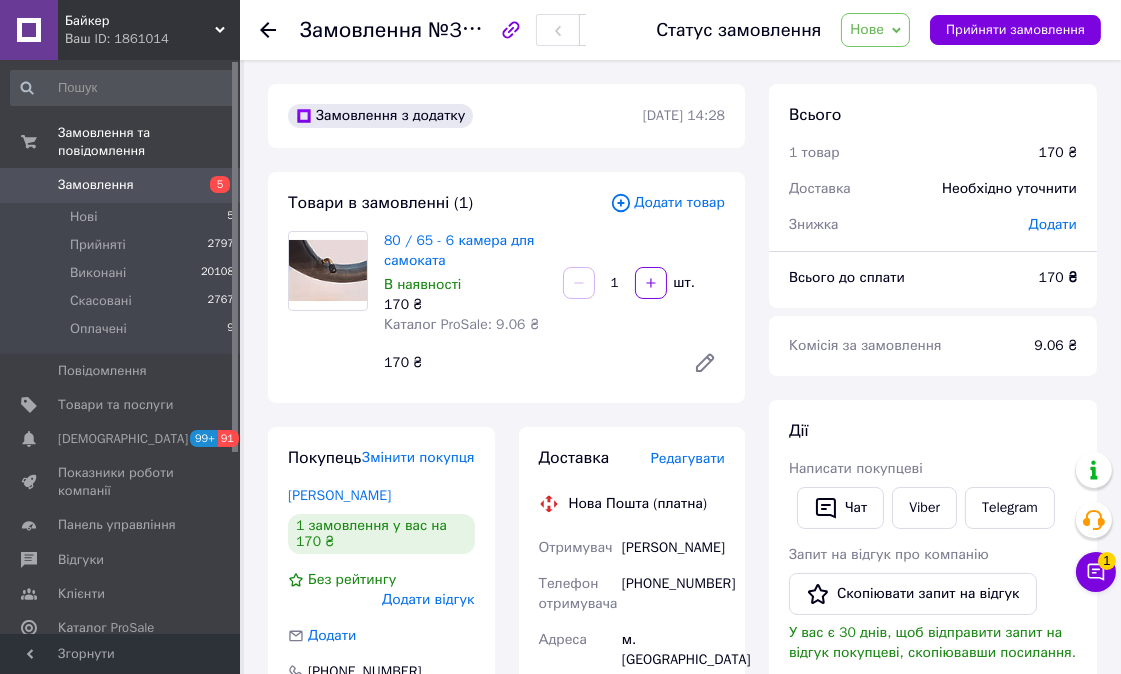 click on "Нове" at bounding box center (867, 29) 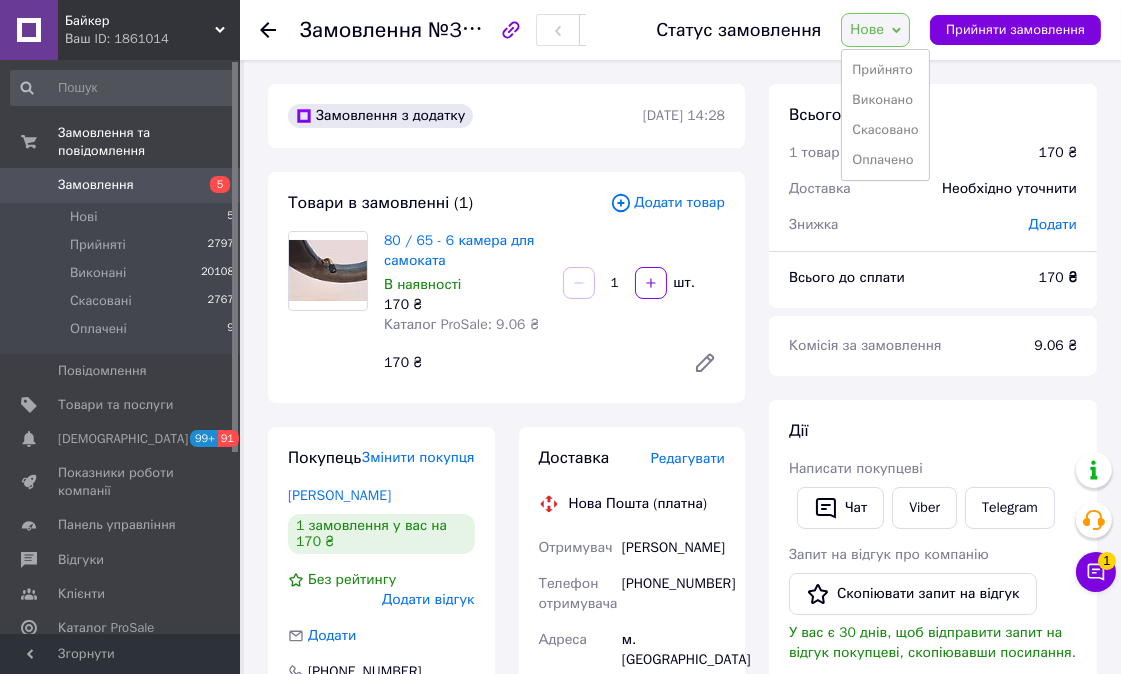 click on "Прийнято" at bounding box center [885, 70] 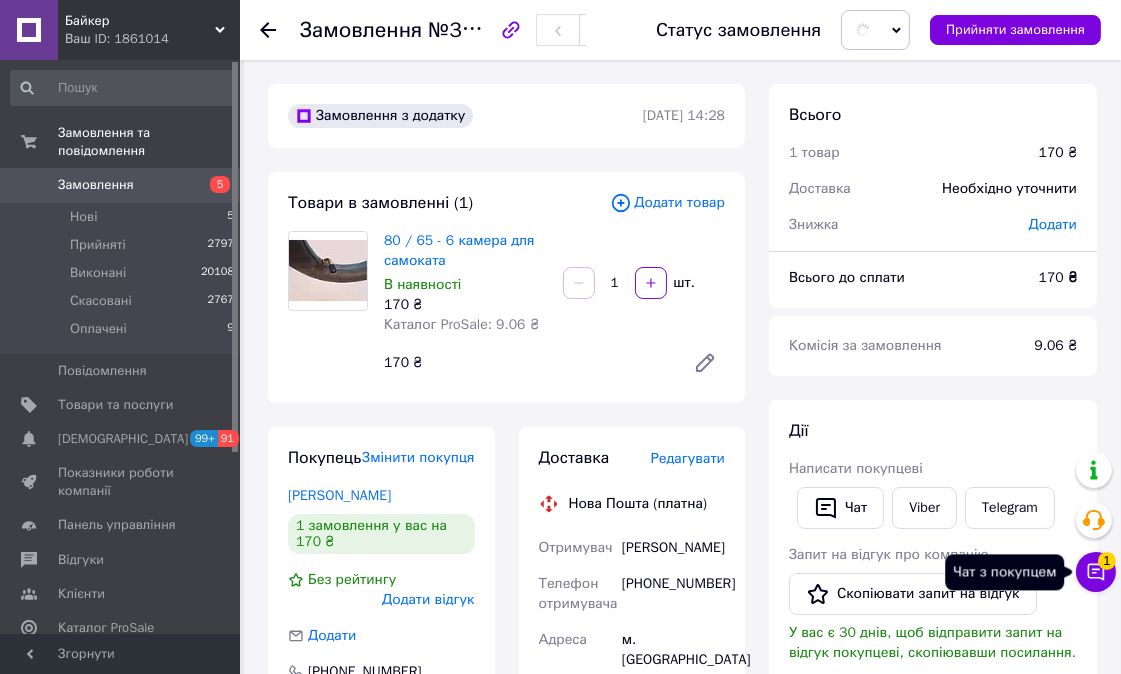 click 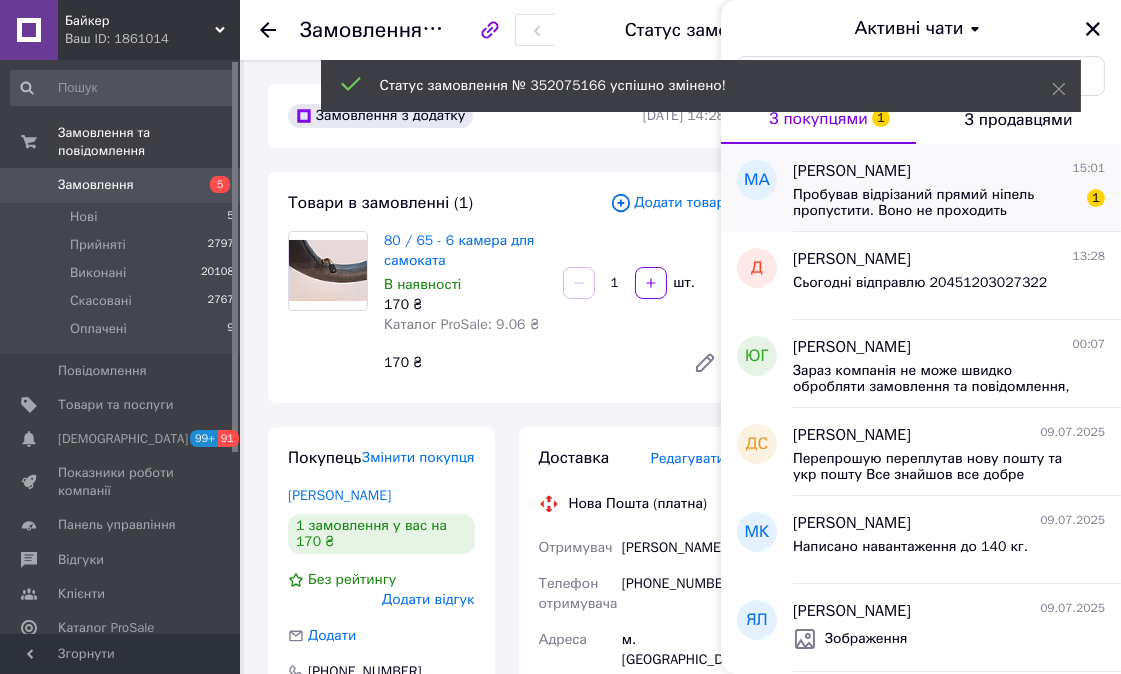 click on "Пробував відрізаний прямий ніпель пропустити. Воно не проходить" at bounding box center (935, 203) 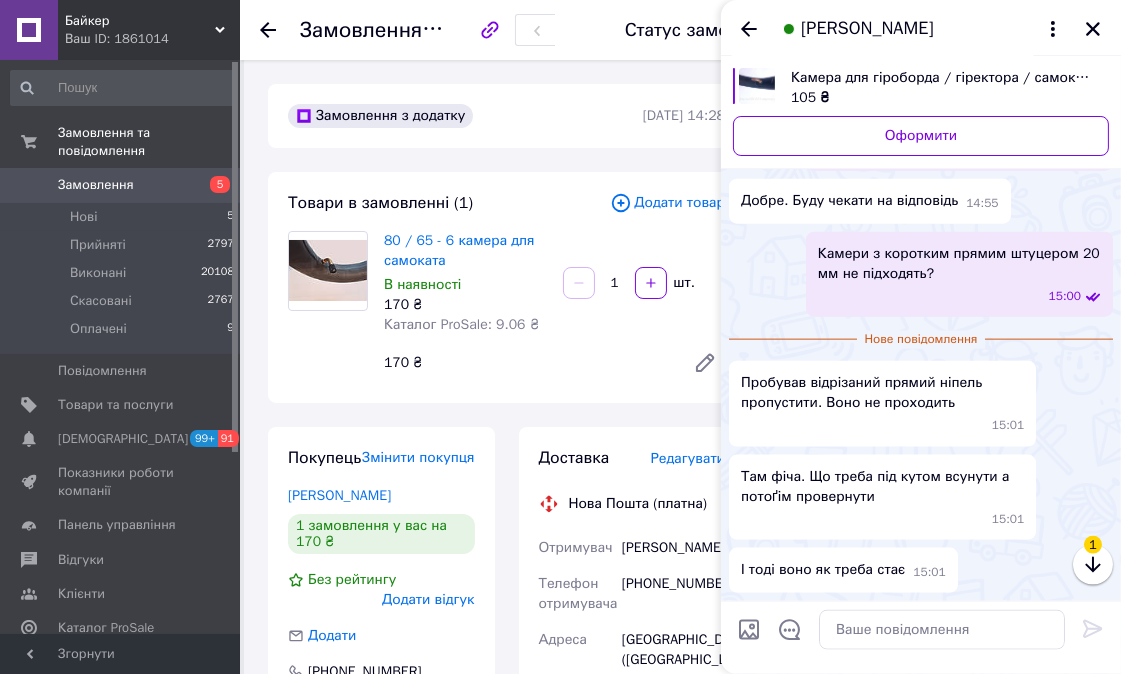 scroll, scrollTop: 6973, scrollLeft: 0, axis: vertical 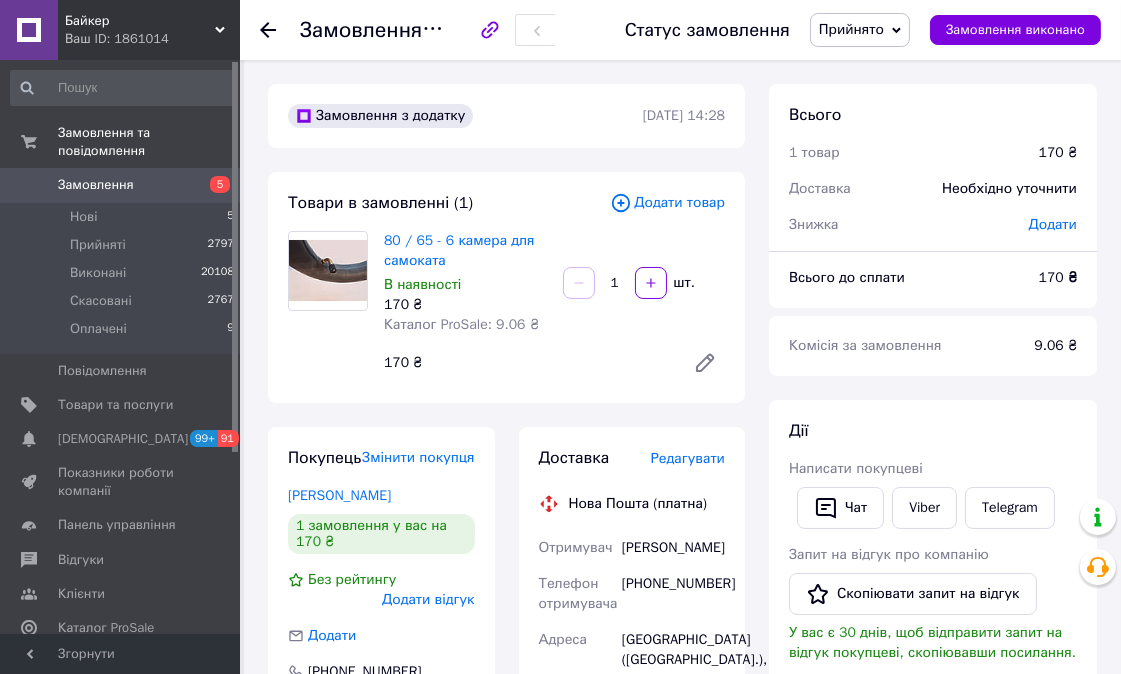 click on "Редагувати" at bounding box center (688, 458) 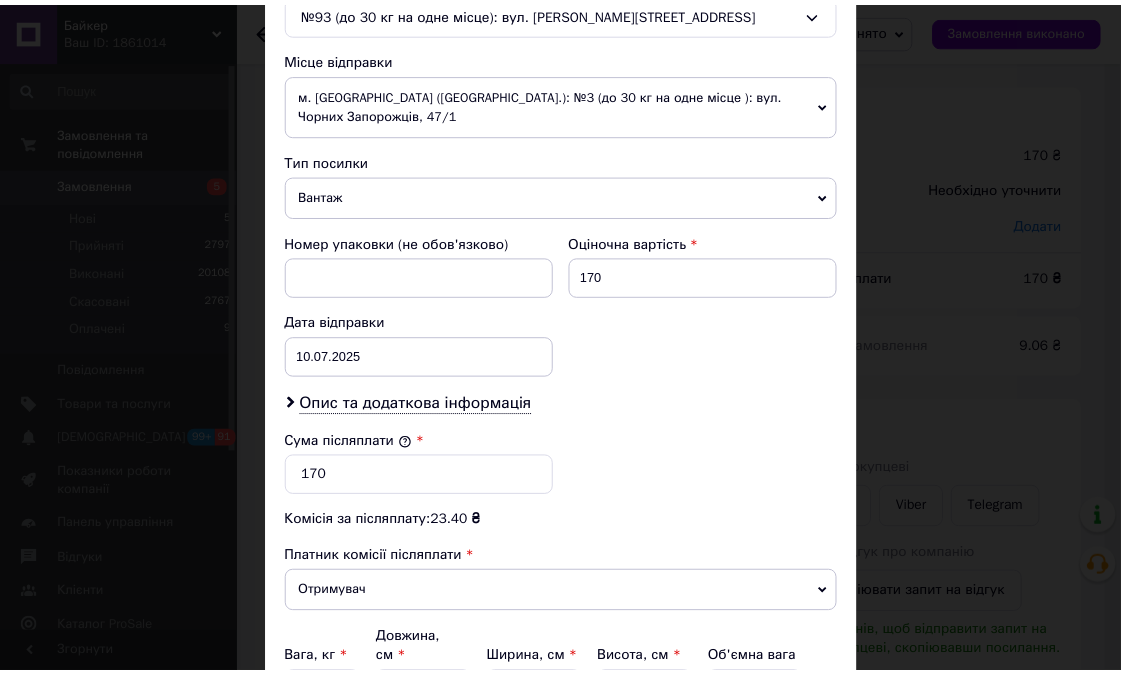 scroll, scrollTop: 874, scrollLeft: 0, axis: vertical 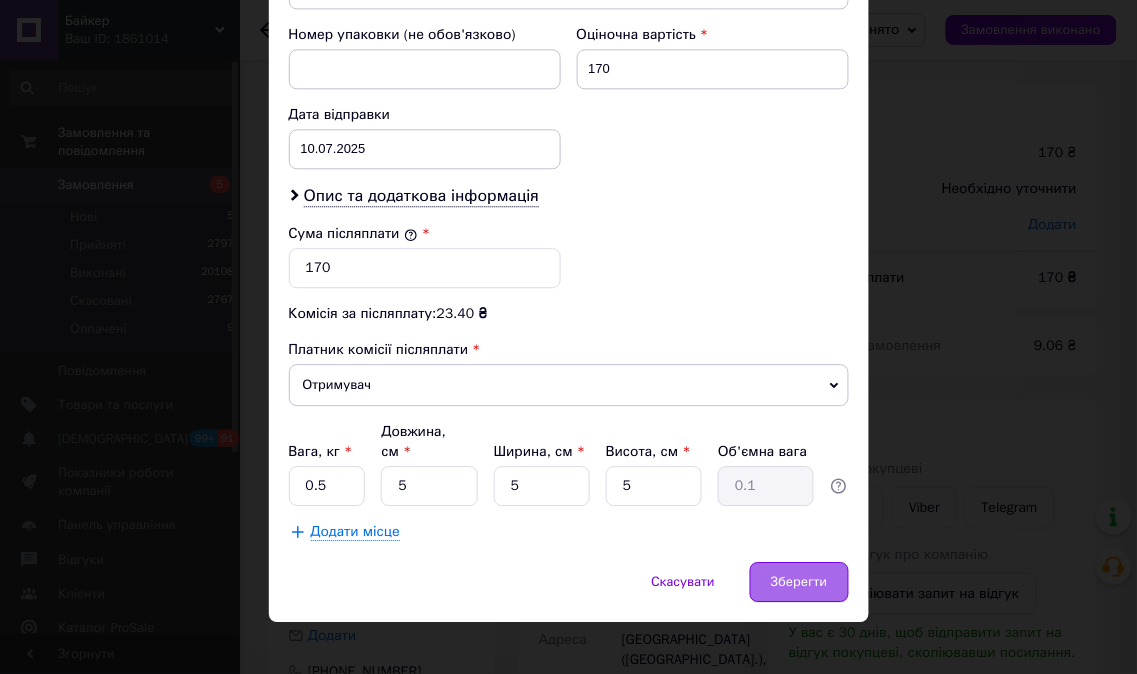 click on "Зберегти" at bounding box center (799, 582) 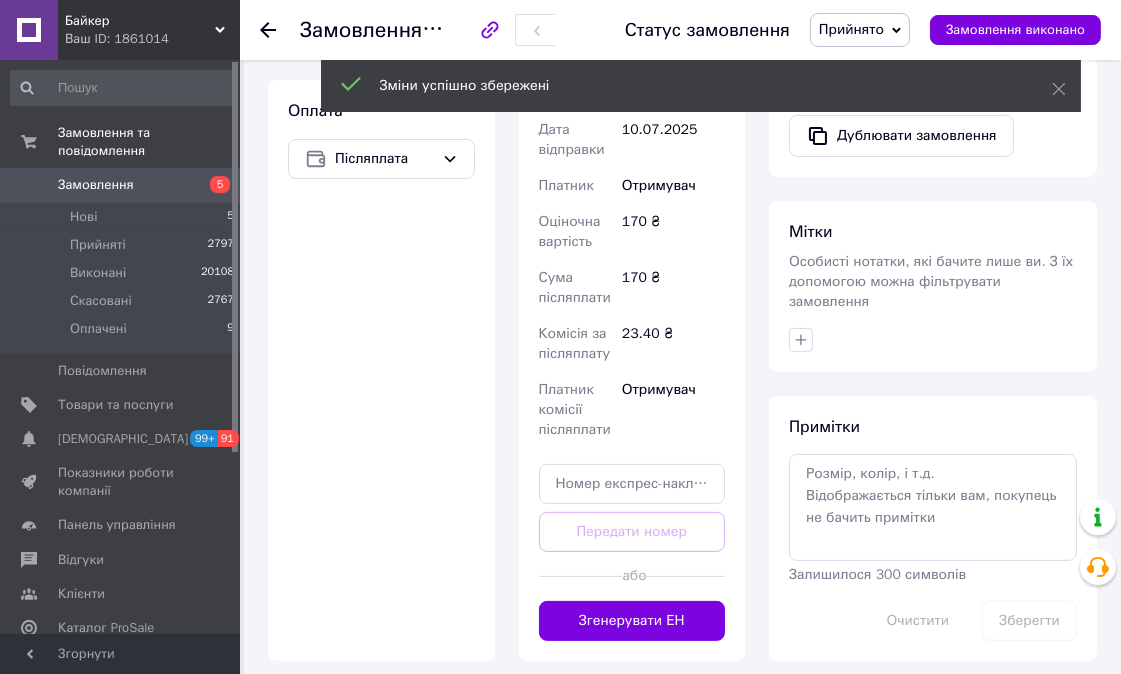 scroll, scrollTop: 777, scrollLeft: 0, axis: vertical 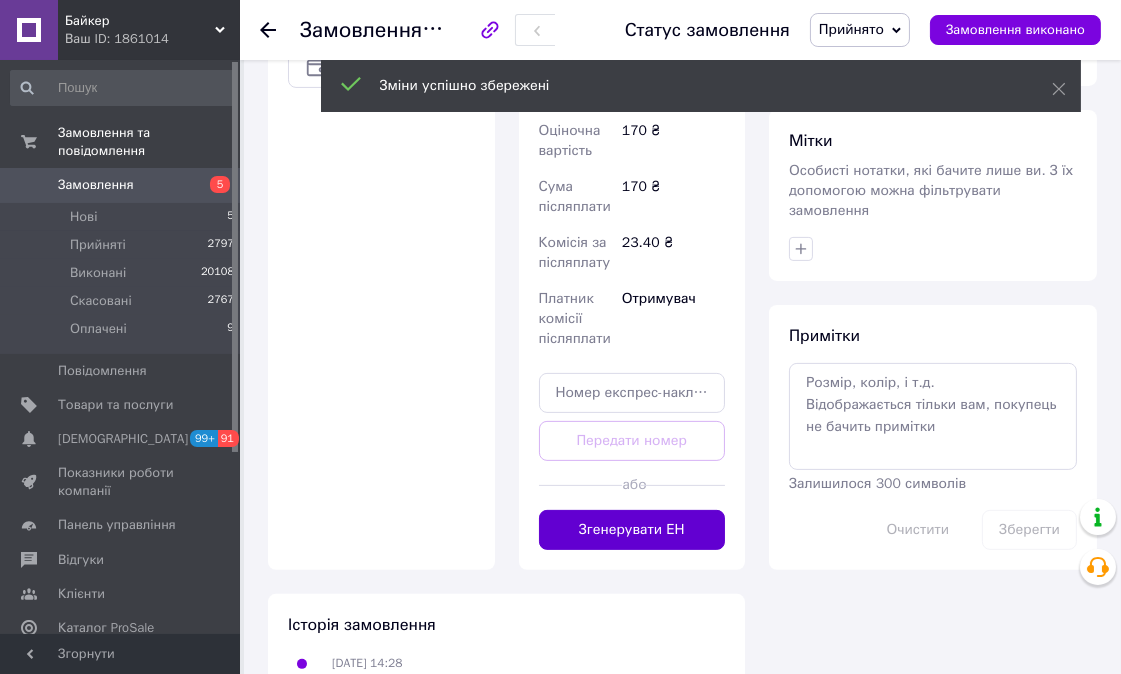 click on "Згенерувати ЕН" at bounding box center (632, 530) 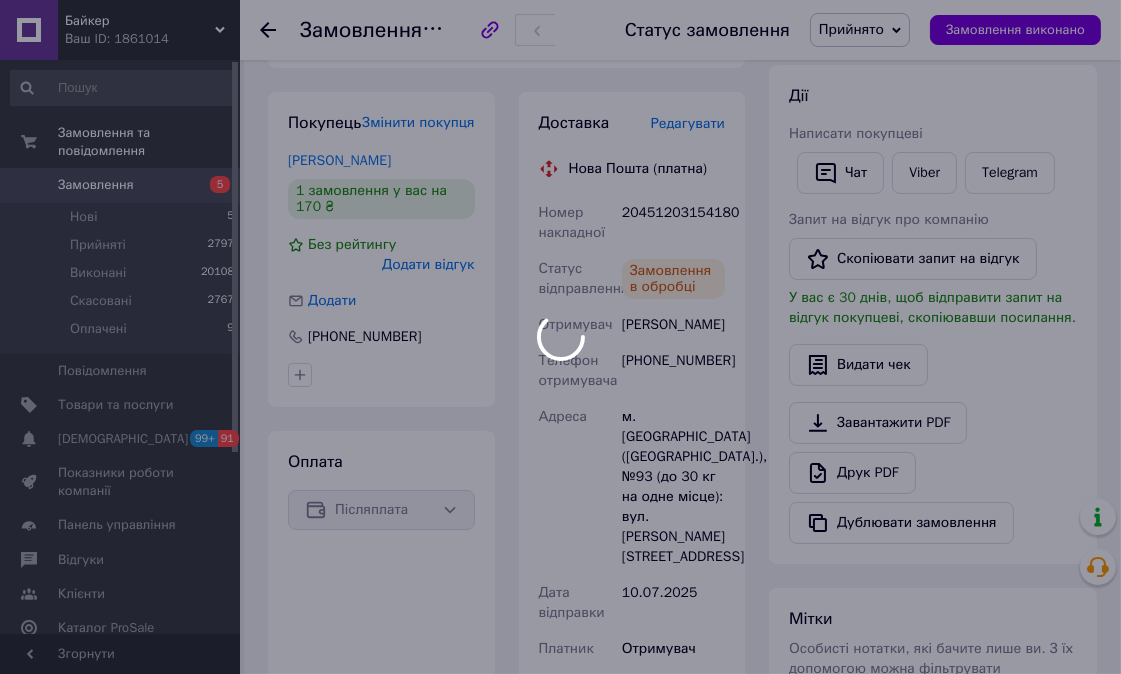 scroll, scrollTop: 333, scrollLeft: 0, axis: vertical 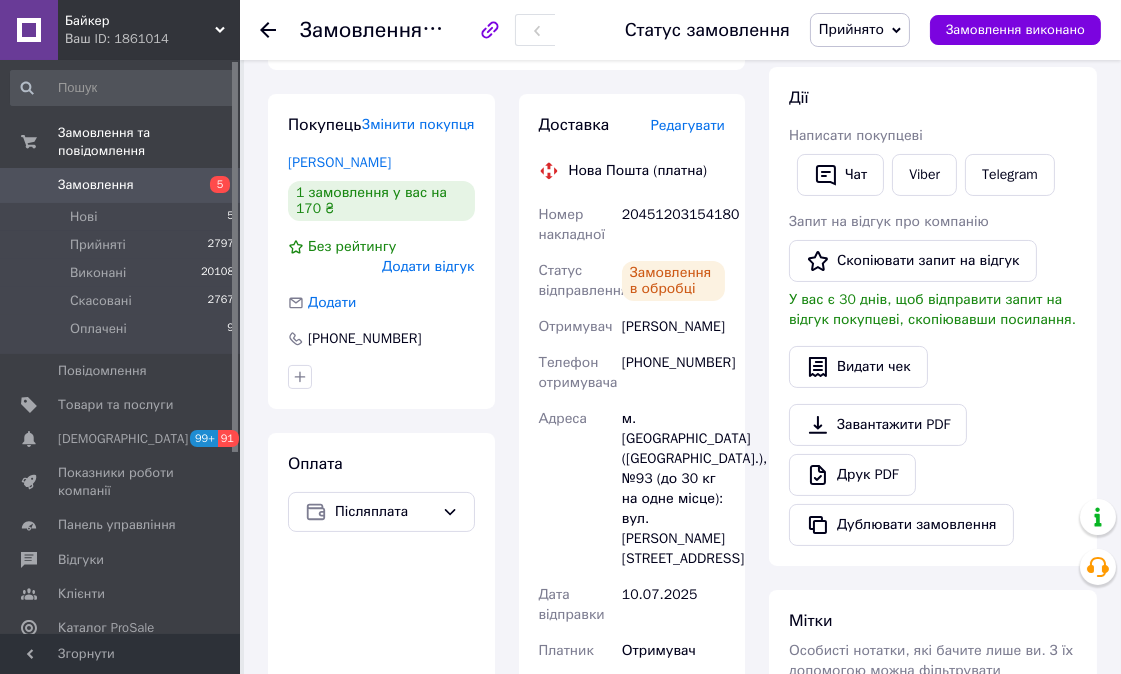 click on "Прийнято" at bounding box center [851, 29] 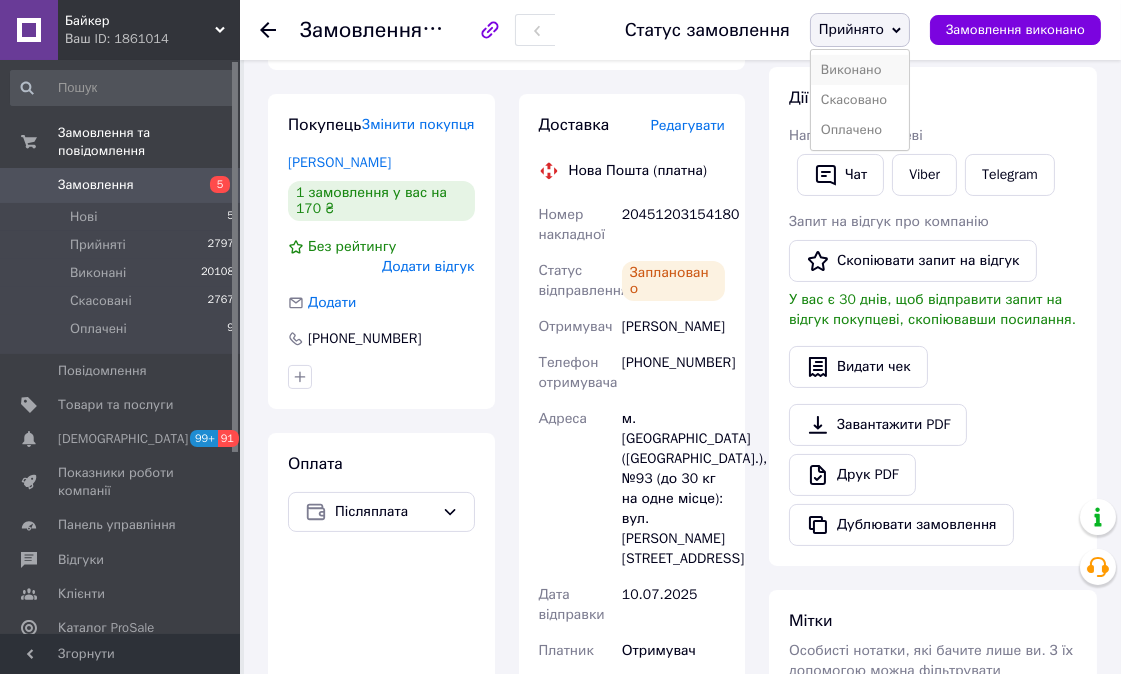 click on "Виконано" at bounding box center [860, 70] 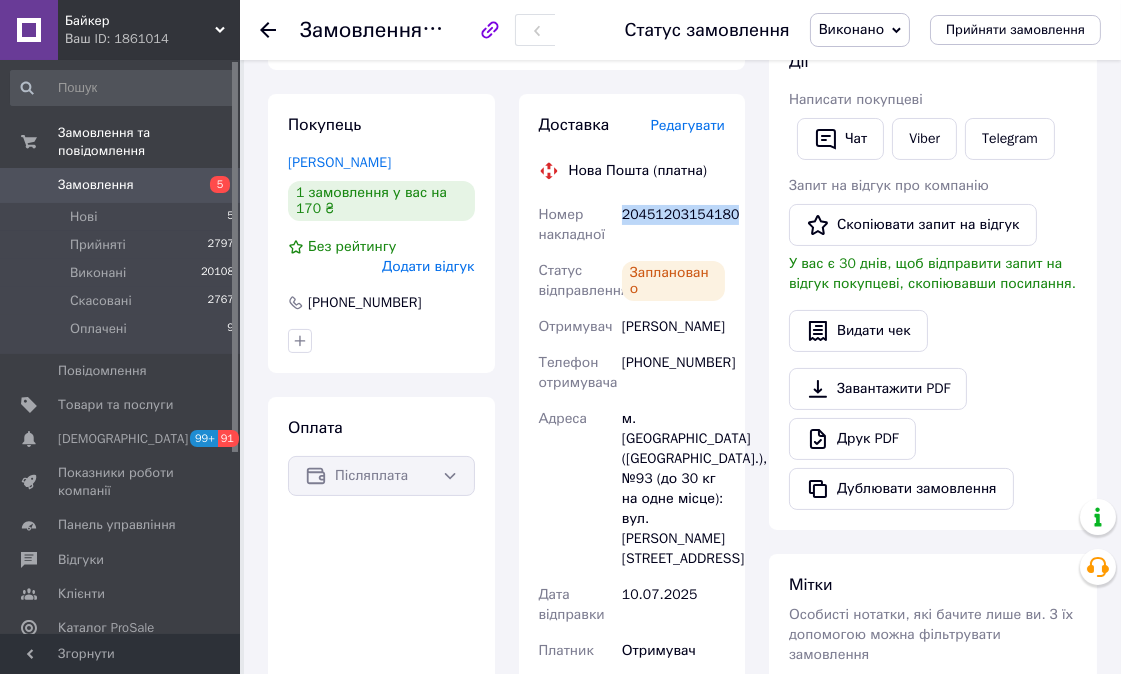 drag, startPoint x: 734, startPoint y: 213, endPoint x: 620, endPoint y: 214, distance: 114.00439 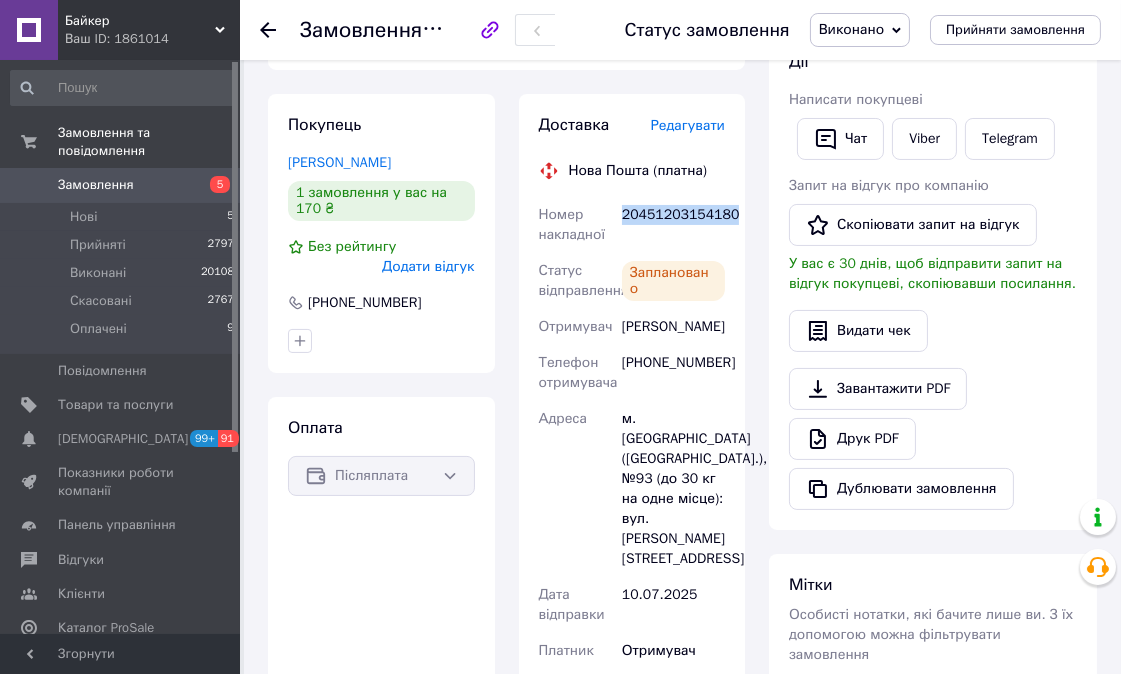 drag, startPoint x: 941, startPoint y: 135, endPoint x: 945, endPoint y: 187, distance: 52.153618 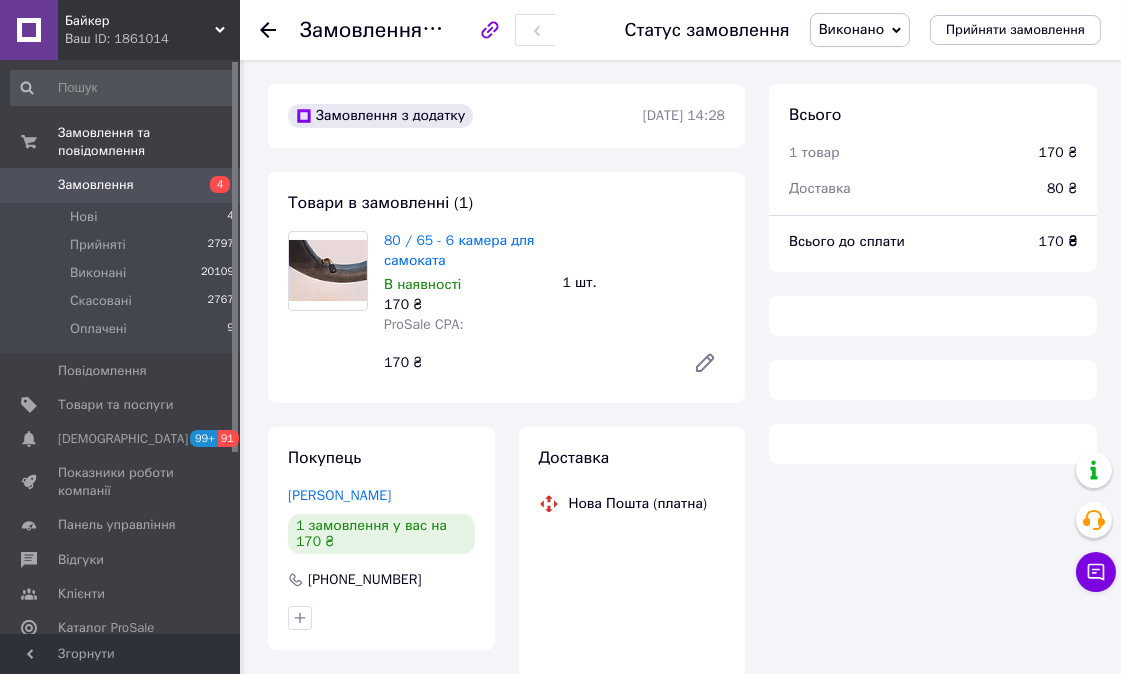 scroll, scrollTop: 206, scrollLeft: 0, axis: vertical 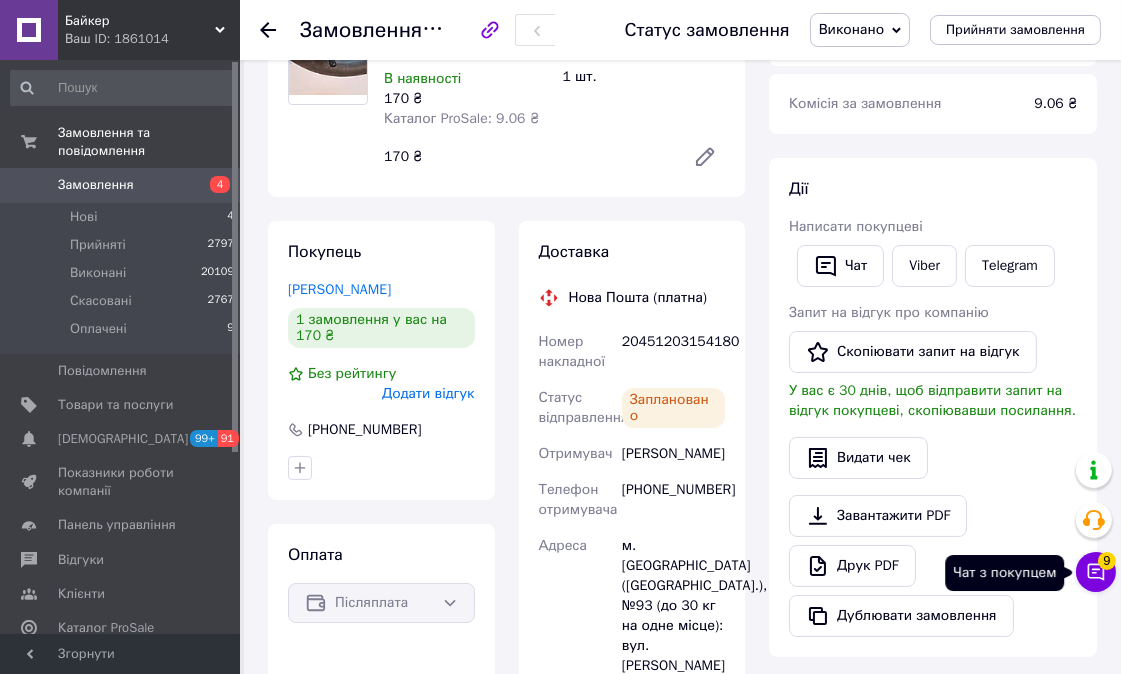 click 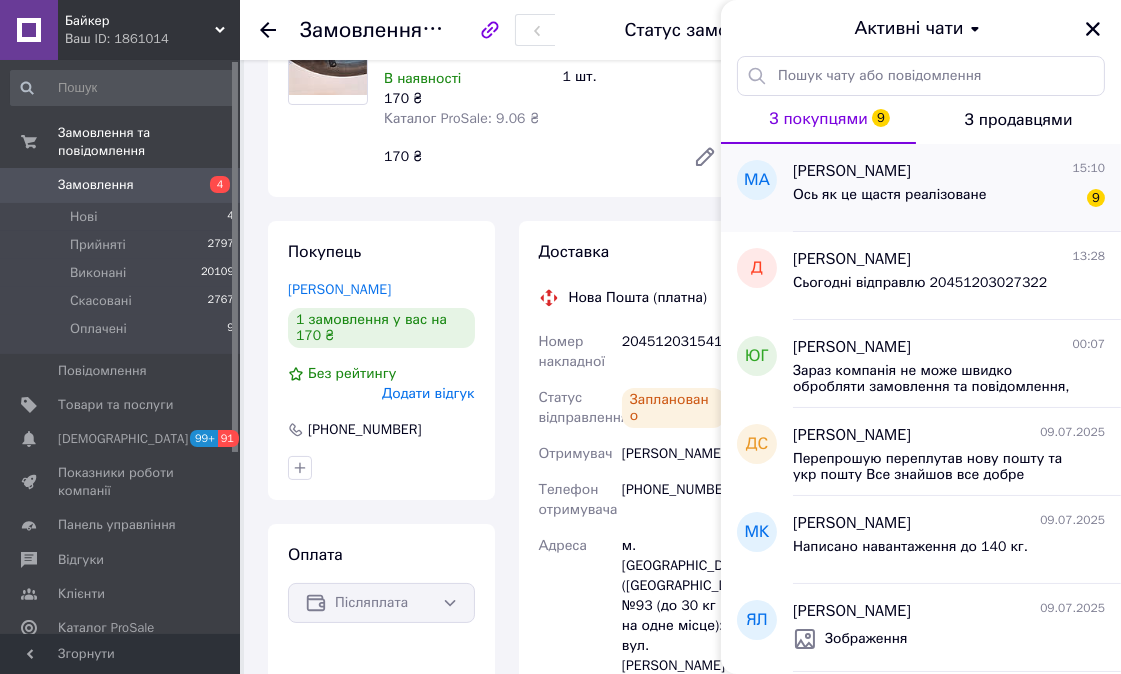 click on "Ось як це щастя реалізоване" at bounding box center [890, 201] 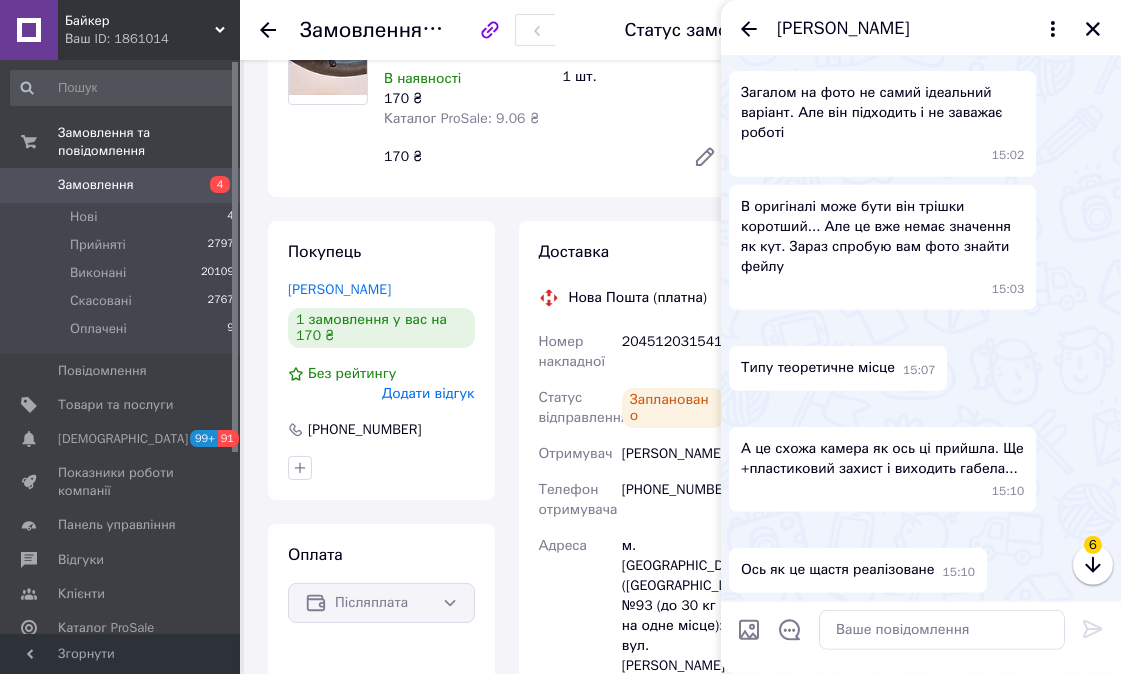 scroll, scrollTop: 3244, scrollLeft: 0, axis: vertical 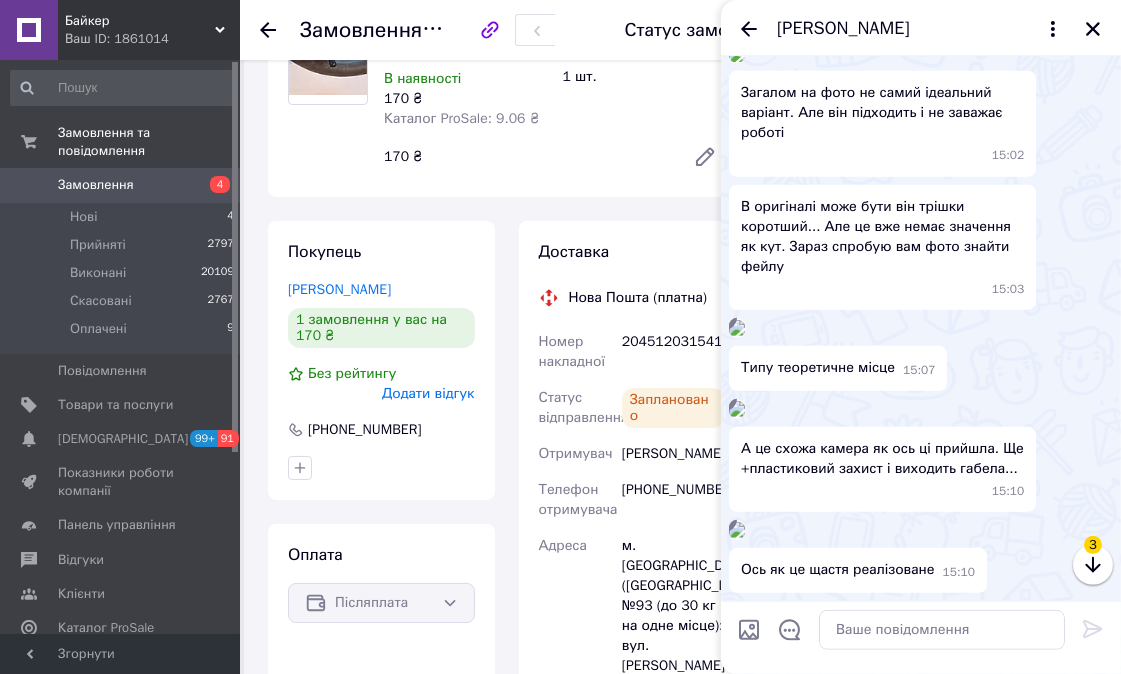 click at bounding box center [737, 328] 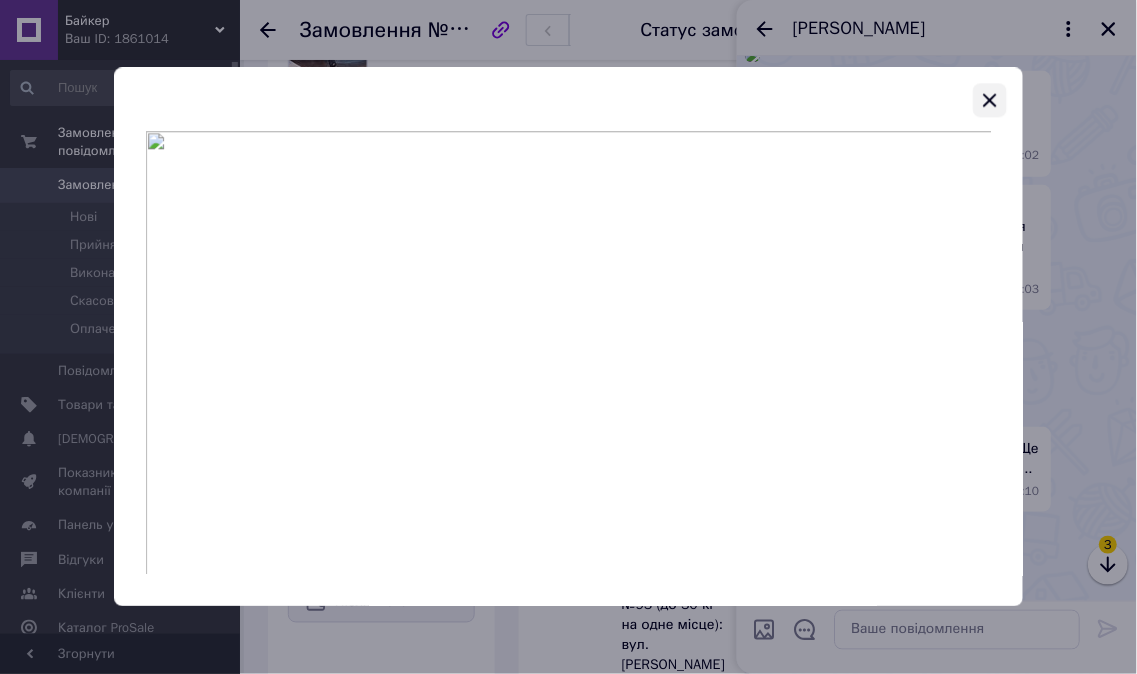 click 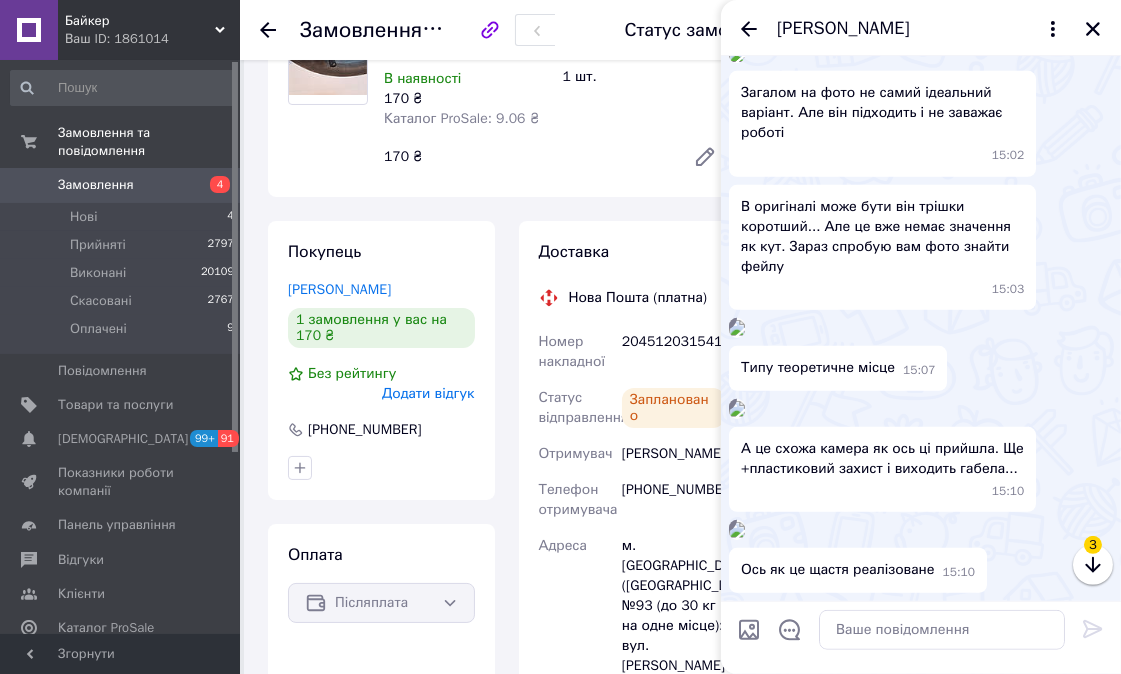 scroll, scrollTop: 3577, scrollLeft: 0, axis: vertical 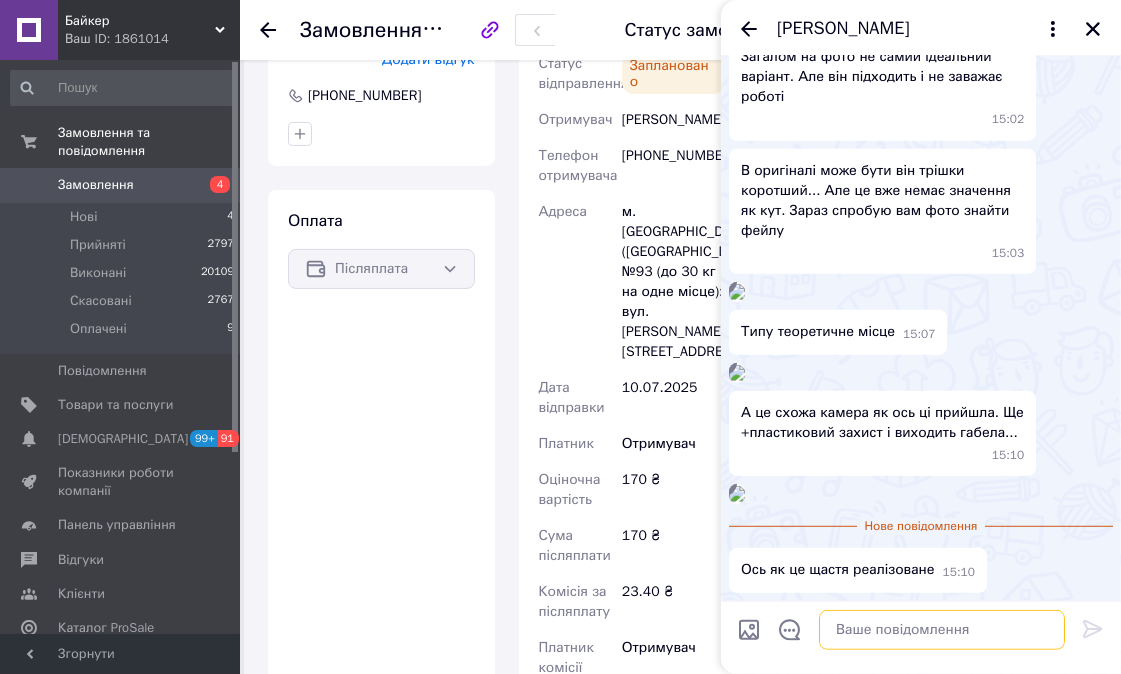 click at bounding box center (942, 630) 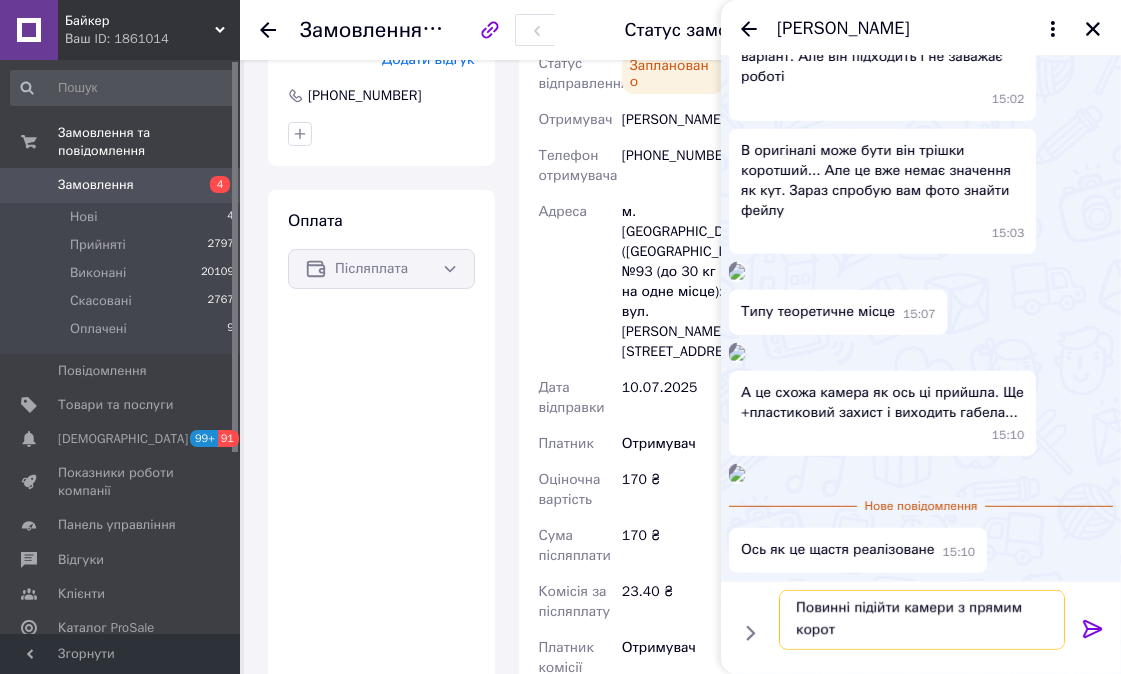 scroll, scrollTop: 2, scrollLeft: 0, axis: vertical 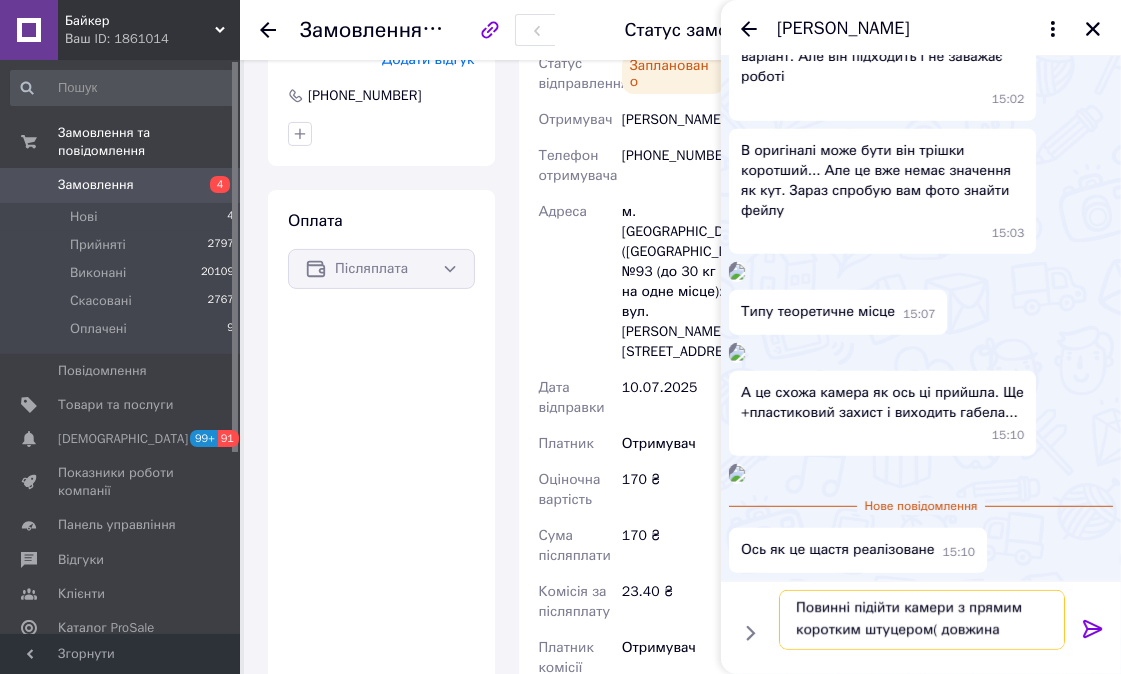 click on "Повинні підійти камери з прямим коротким штуцером( довжина" at bounding box center (922, 620) 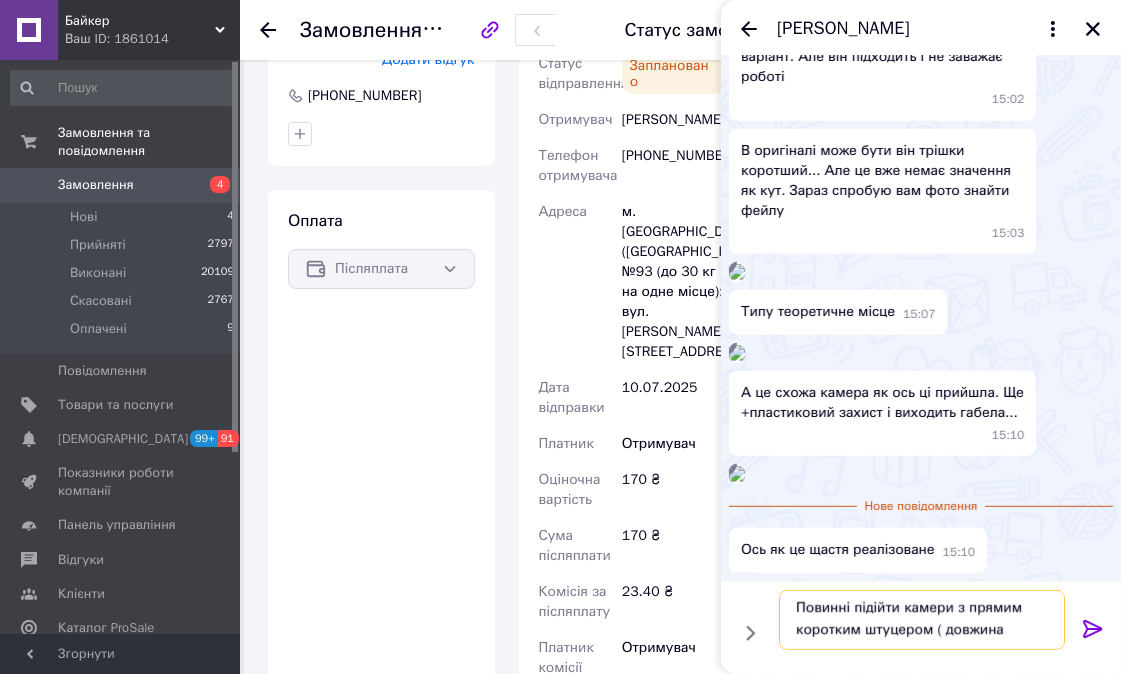 click on "Повинні підійти камери з прямим коротким штуцером ( довжина" at bounding box center [922, 620] 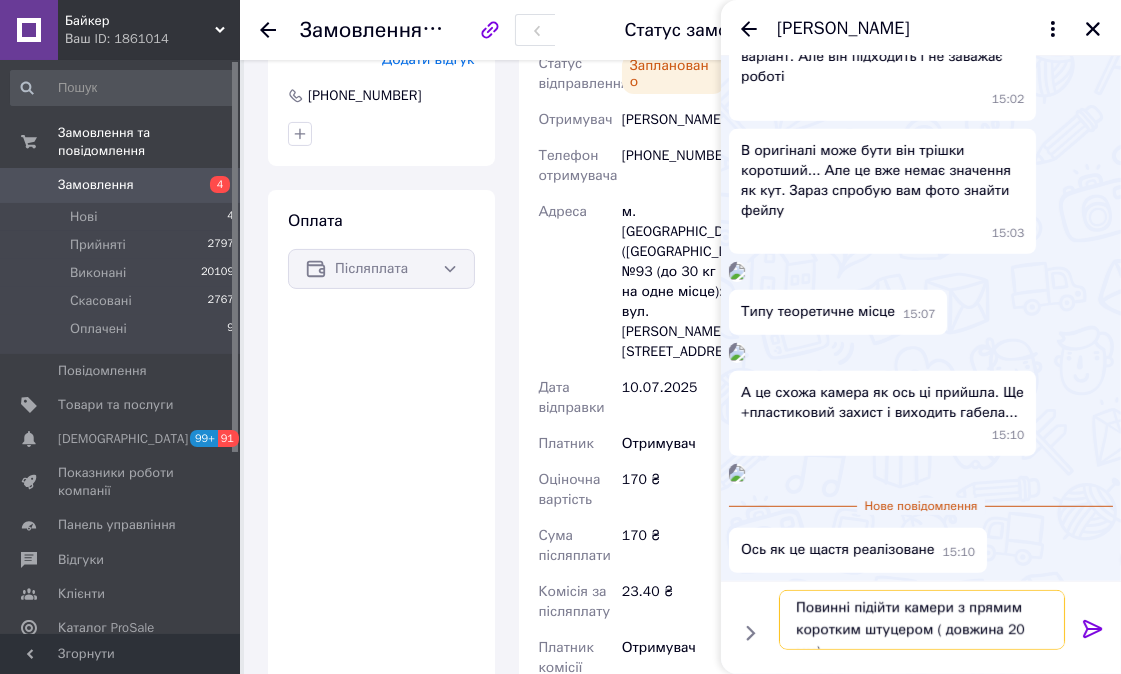 scroll, scrollTop: 3056, scrollLeft: 0, axis: vertical 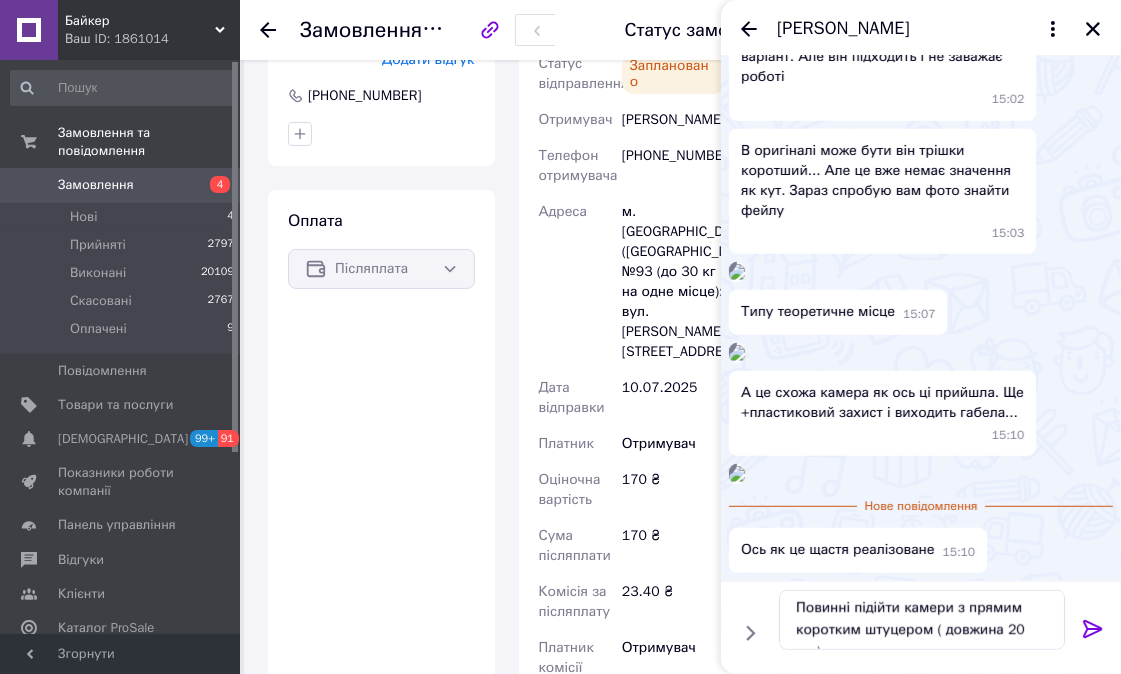 click 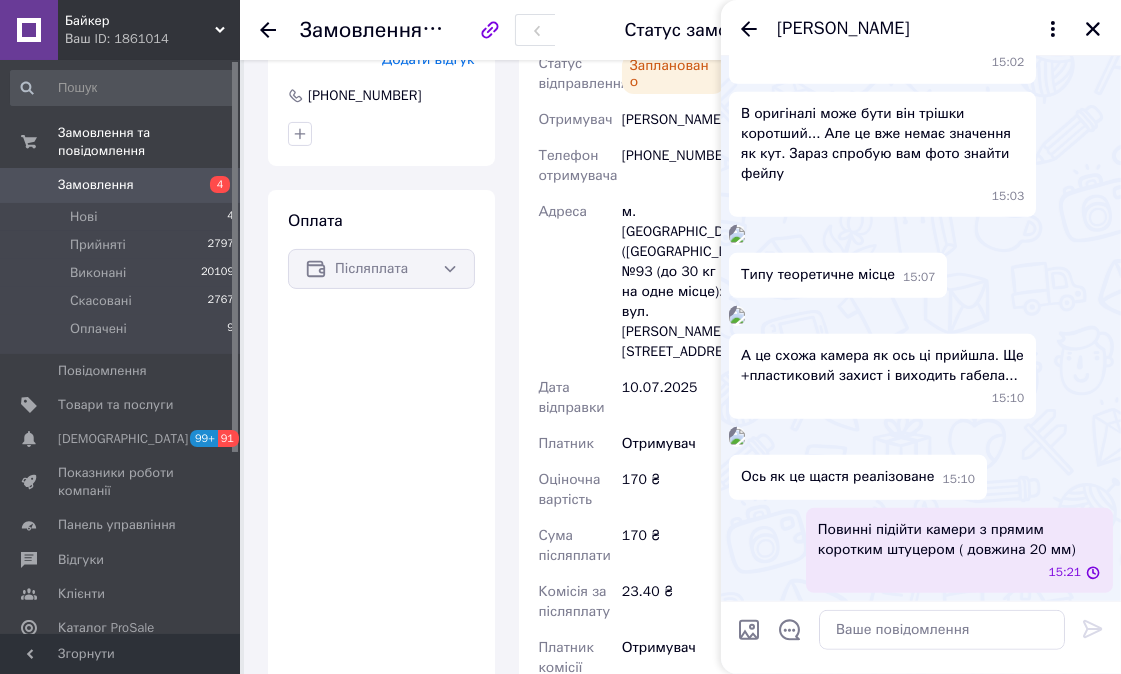scroll, scrollTop: 0, scrollLeft: 0, axis: both 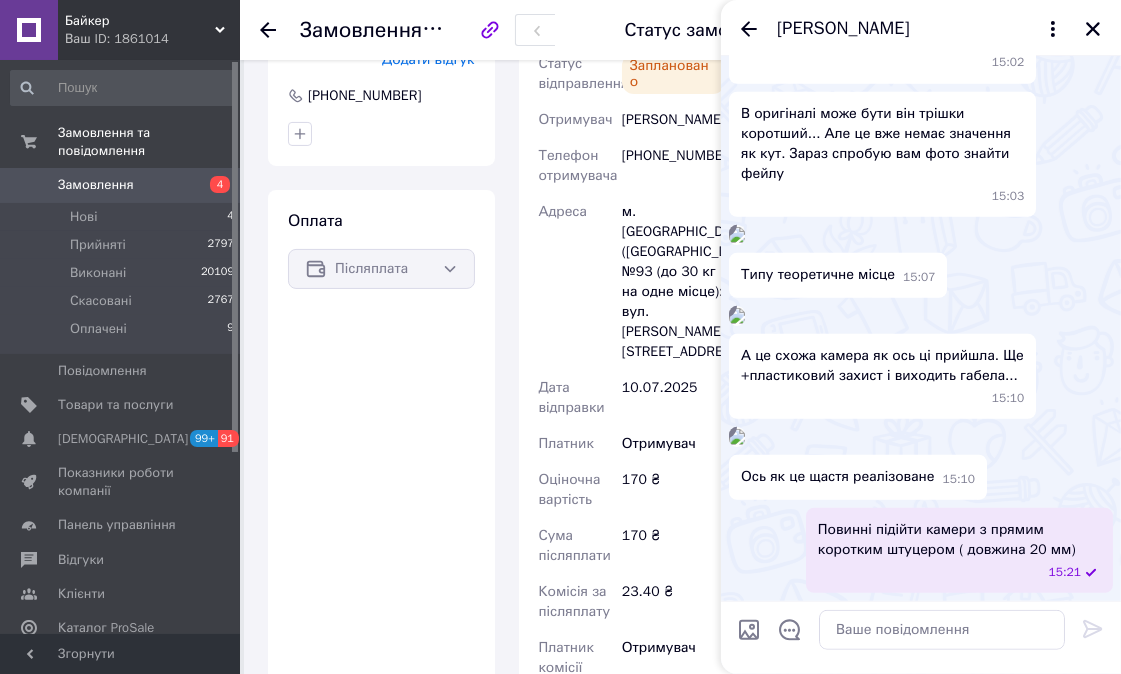 click at bounding box center [749, 630] 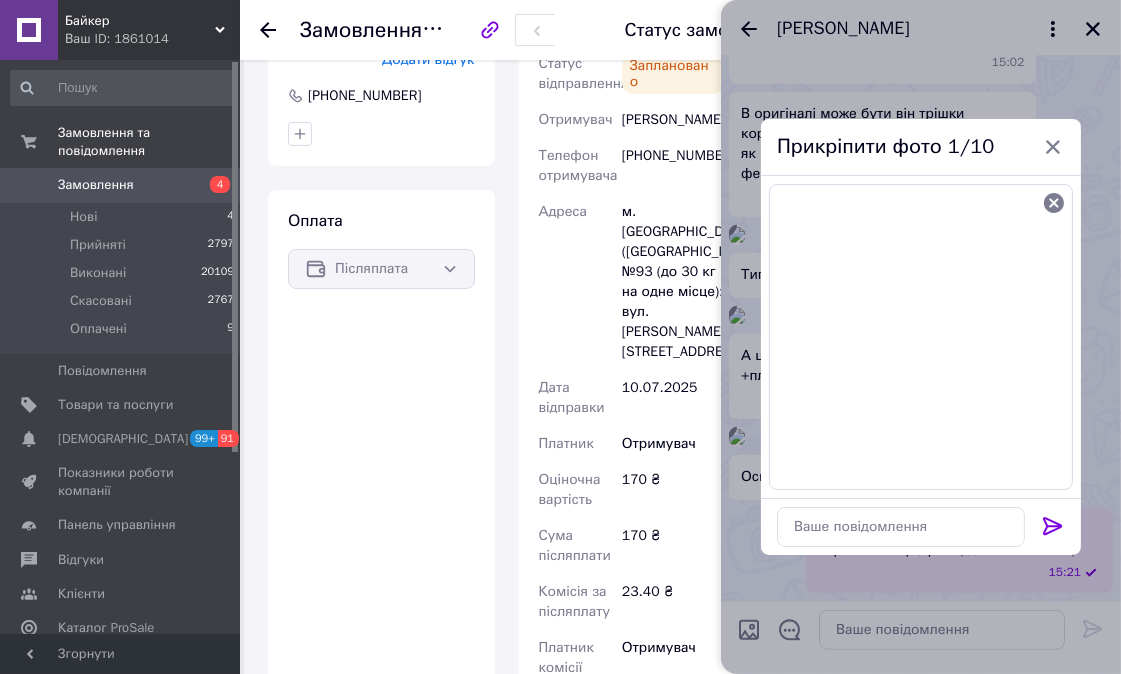 drag, startPoint x: 1051, startPoint y: 526, endPoint x: 1041, endPoint y: 523, distance: 10.440307 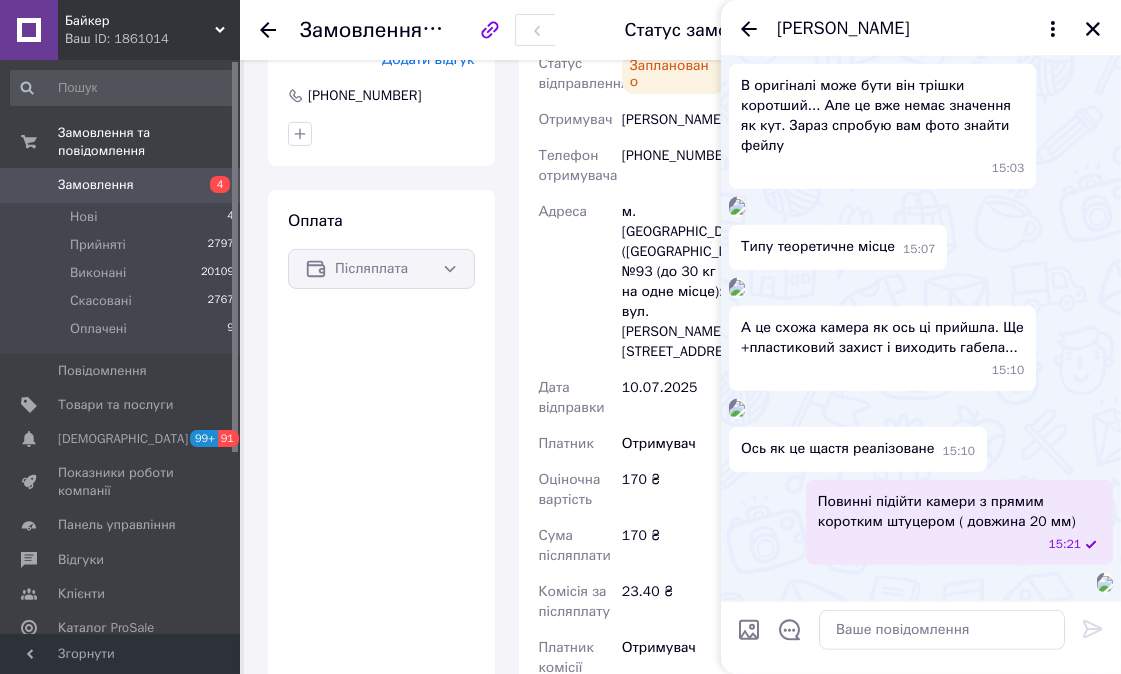 scroll, scrollTop: 3908, scrollLeft: 0, axis: vertical 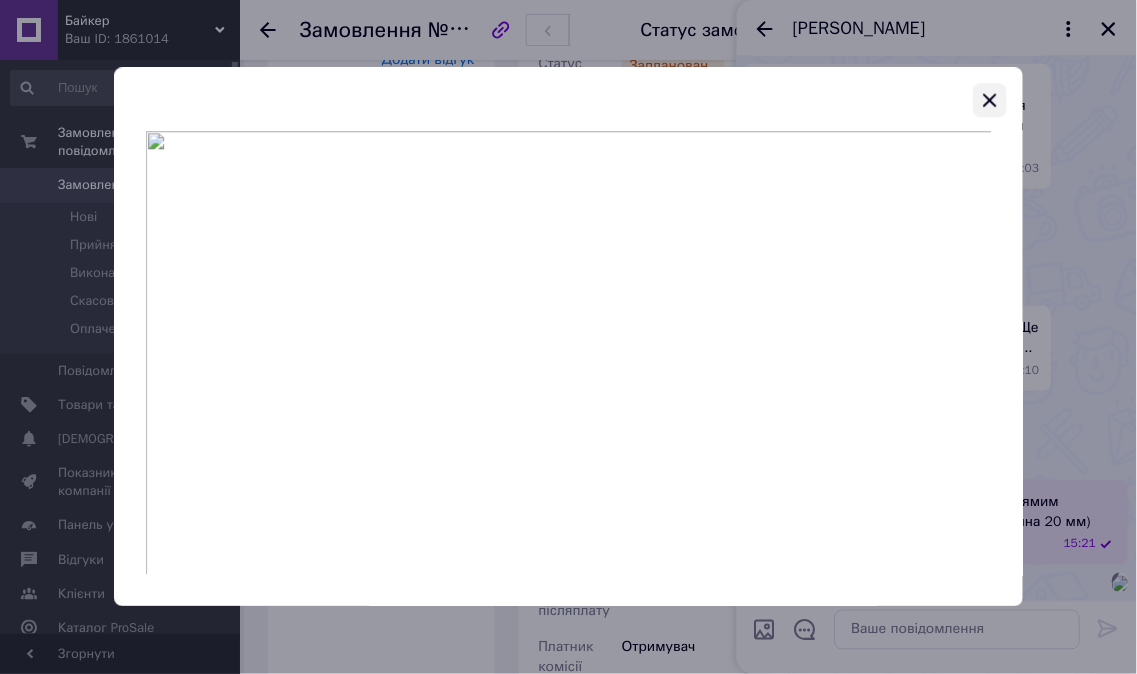 click 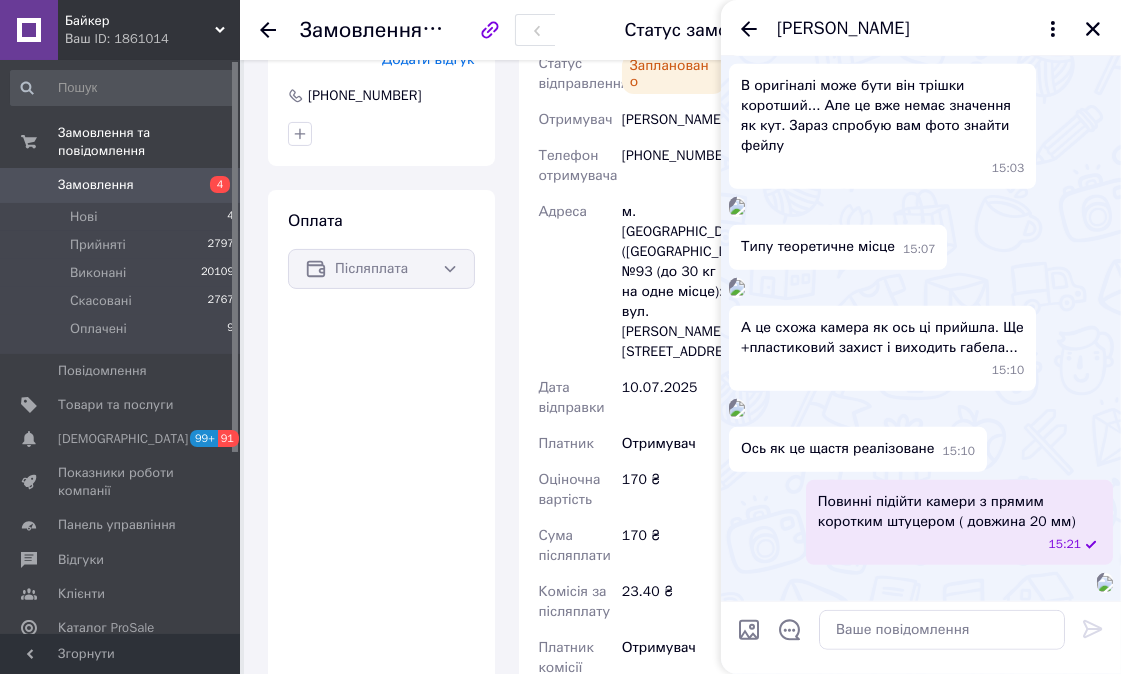 scroll, scrollTop: 3686, scrollLeft: 0, axis: vertical 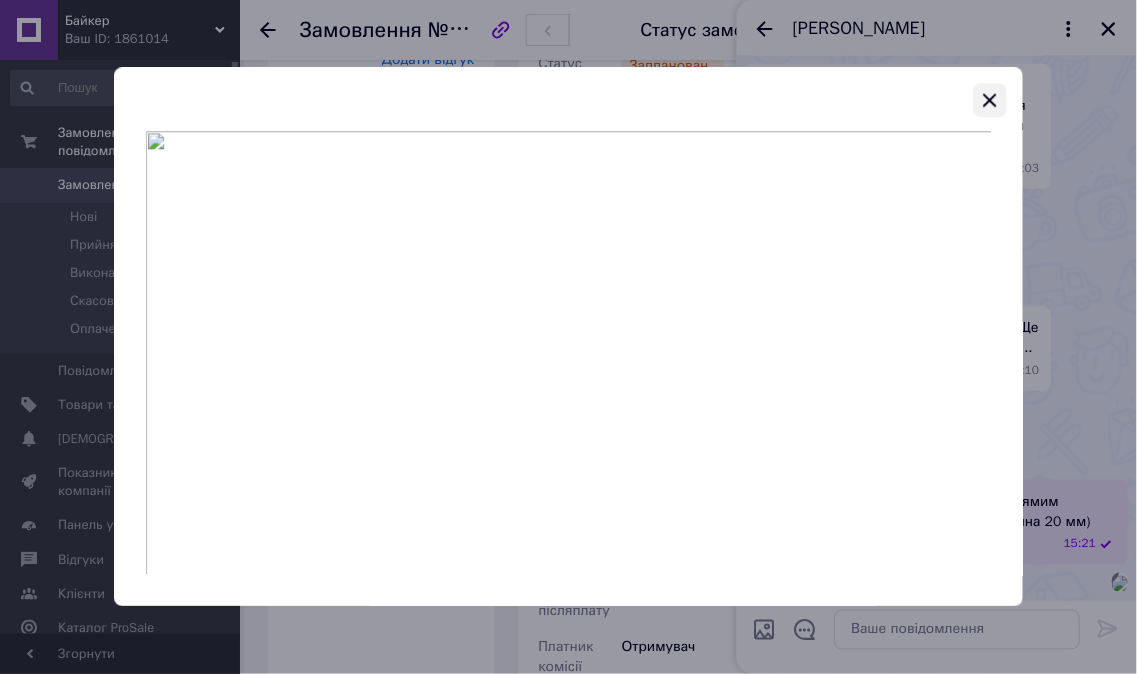 click 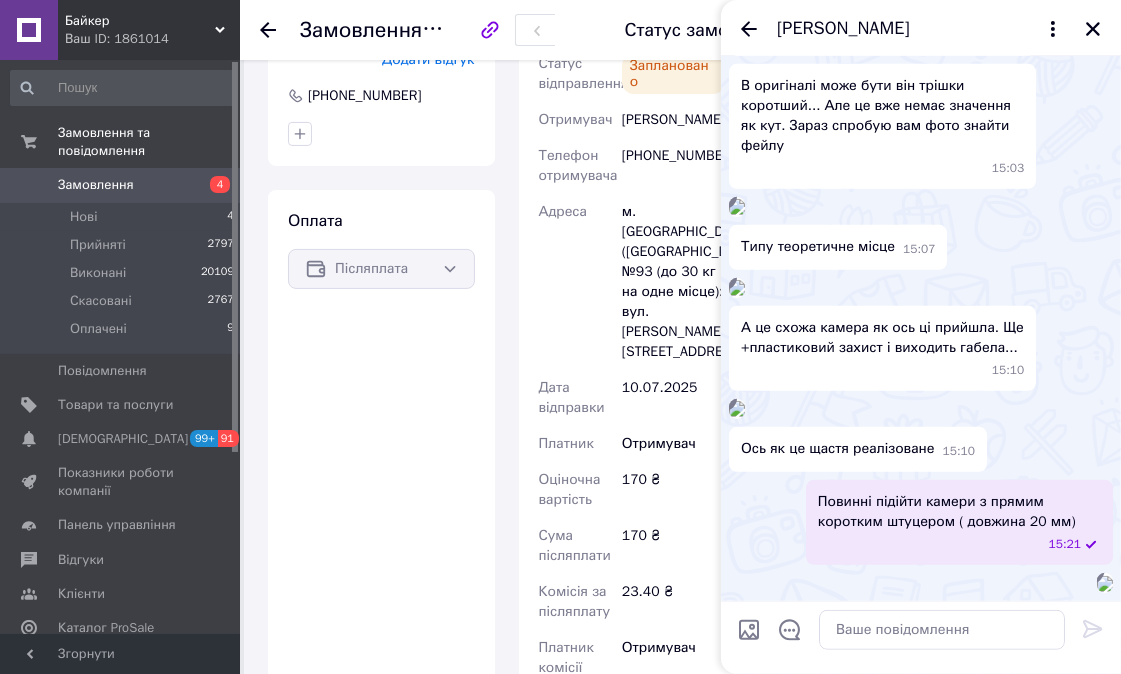 scroll, scrollTop: 4130, scrollLeft: 0, axis: vertical 